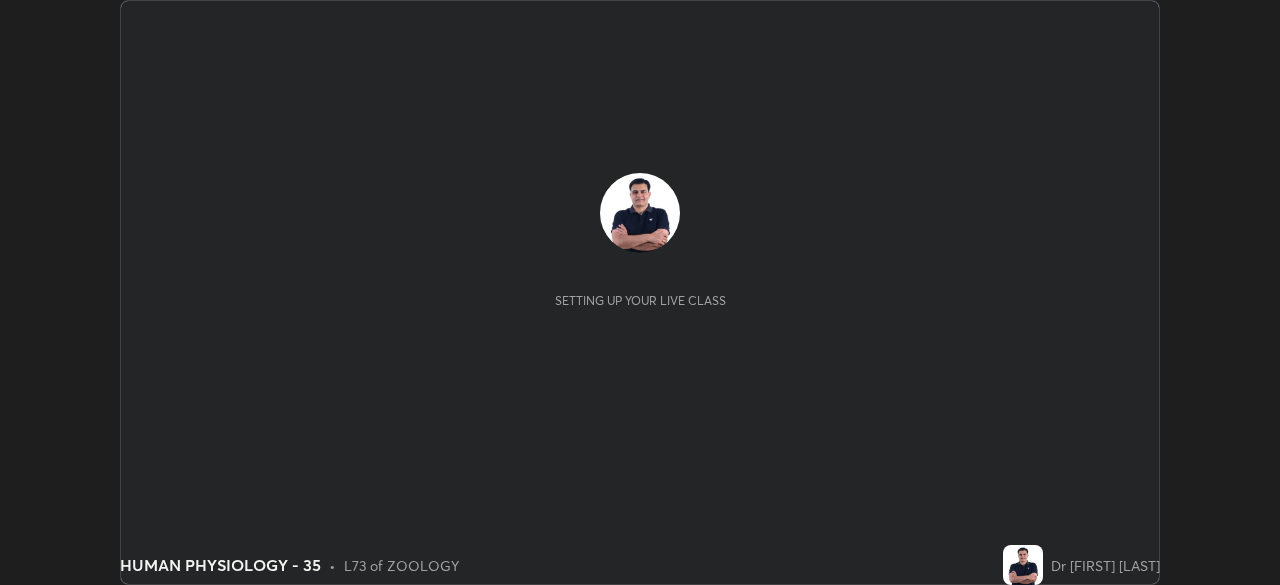 scroll, scrollTop: 0, scrollLeft: 0, axis: both 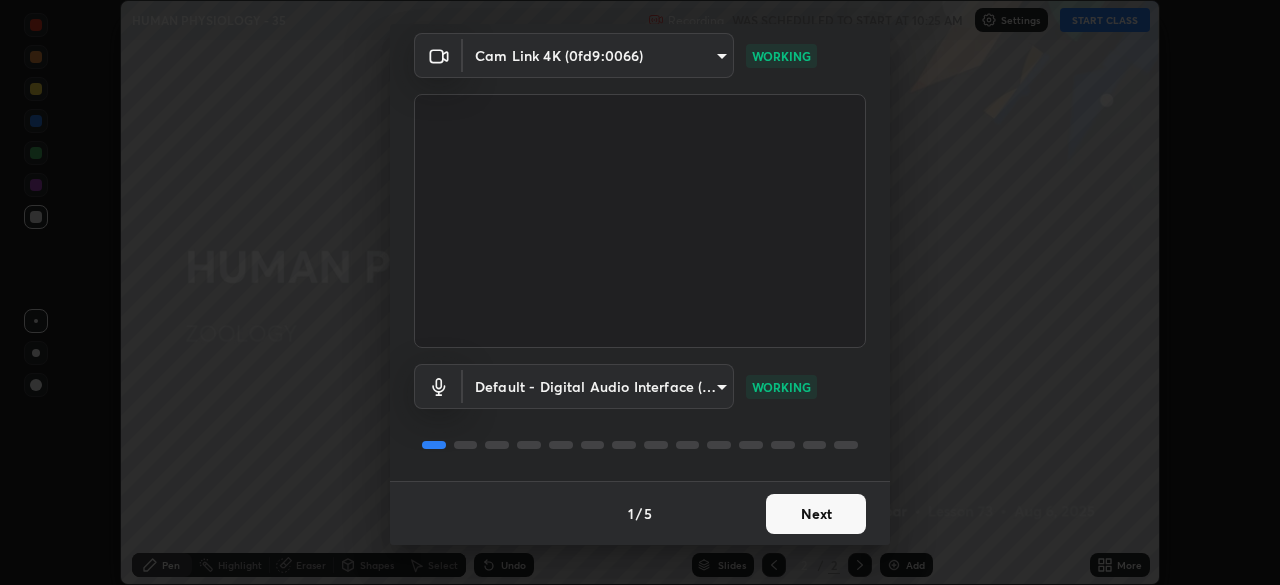 click on "Next" at bounding box center (816, 514) 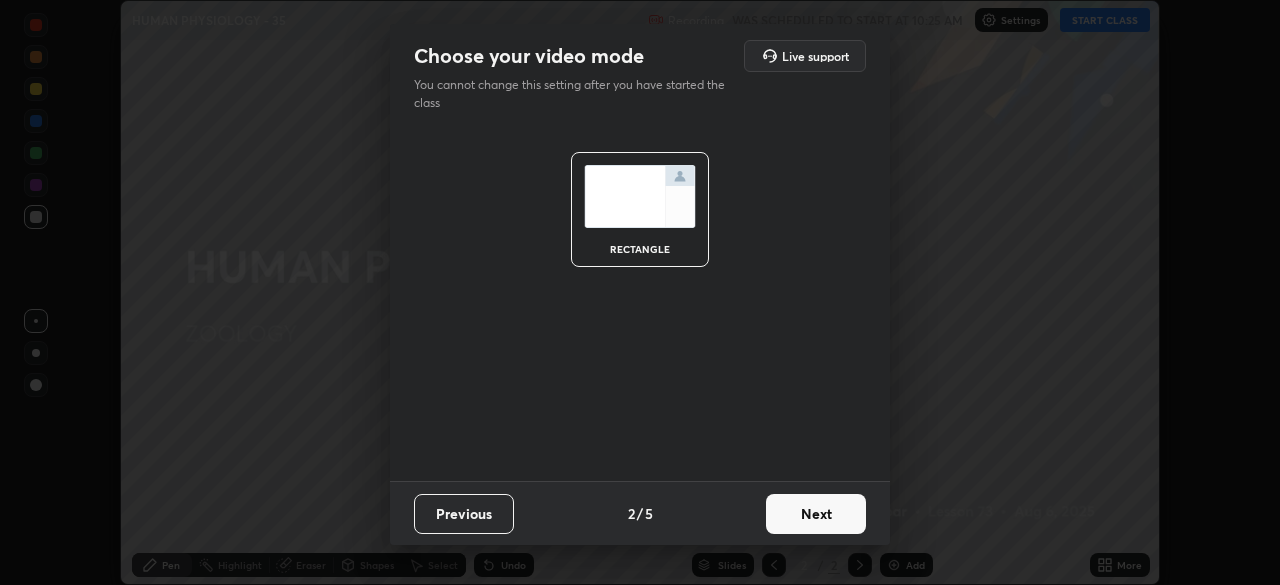 scroll, scrollTop: 0, scrollLeft: 0, axis: both 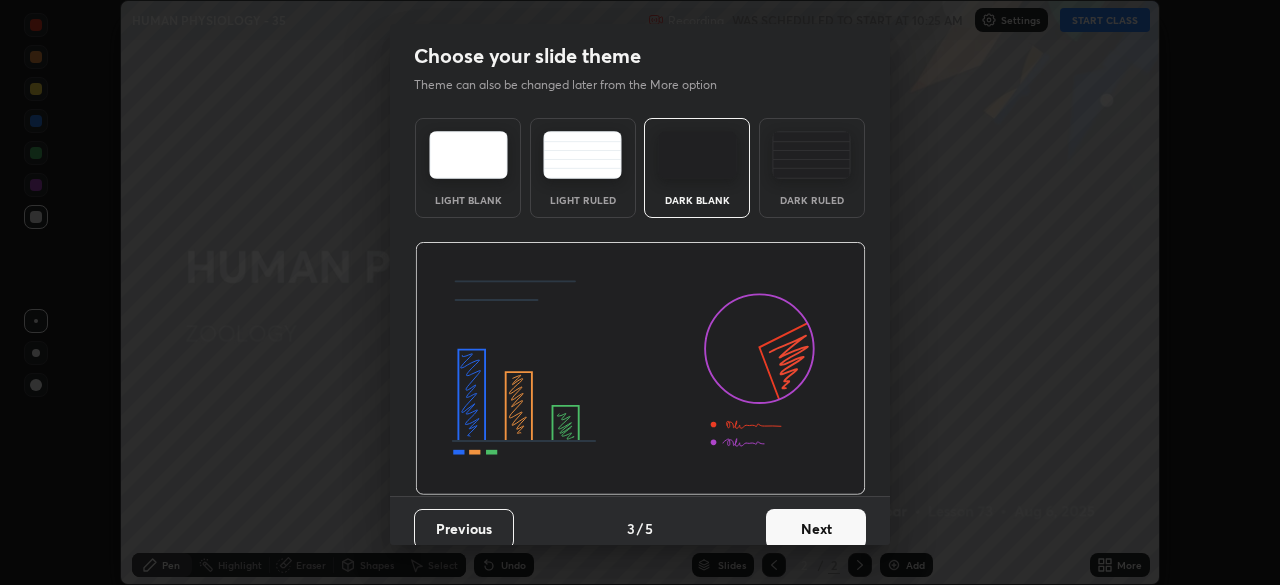 click on "Next" at bounding box center (816, 529) 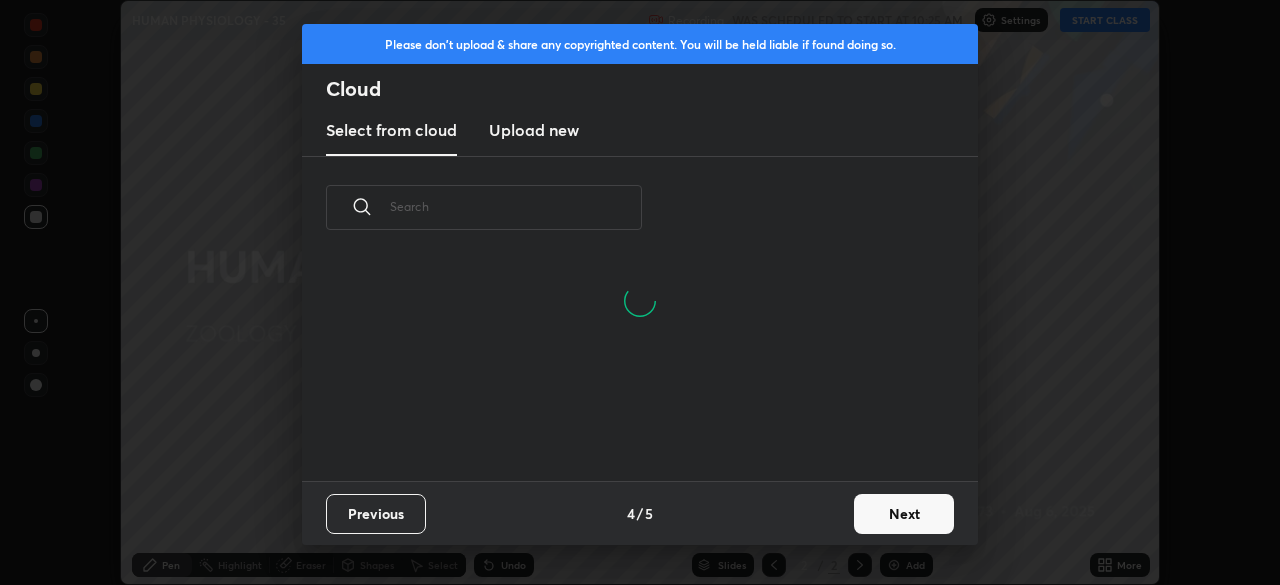 scroll, scrollTop: 126, scrollLeft: 642, axis: both 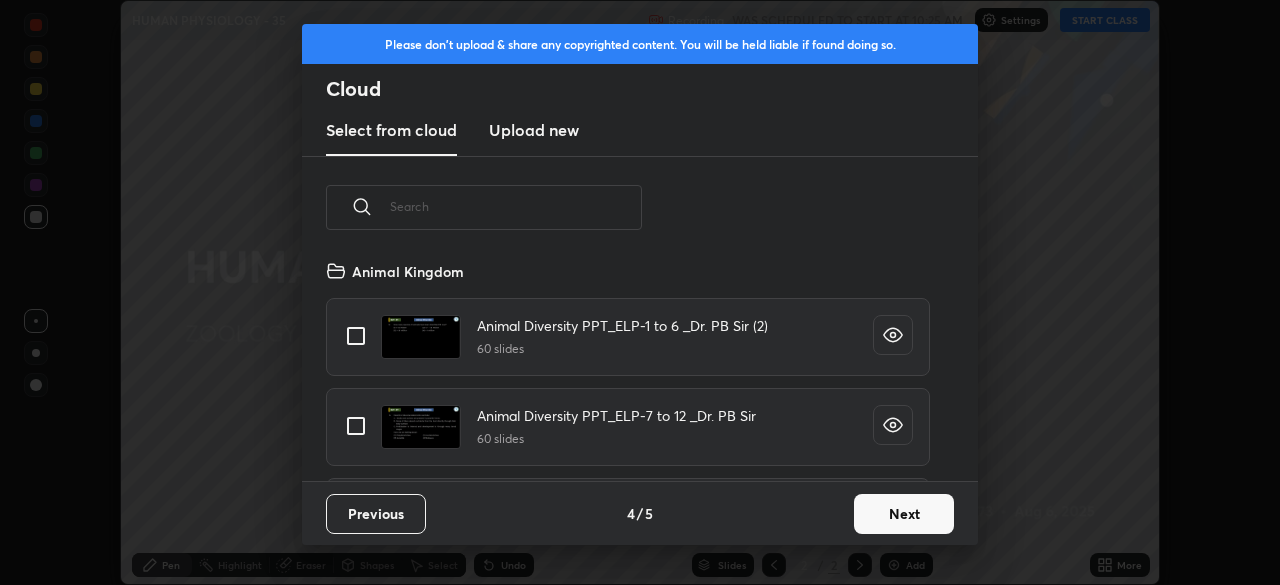 click at bounding box center [516, 206] 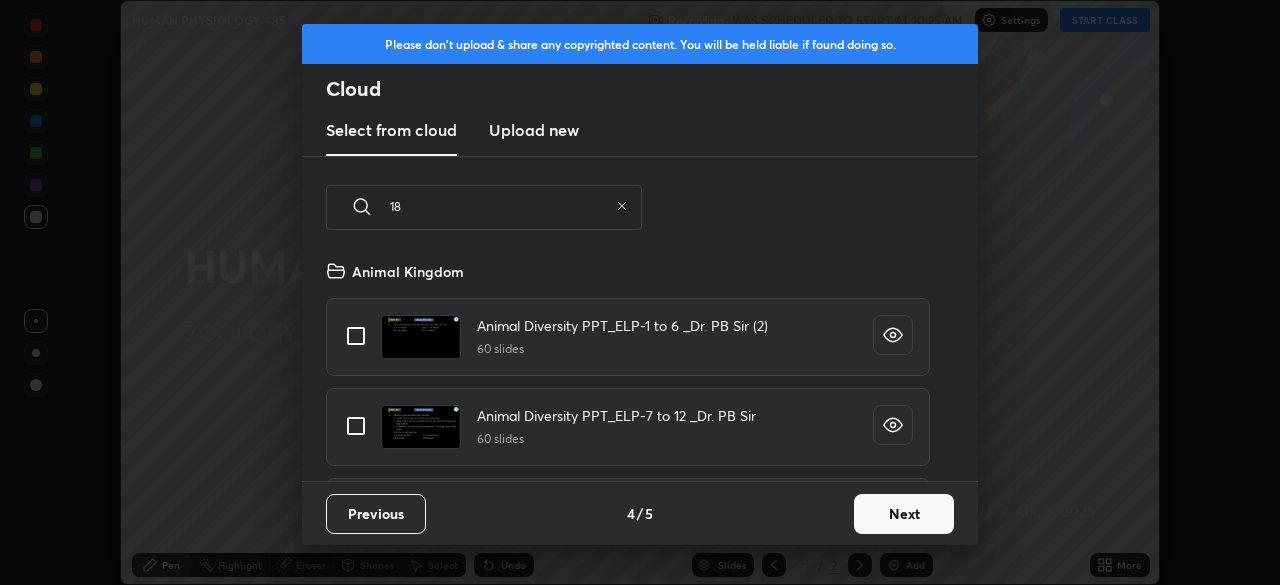 scroll, scrollTop: 126, scrollLeft: 642, axis: both 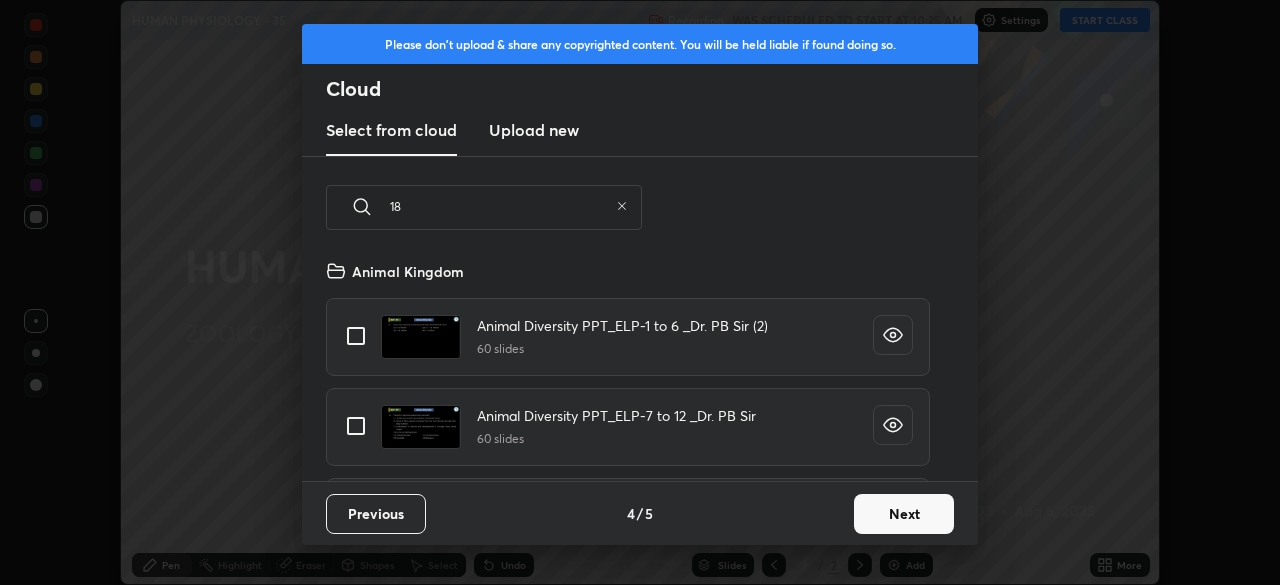 type on "18" 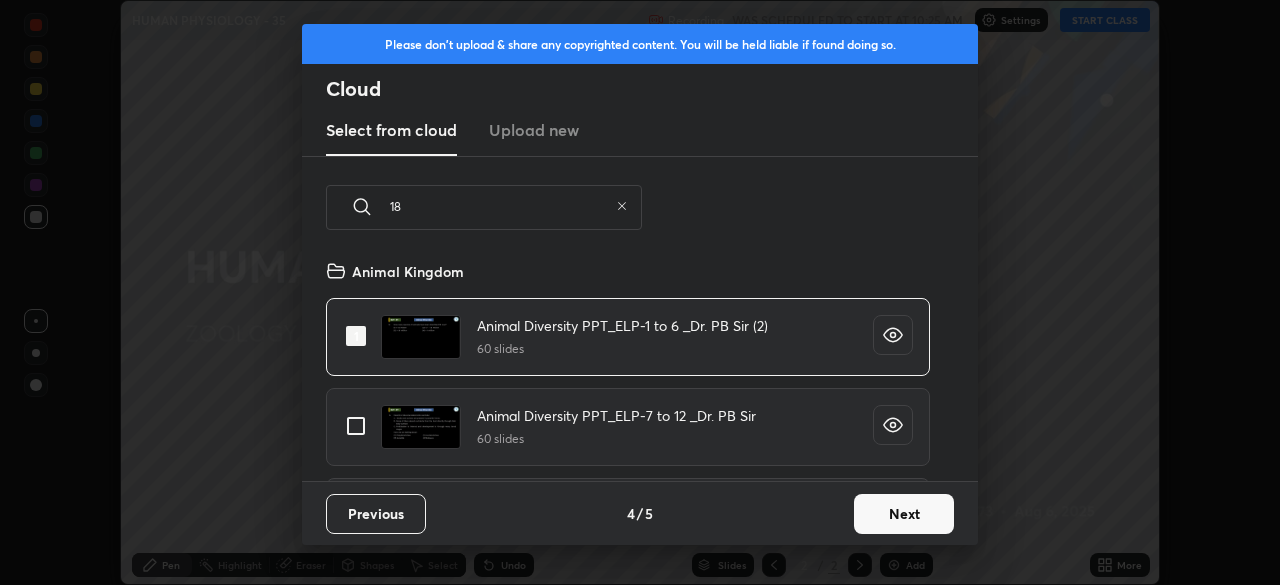 click at bounding box center (356, 336) 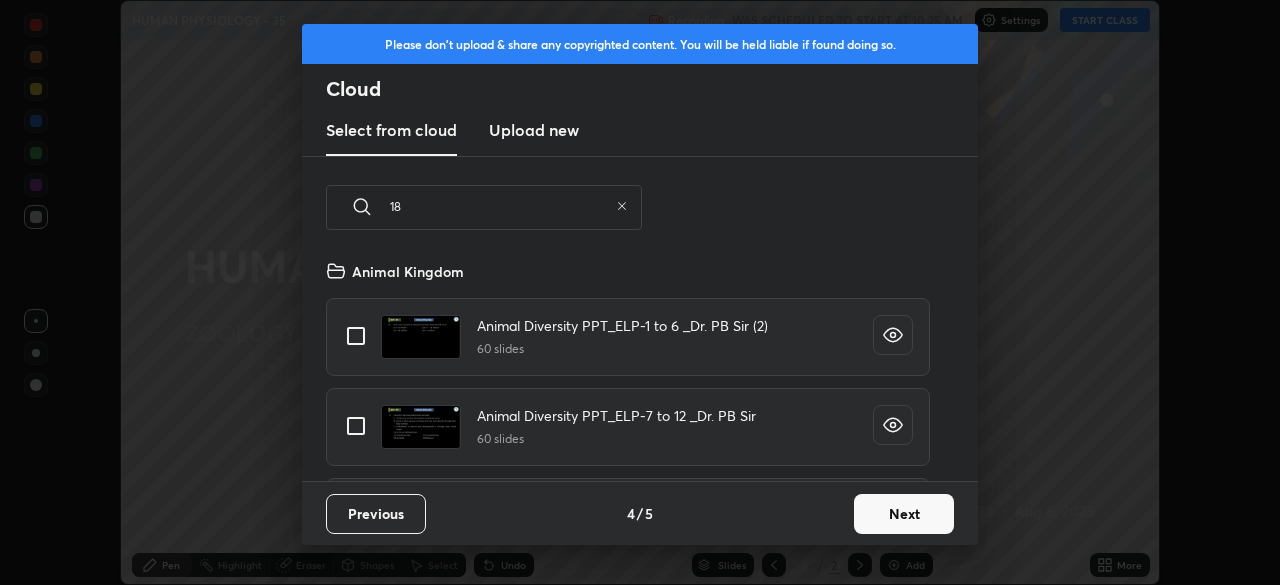 click on "18" at bounding box center (499, 206) 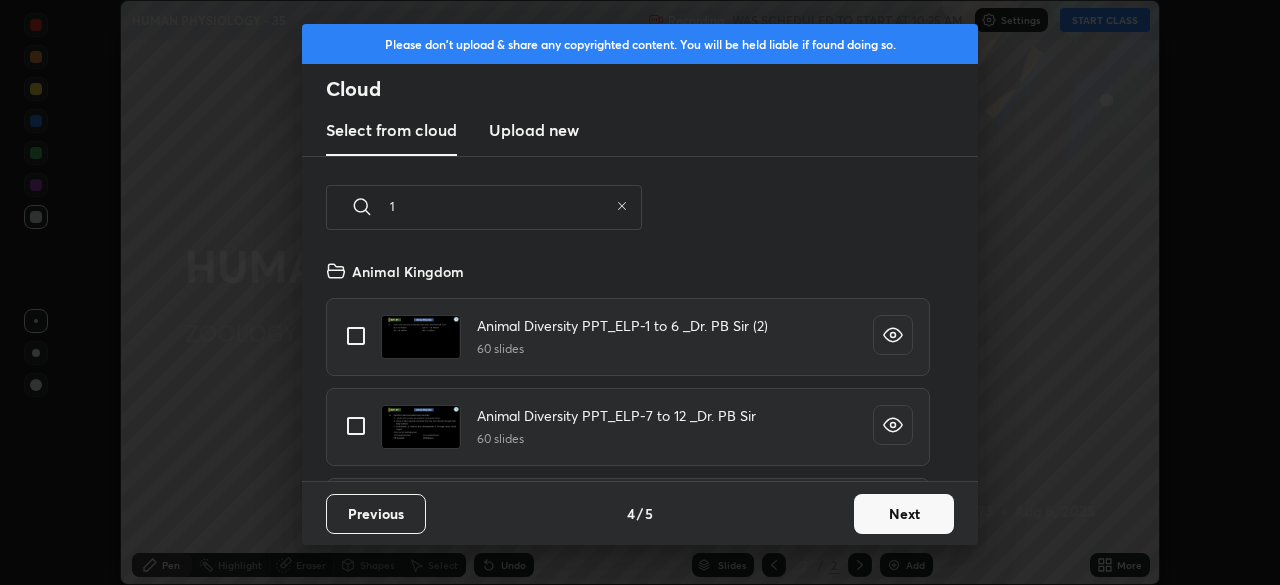 type on "18" 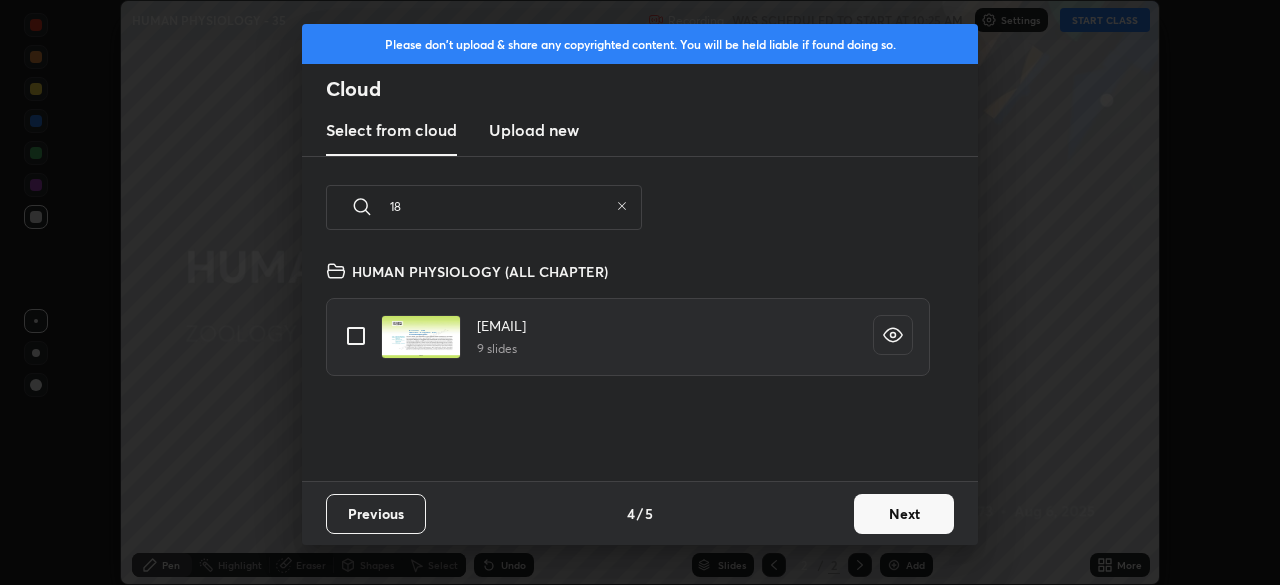 click at bounding box center (356, 336) 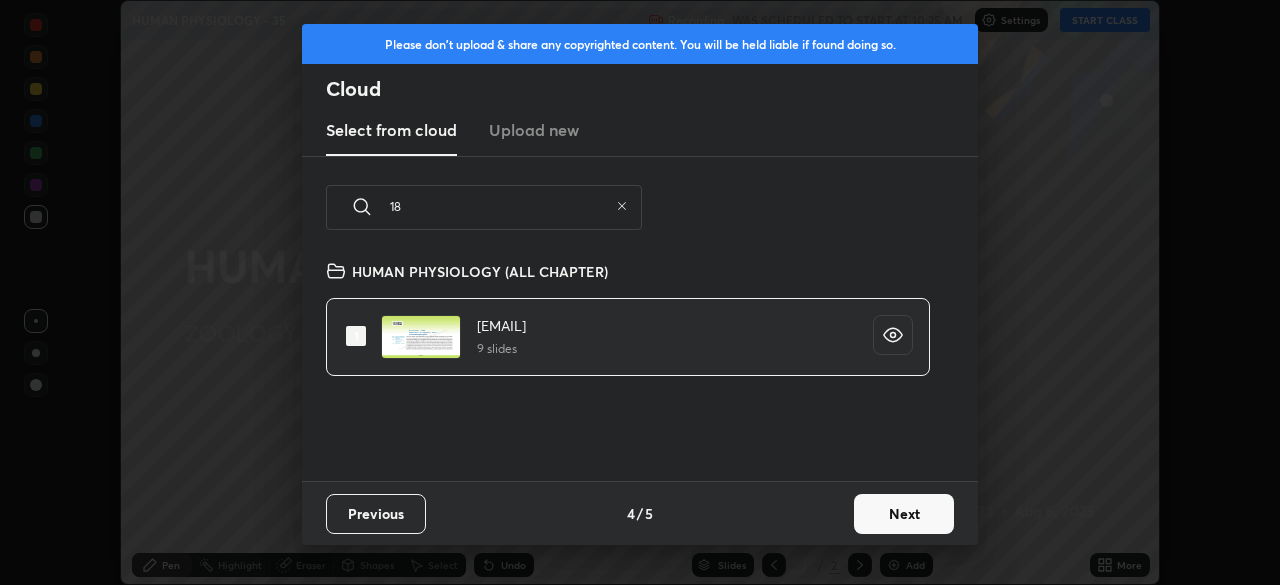 click on "Next" at bounding box center [904, 514] 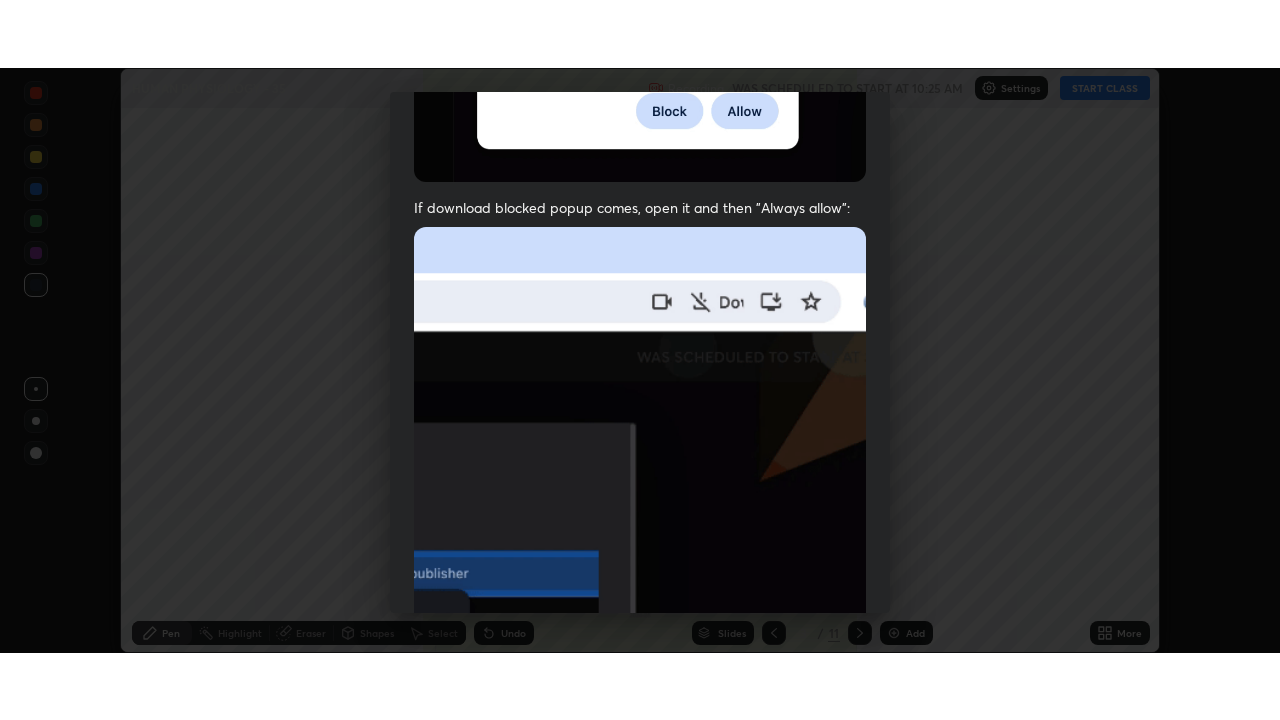 scroll, scrollTop: 479, scrollLeft: 0, axis: vertical 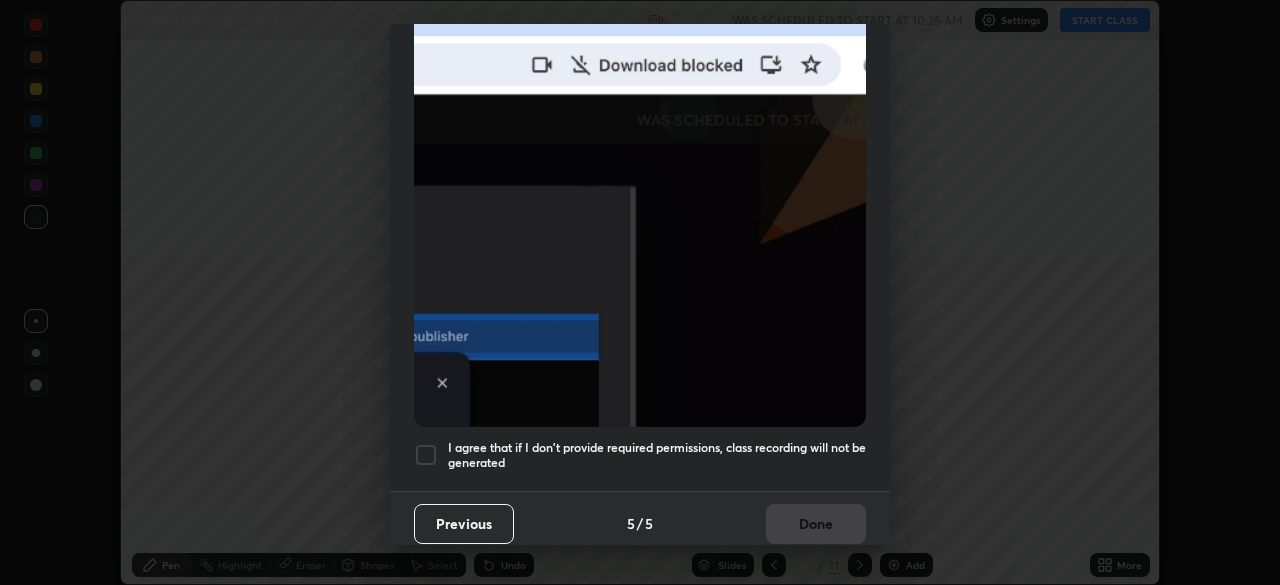 click at bounding box center (426, 455) 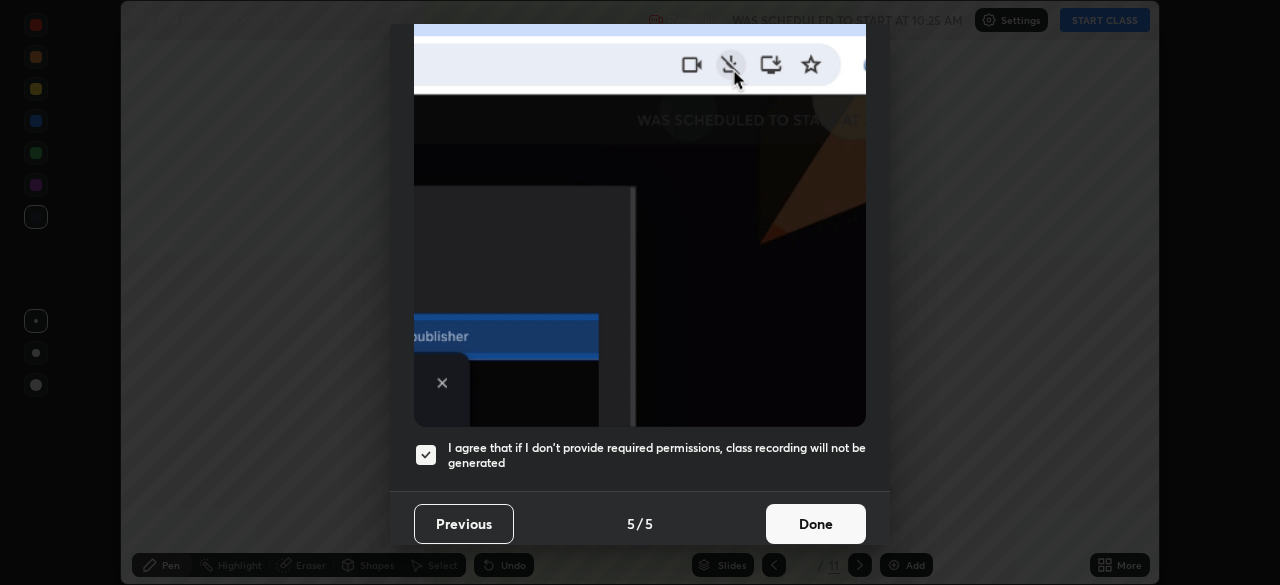 click on "Done" at bounding box center (816, 524) 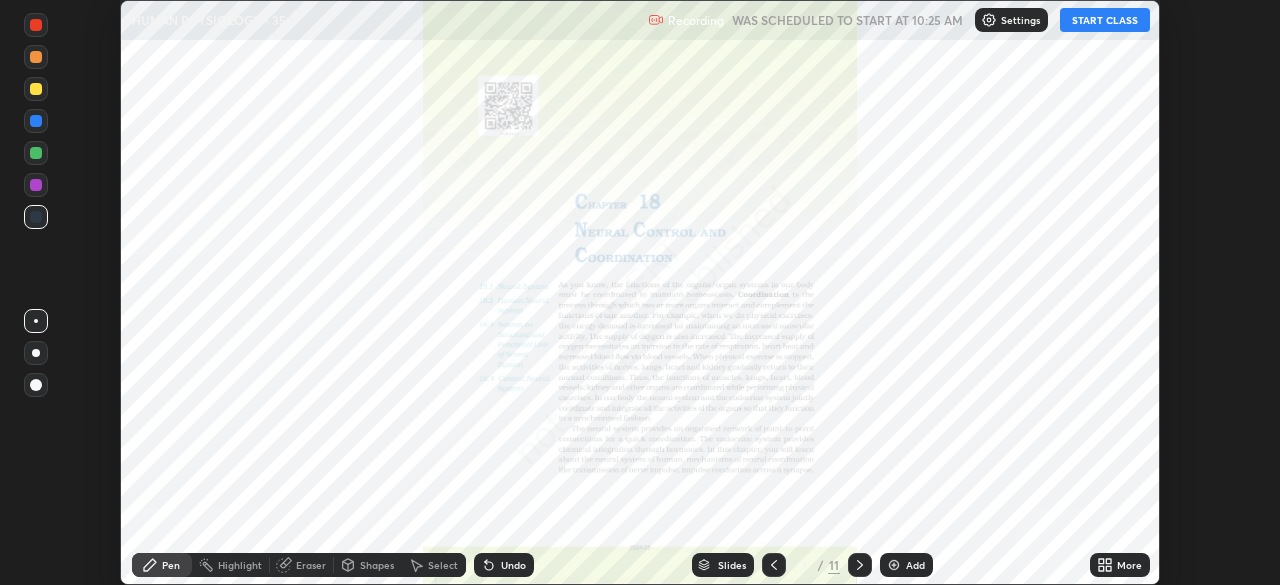 click on "START CLASS" at bounding box center (1105, 20) 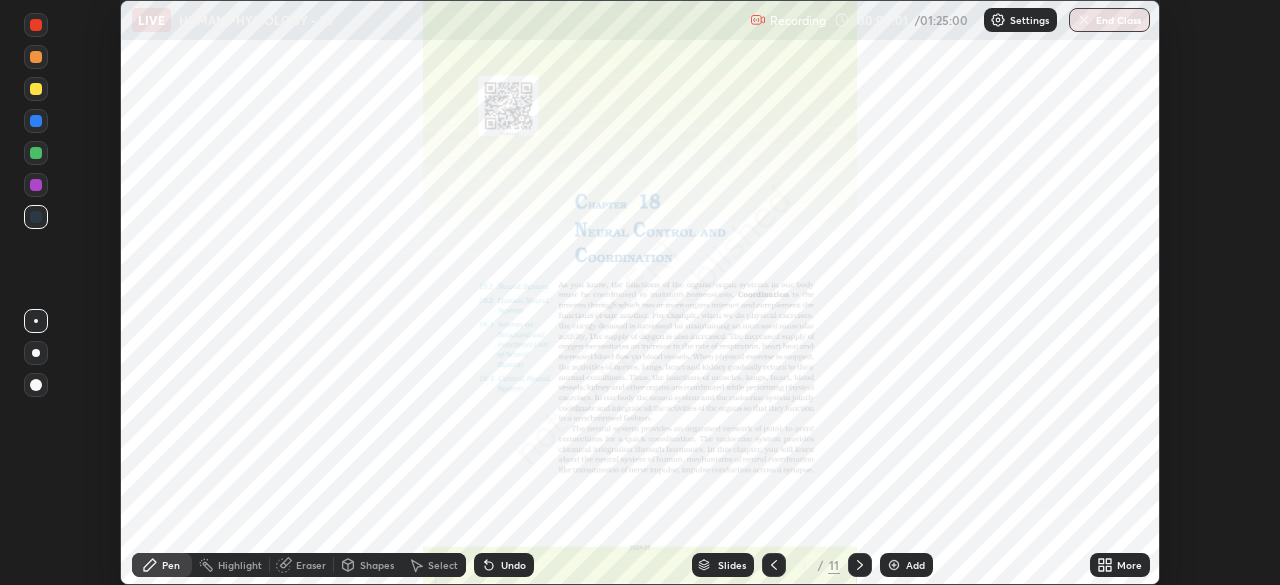 click 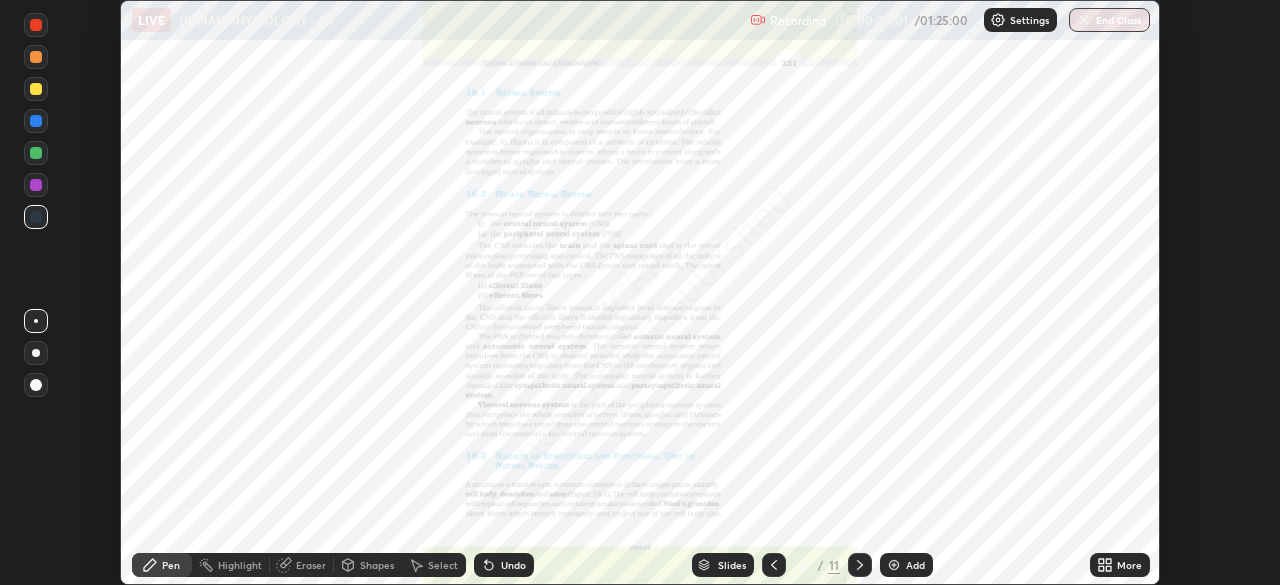 click 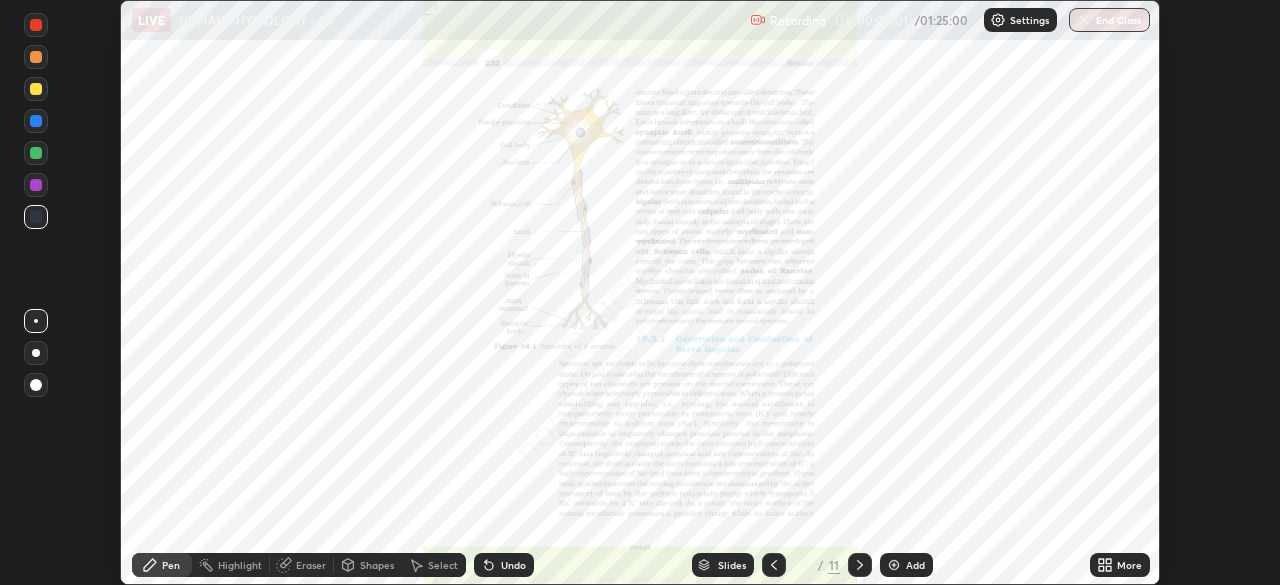 click 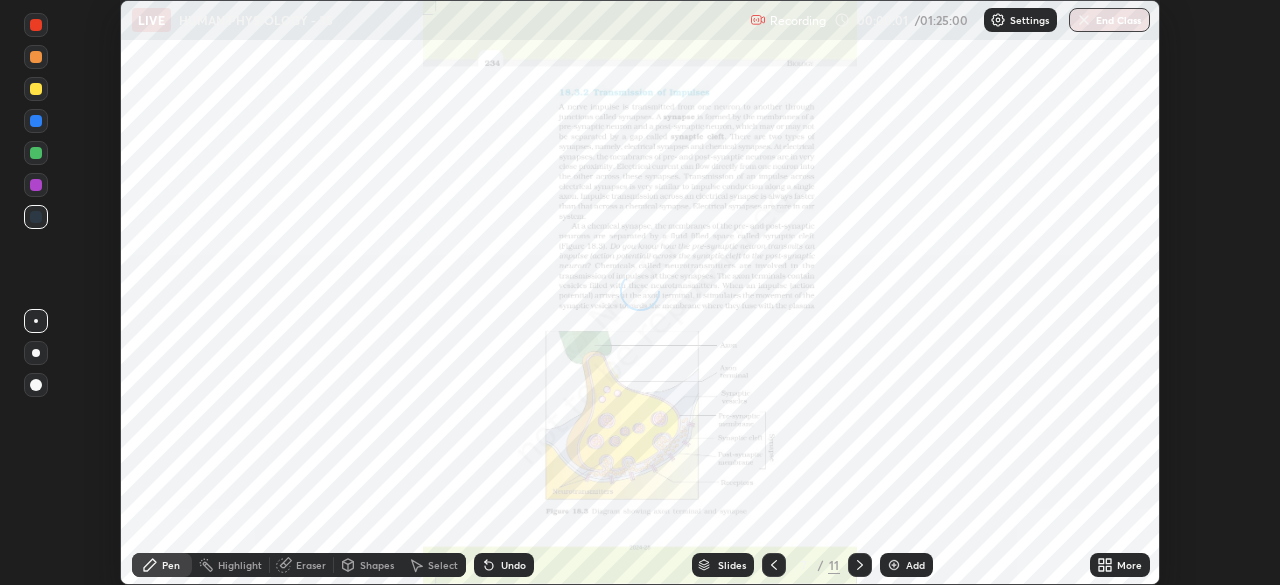 click 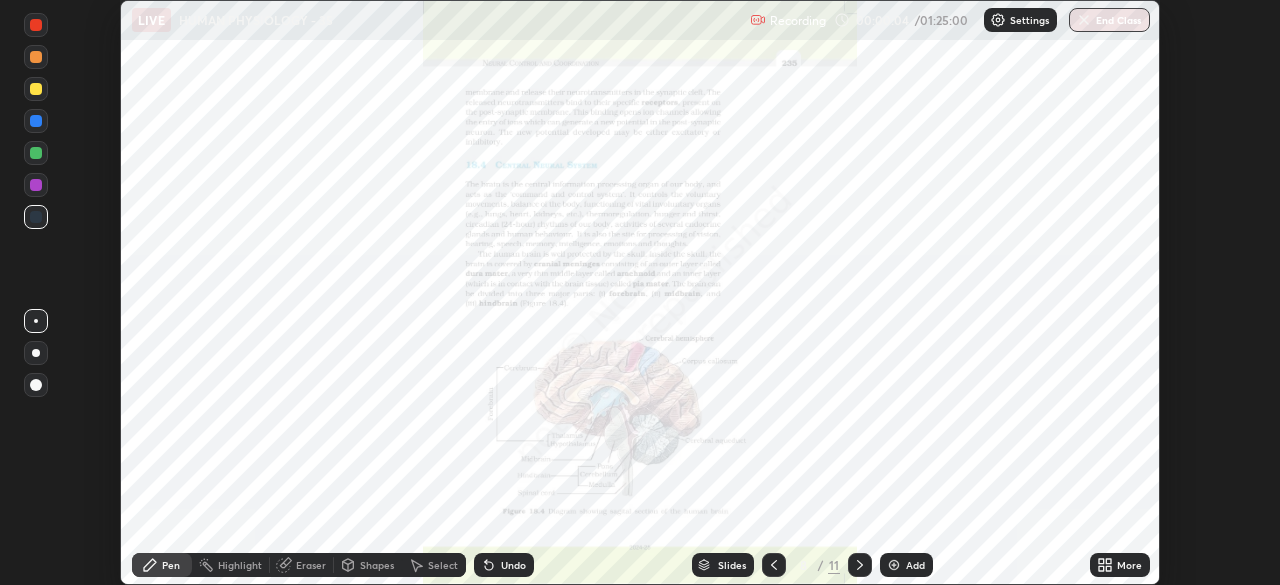 click 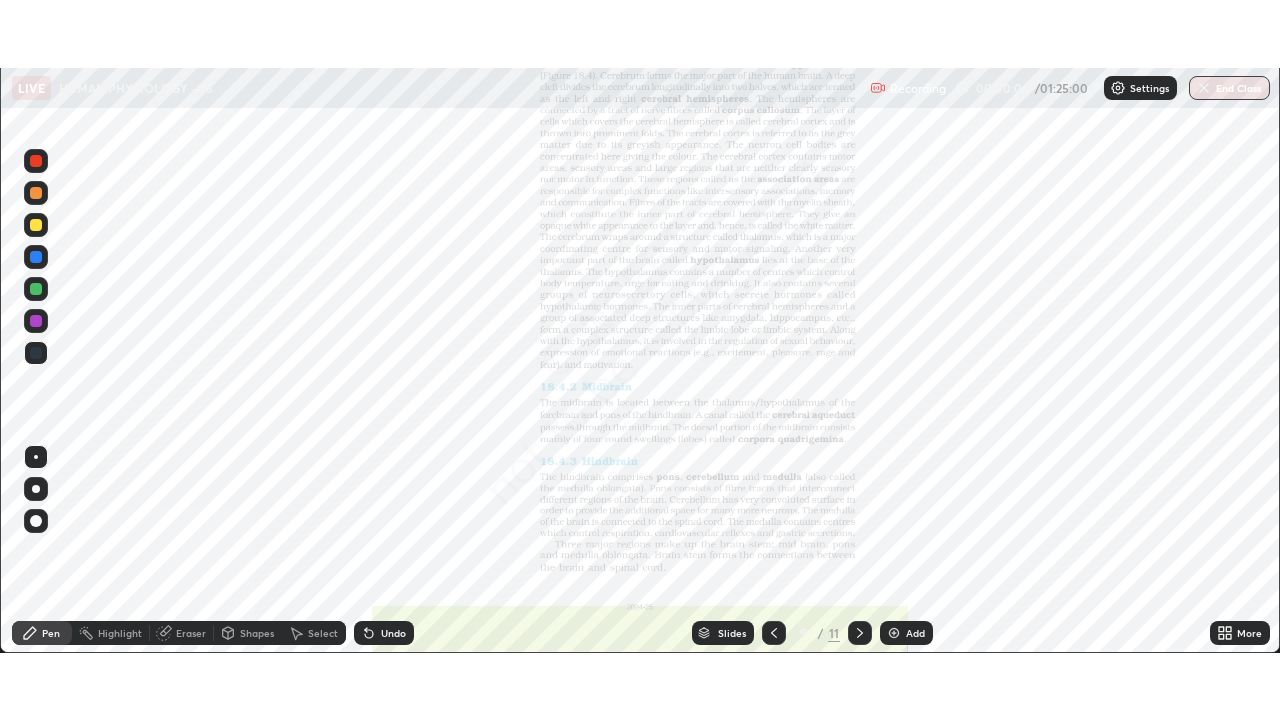 scroll, scrollTop: 99280, scrollLeft: 98720, axis: both 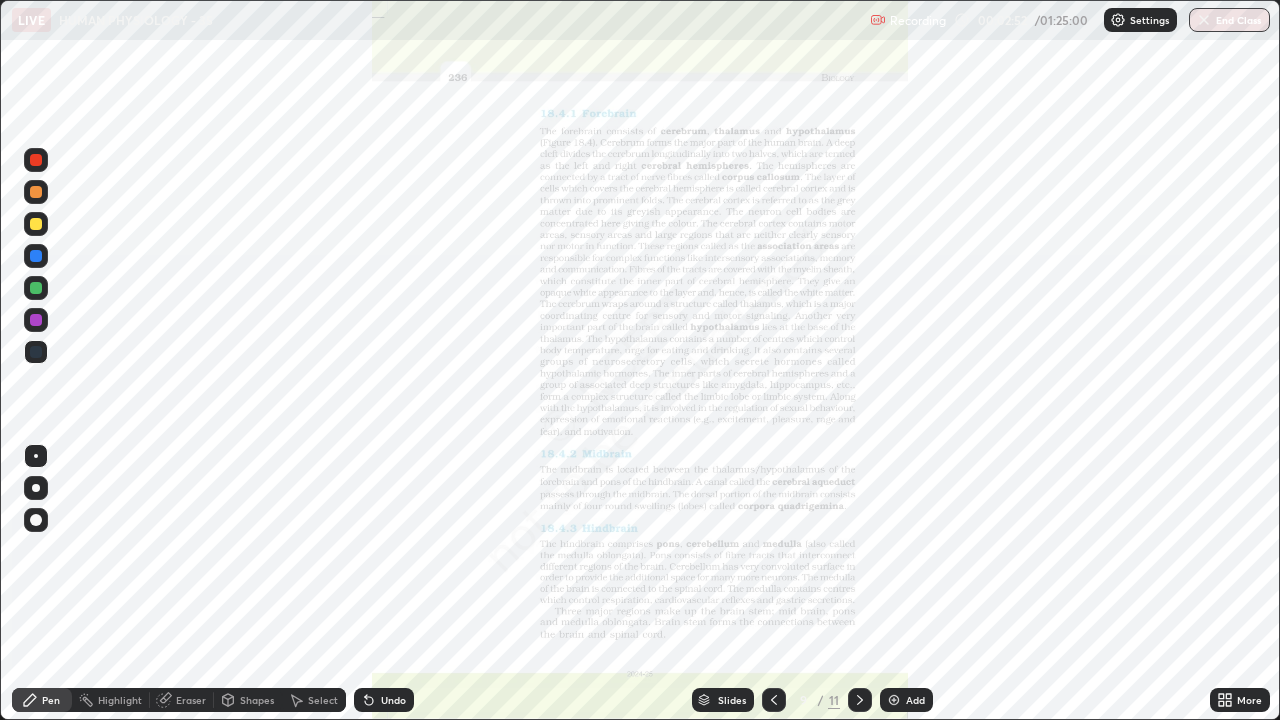 click on "Add" at bounding box center (906, 700) 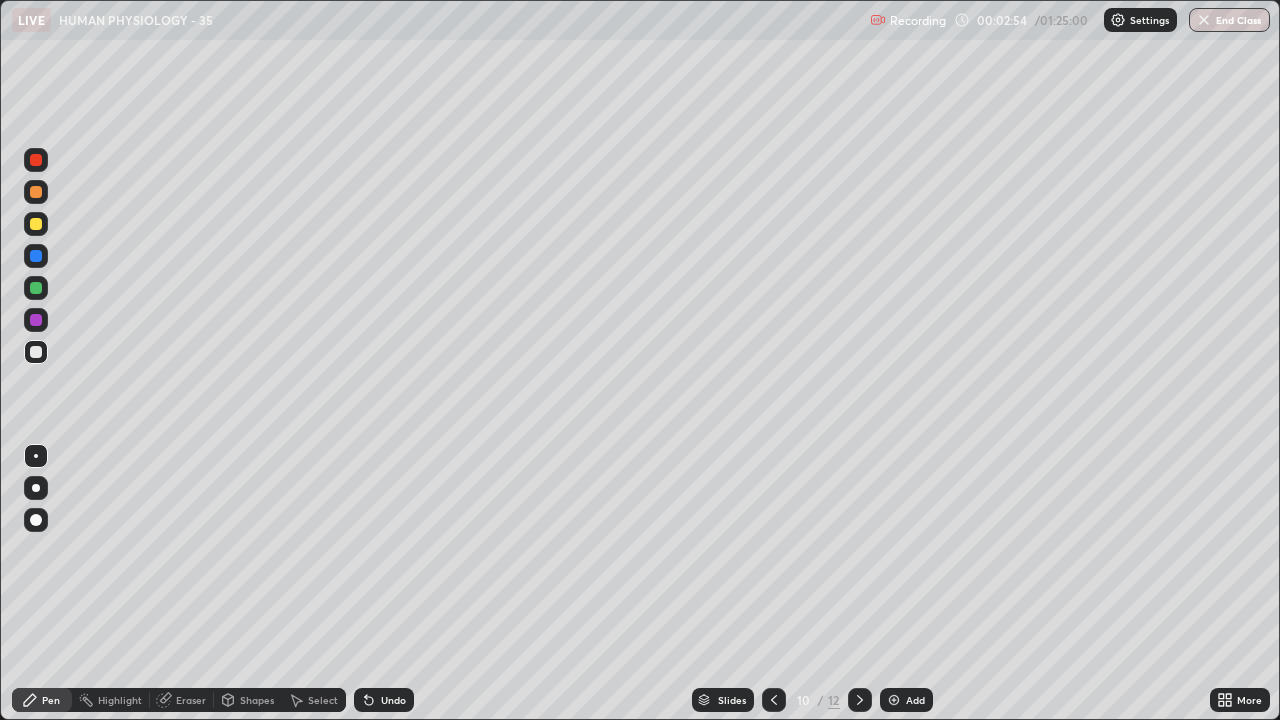 click at bounding box center [36, 224] 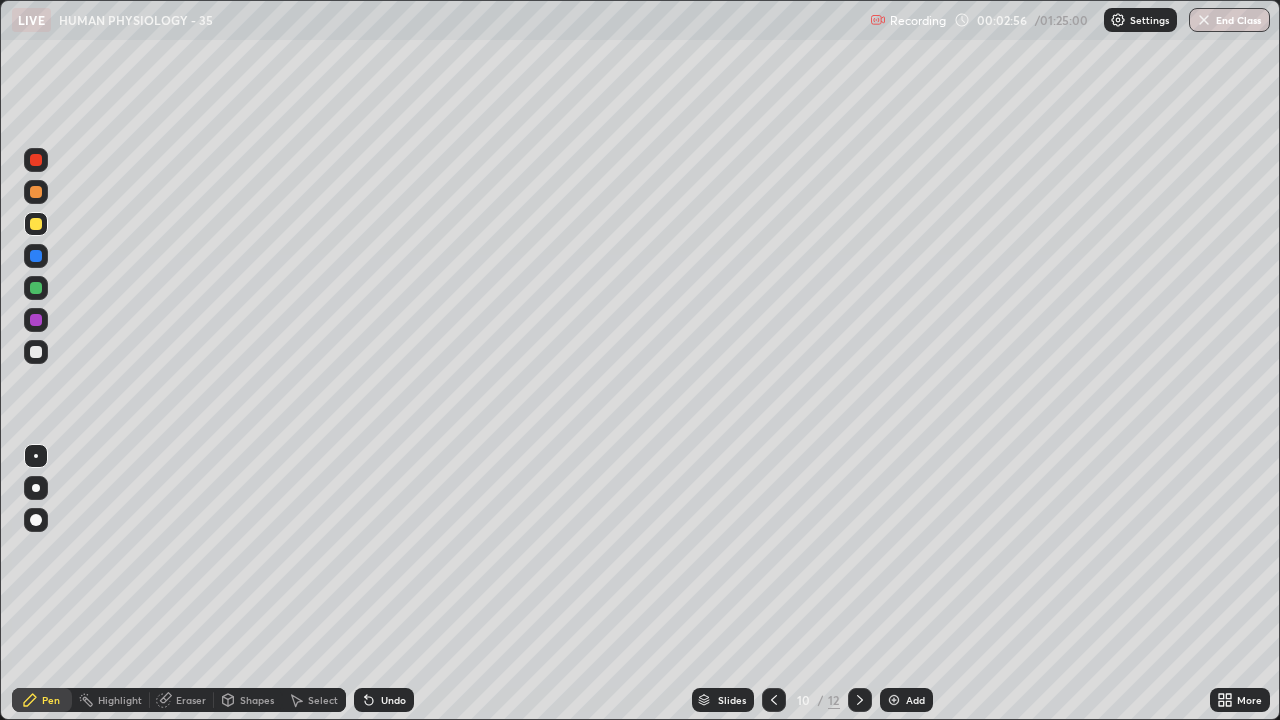click at bounding box center (36, 488) 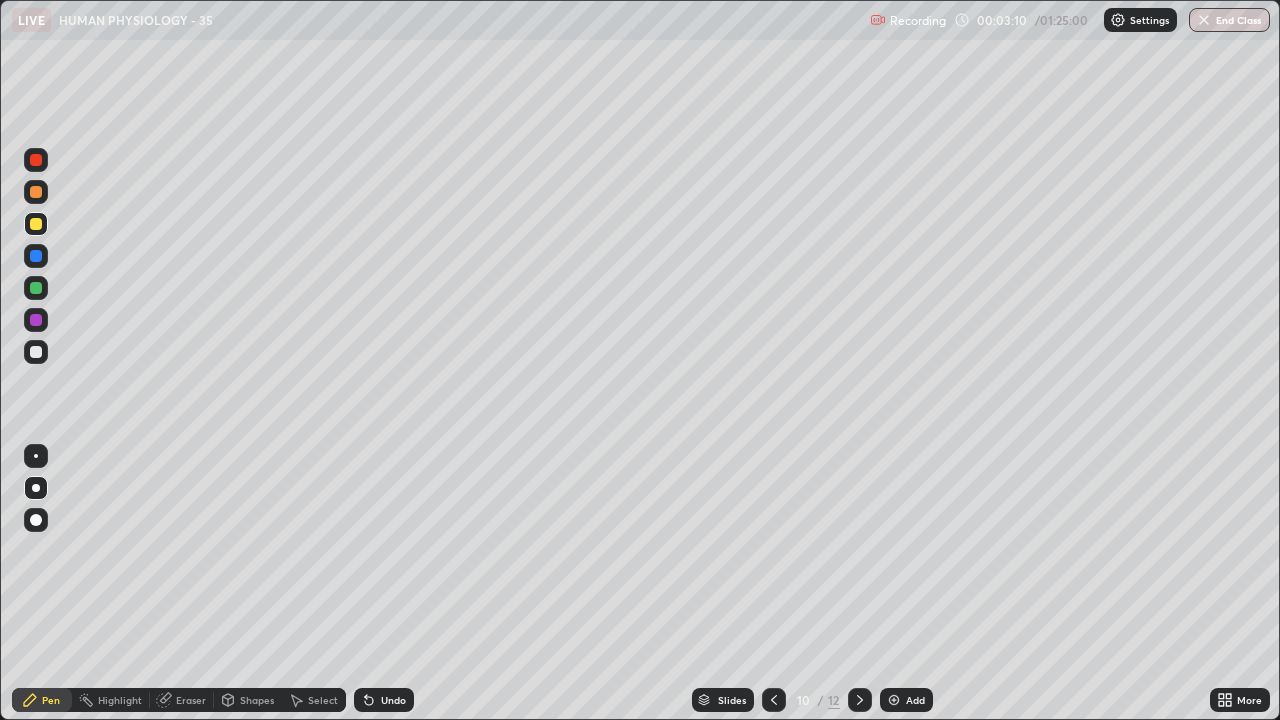 click at bounding box center (36, 192) 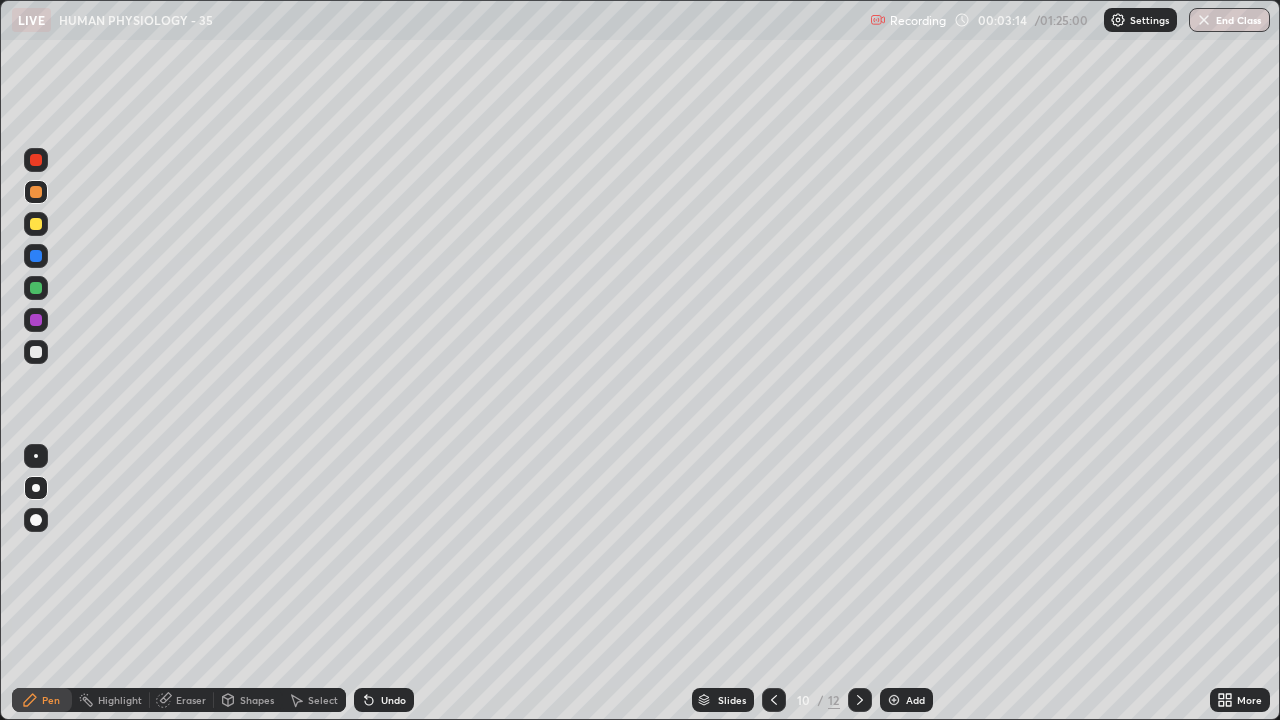 click at bounding box center [36, 520] 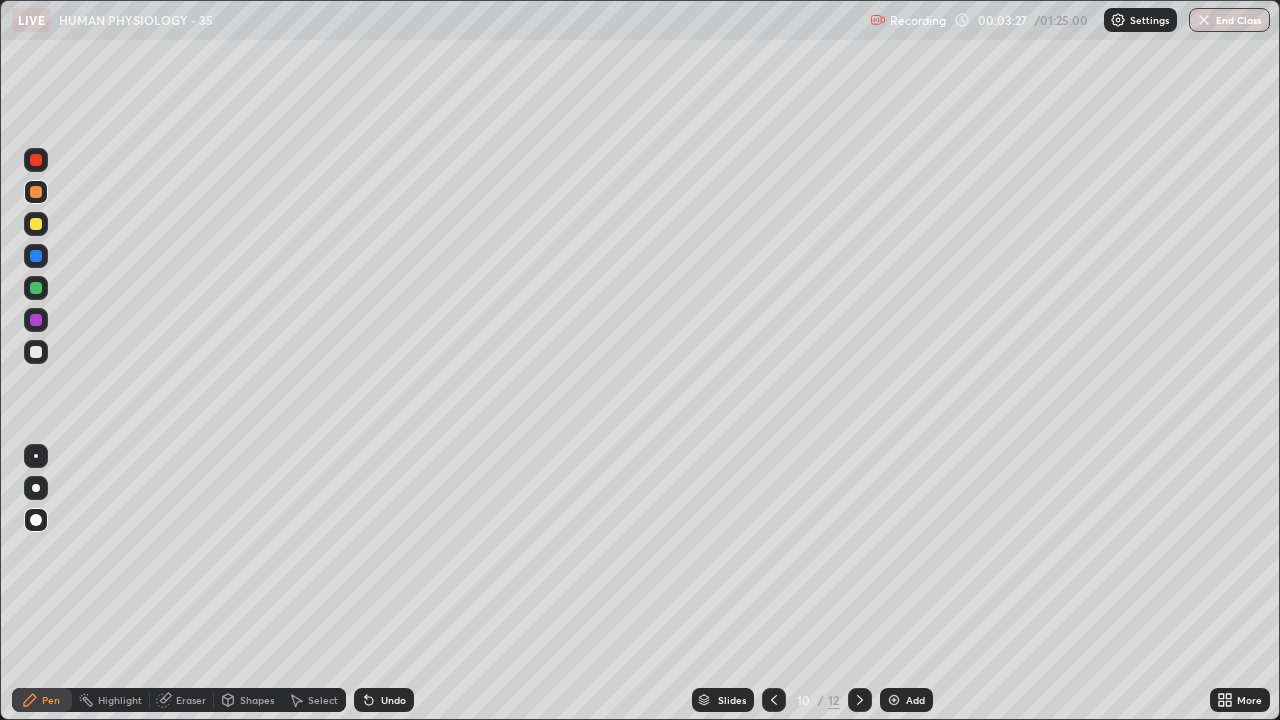 click on "Undo" at bounding box center [393, 700] 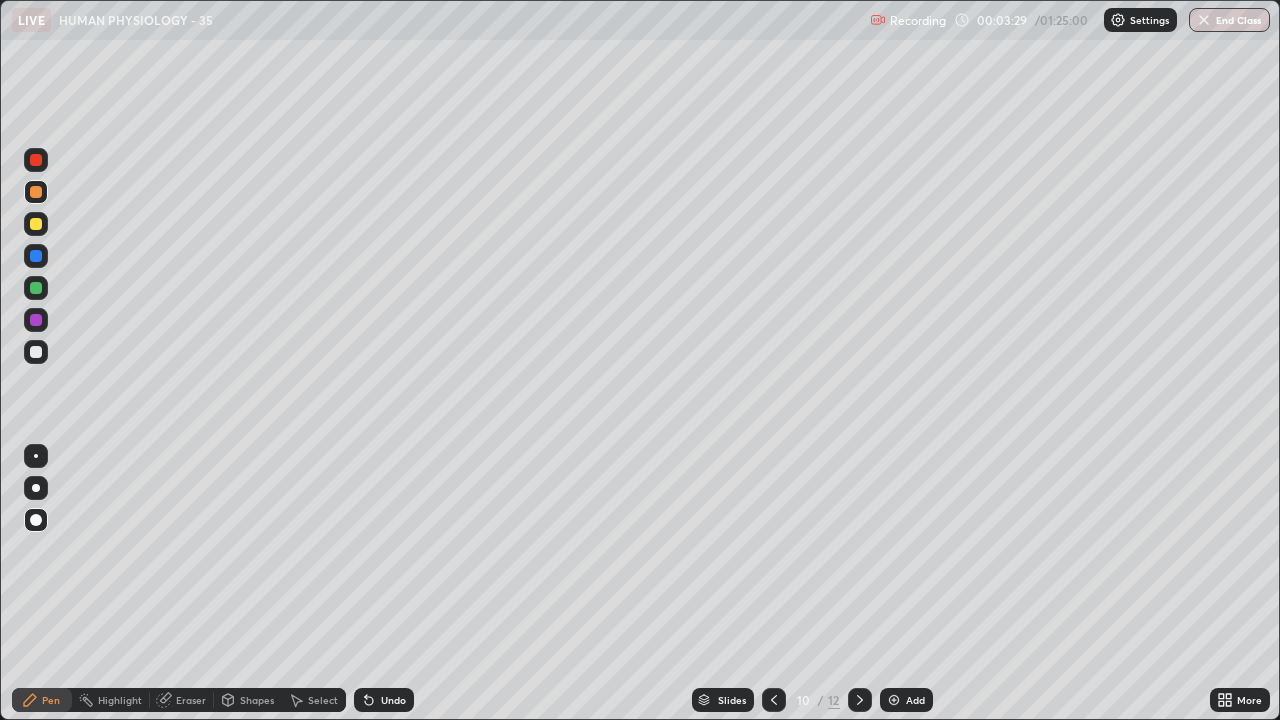 click at bounding box center (36, 488) 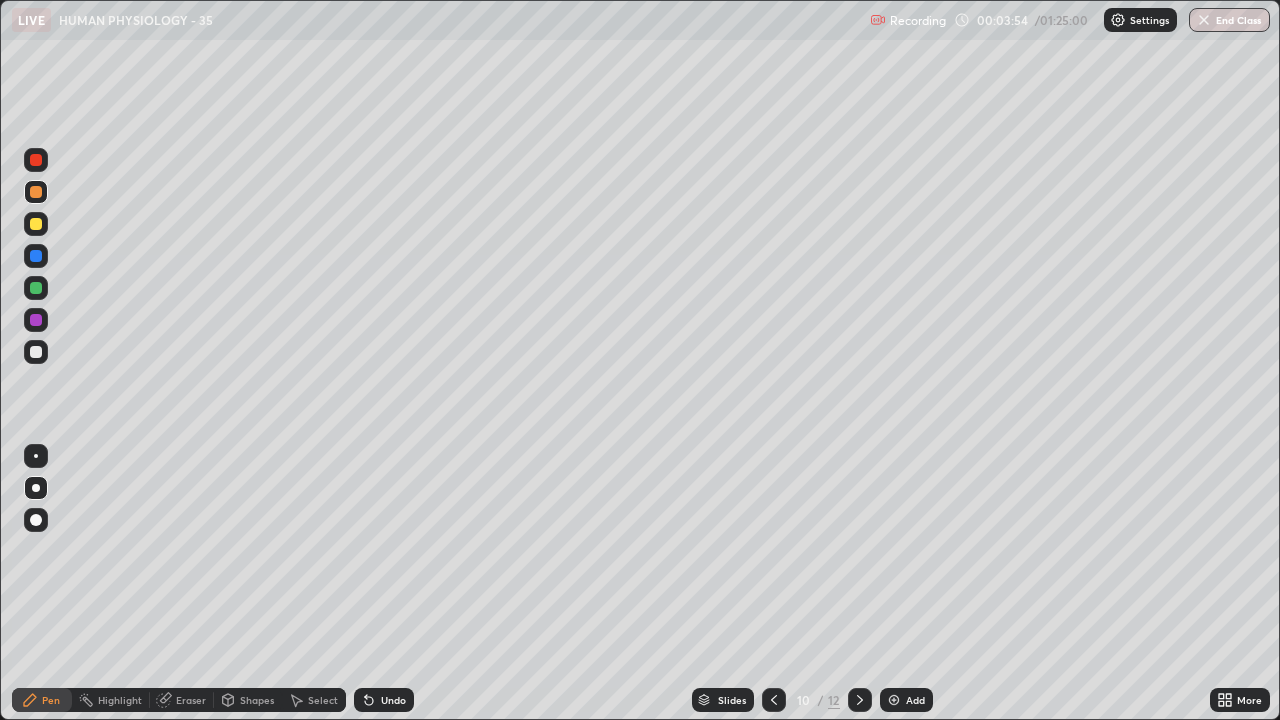 click at bounding box center [36, 224] 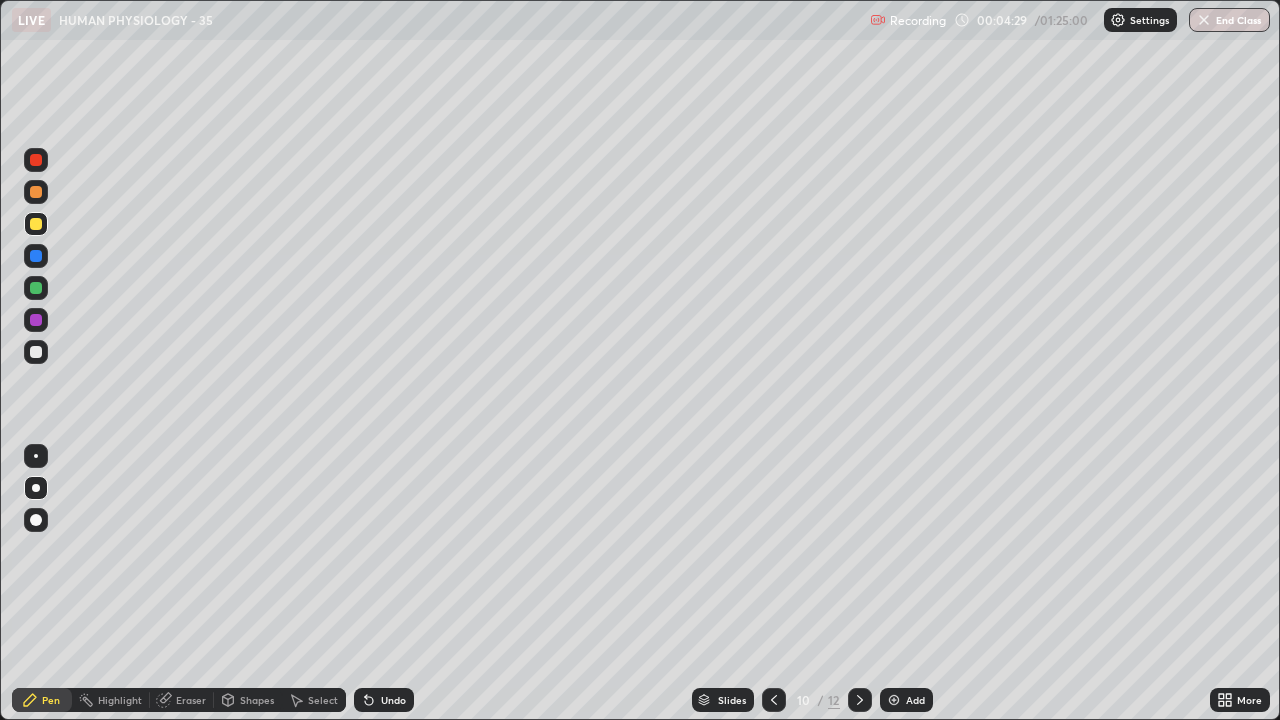 click at bounding box center [36, 520] 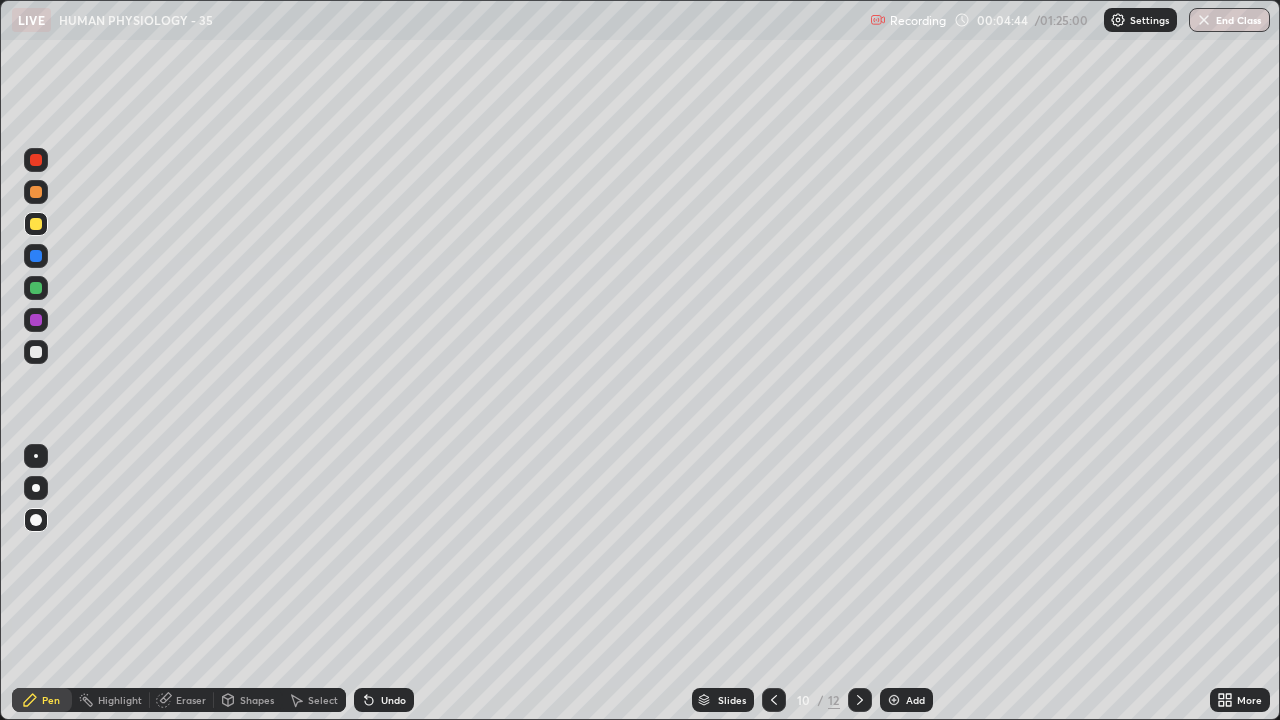 click at bounding box center (36, 288) 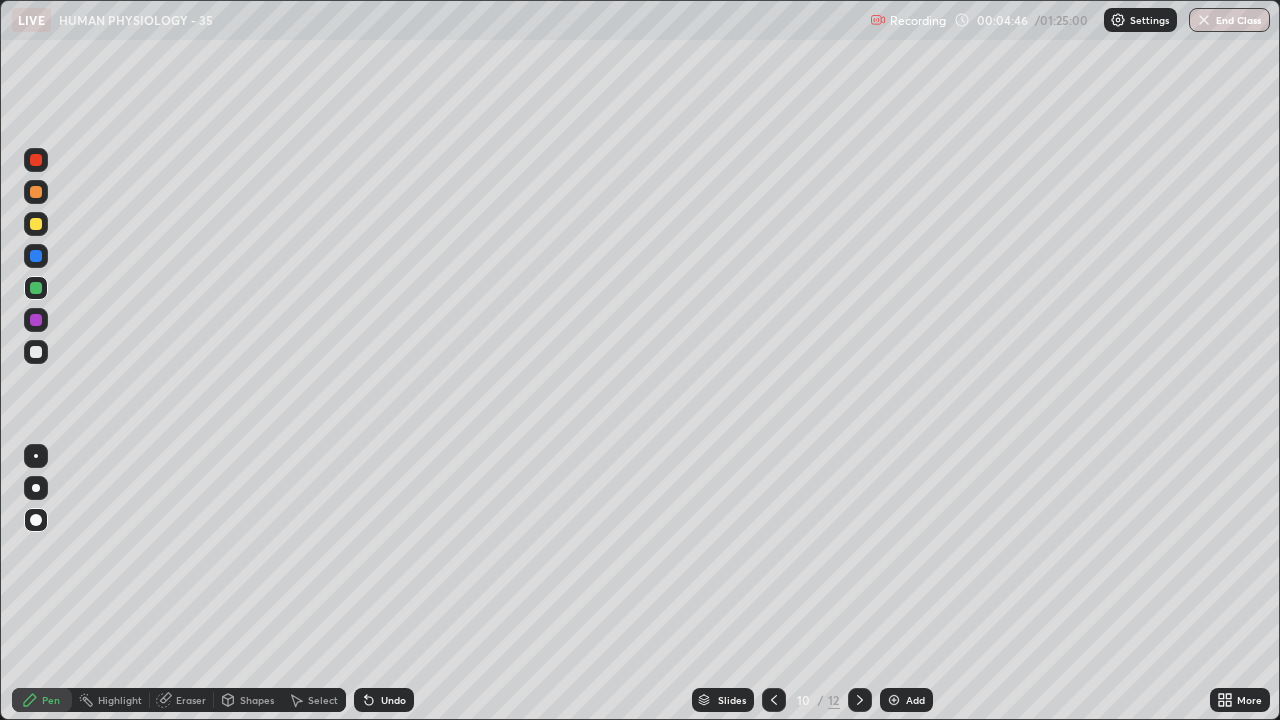 click at bounding box center (36, 488) 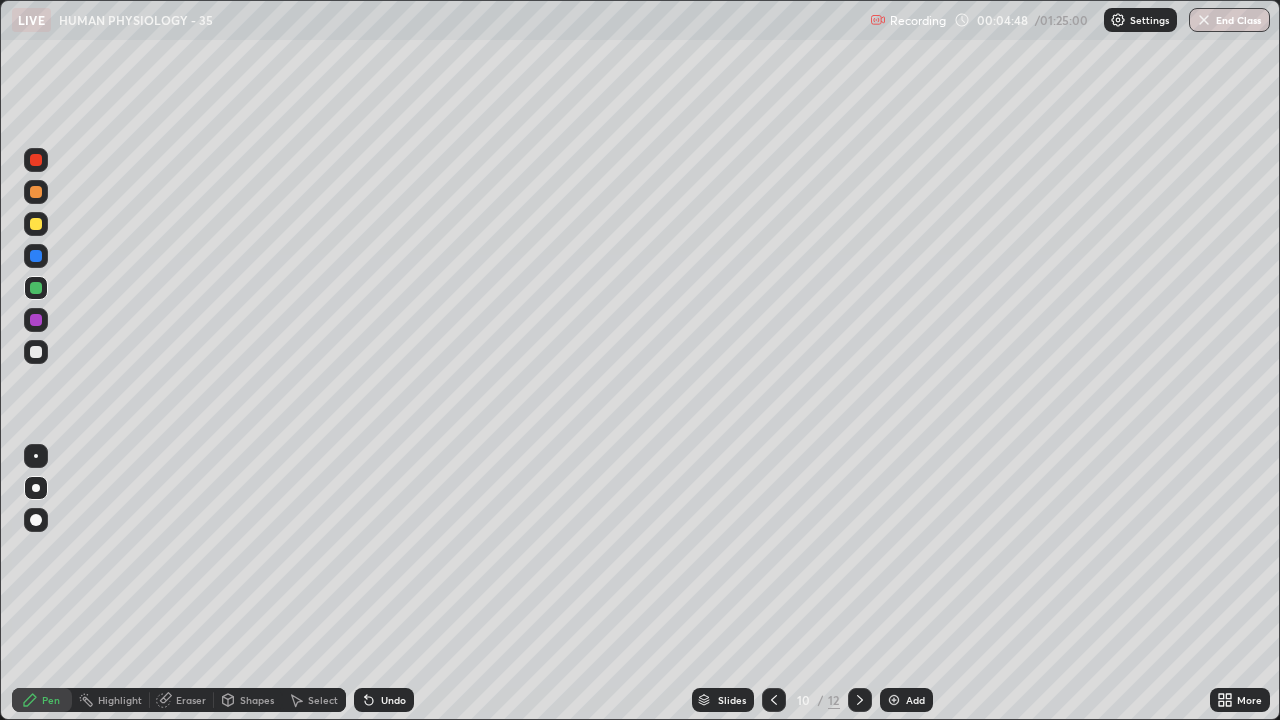 click at bounding box center [36, 520] 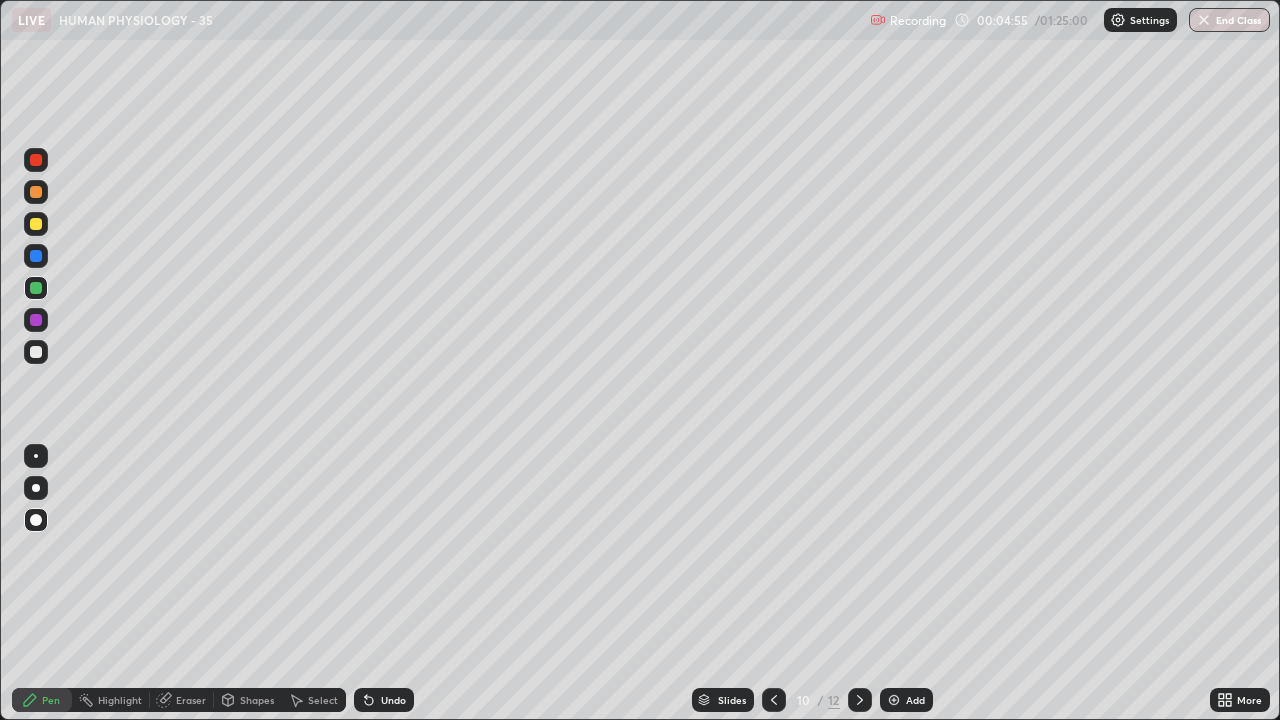 click at bounding box center (36, 224) 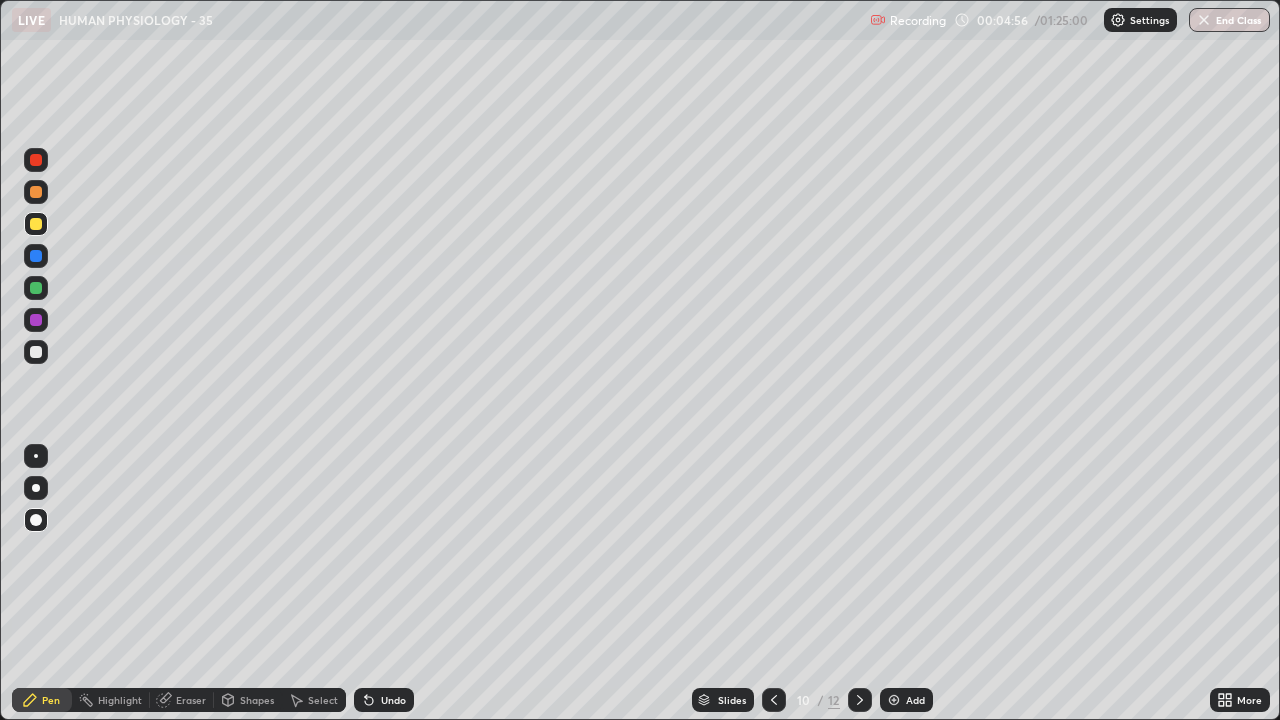 click at bounding box center [36, 456] 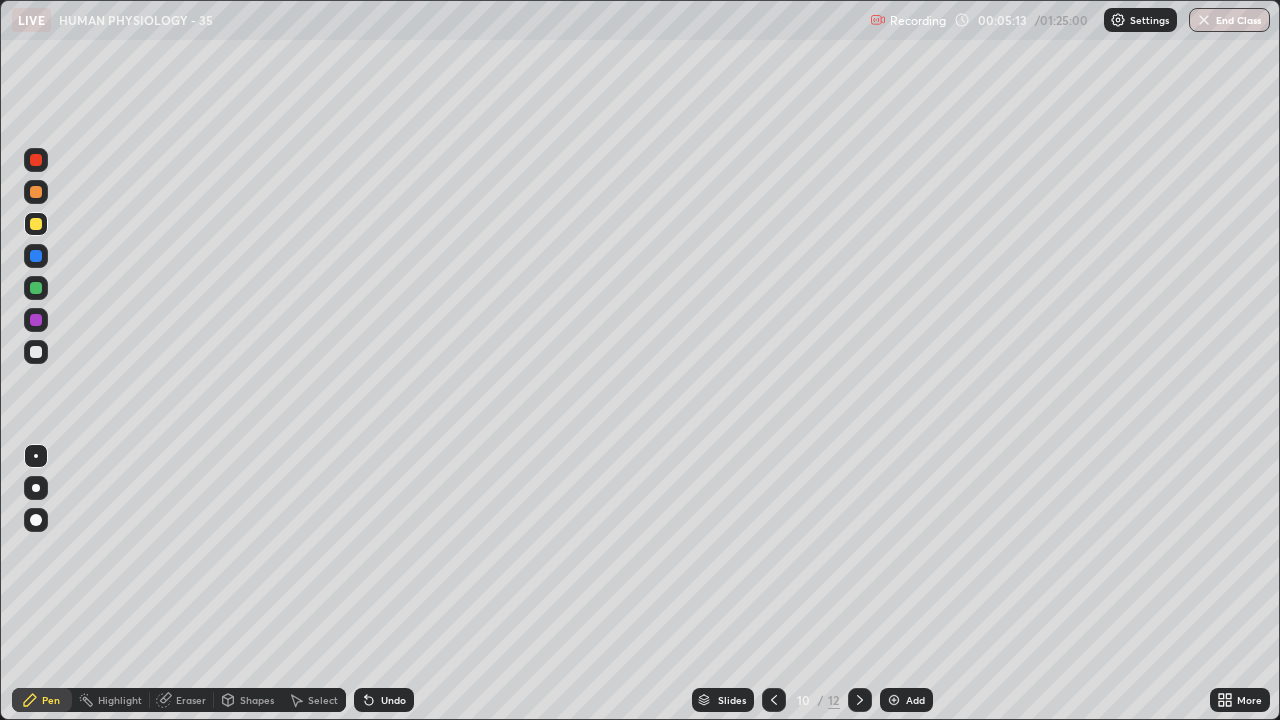 click at bounding box center (36, 352) 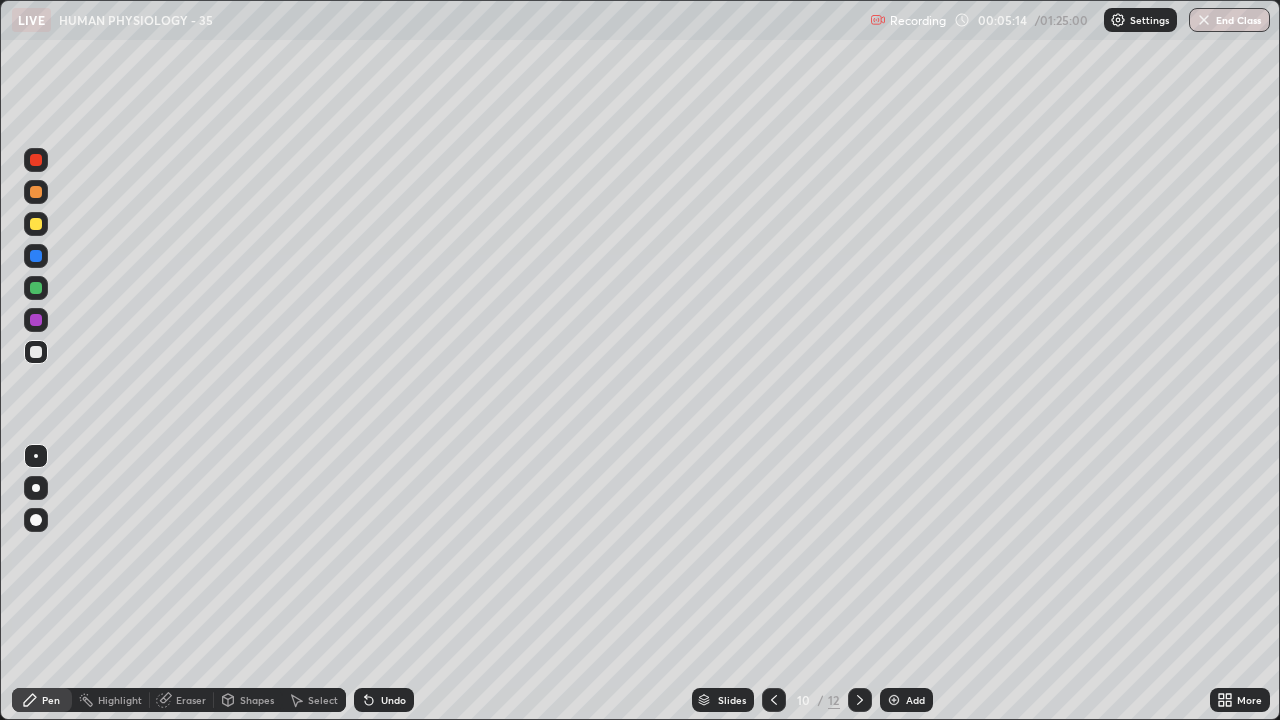 click at bounding box center [36, 488] 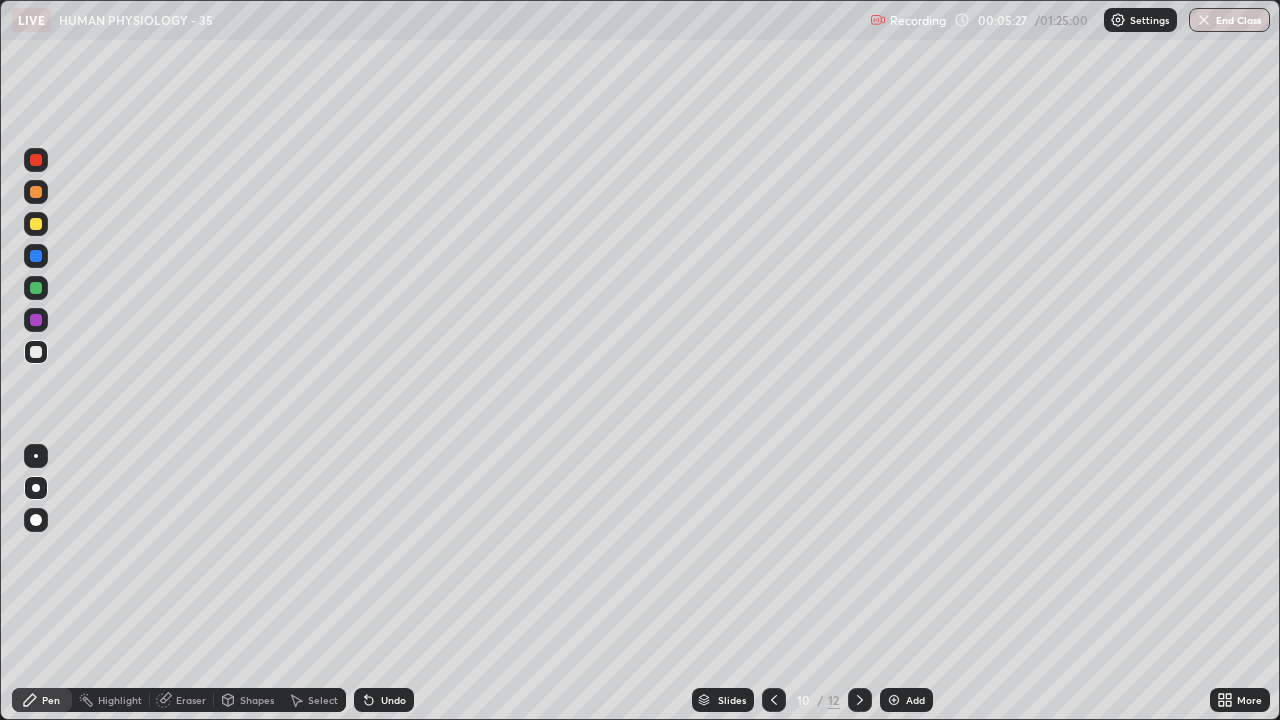 click at bounding box center [36, 320] 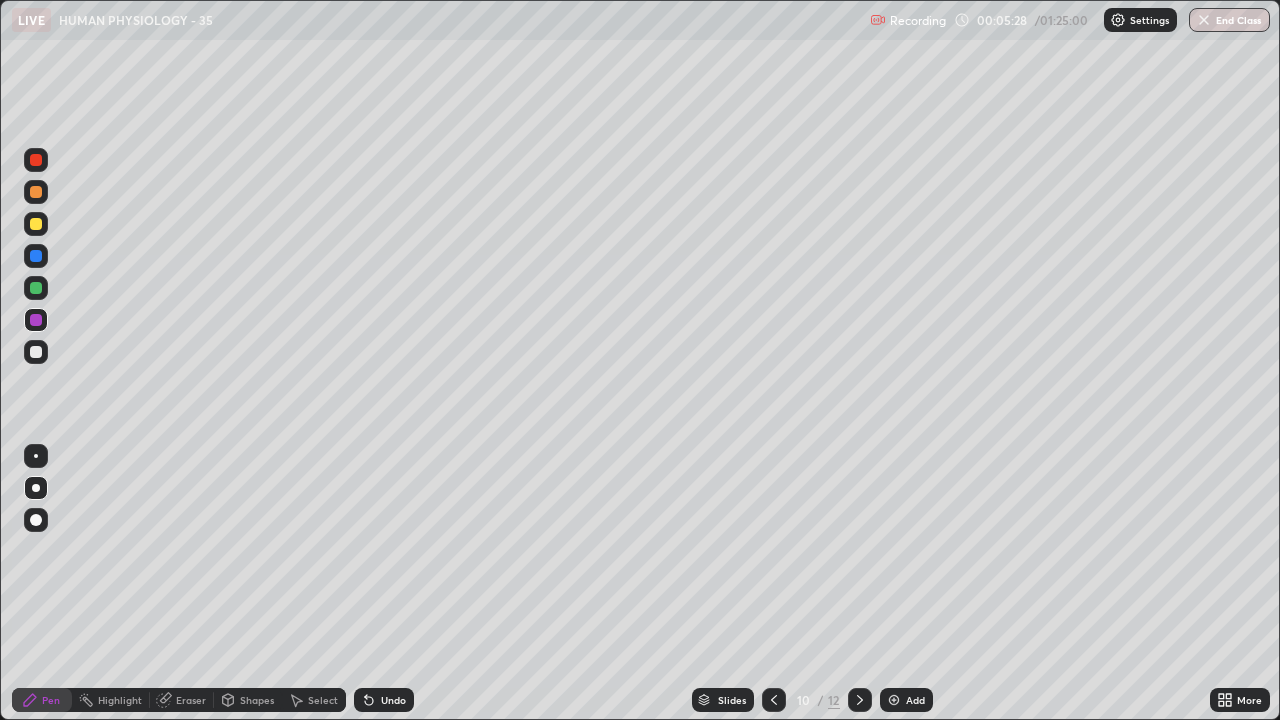 click at bounding box center (36, 288) 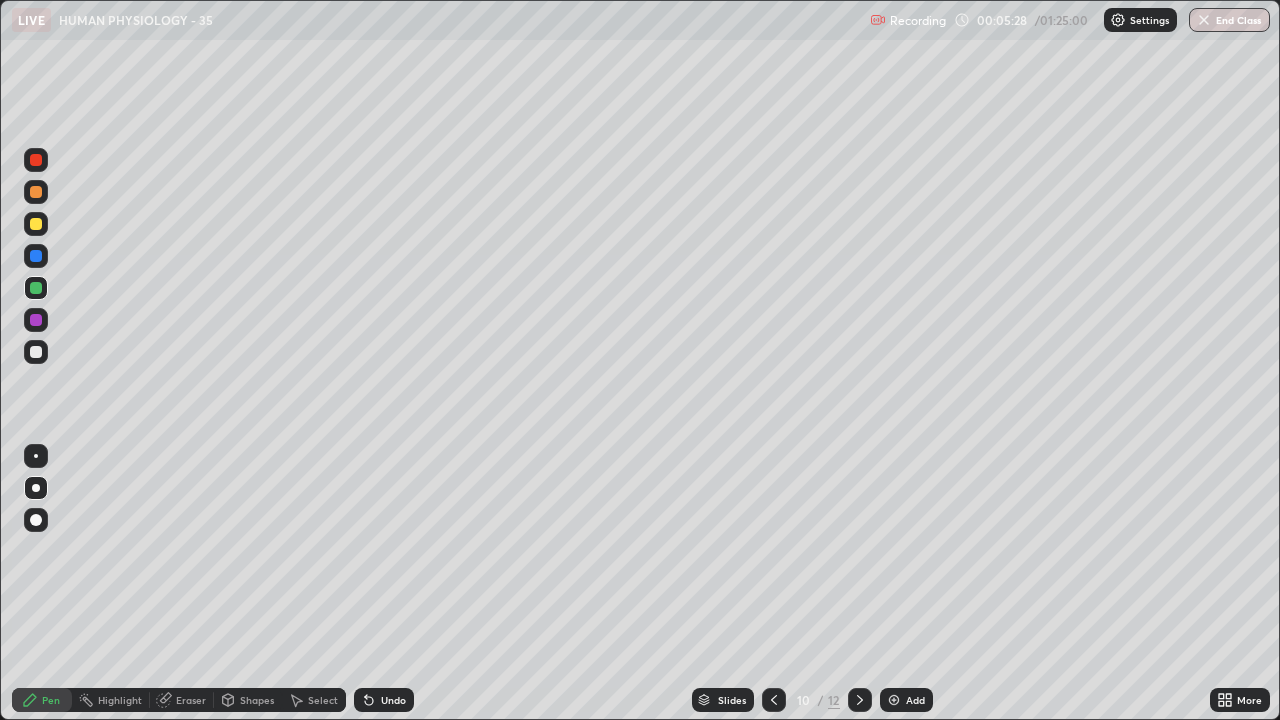 click at bounding box center (36, 288) 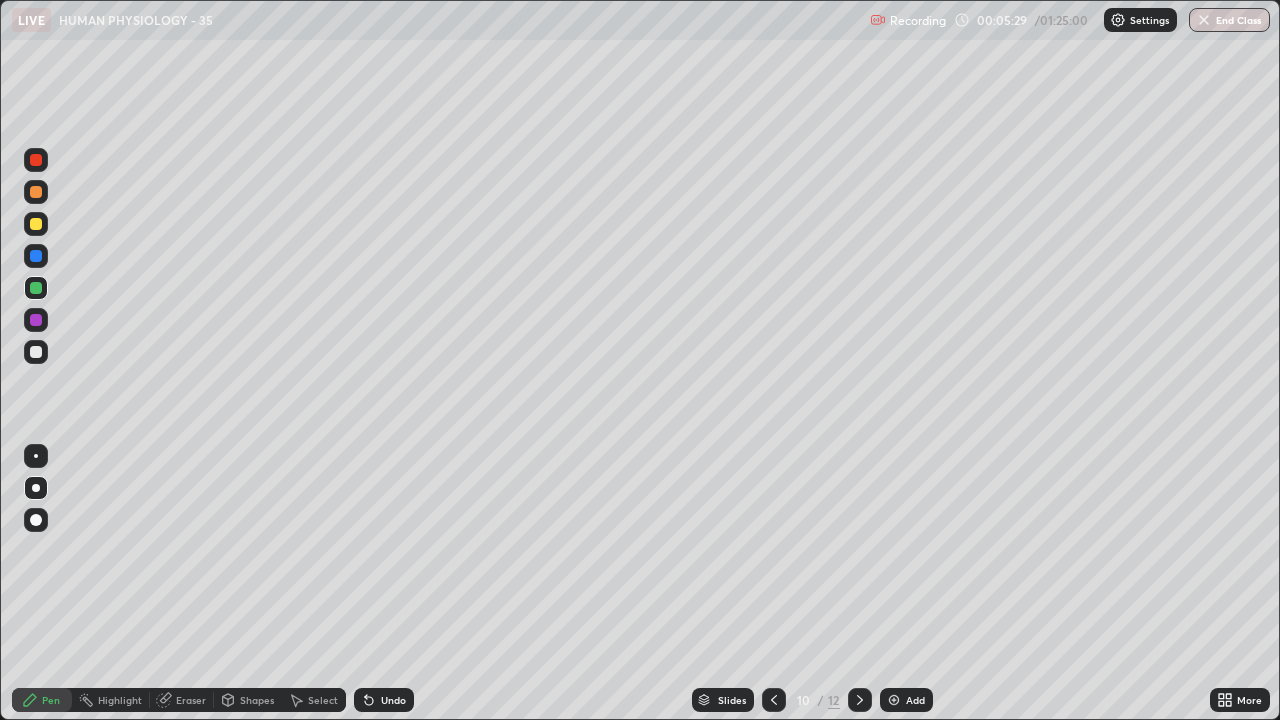 click at bounding box center (36, 320) 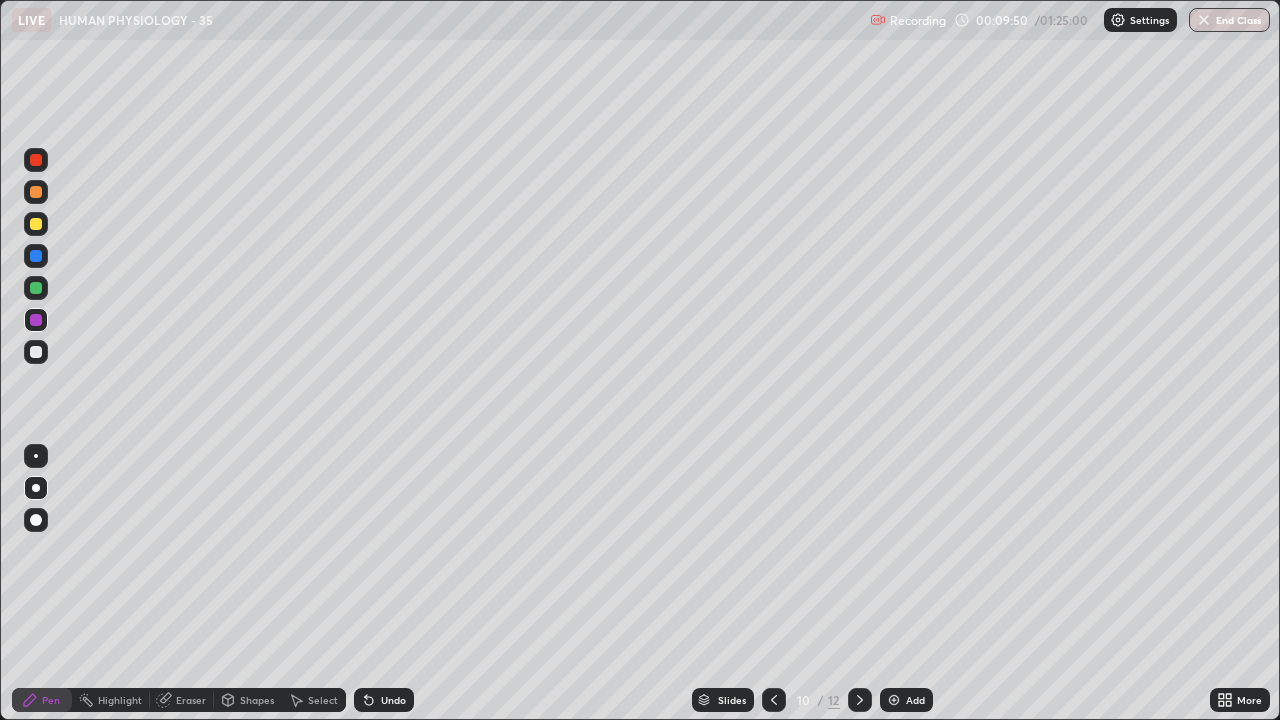 click at bounding box center (36, 192) 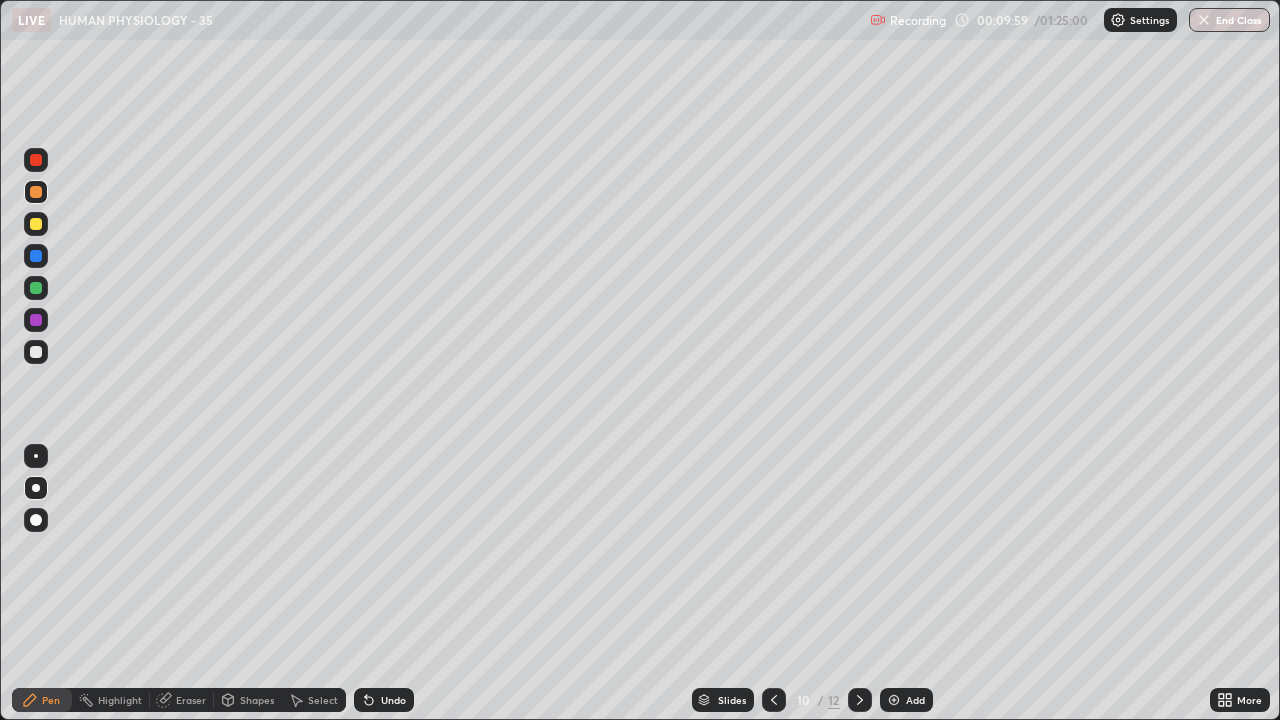 click at bounding box center (36, 224) 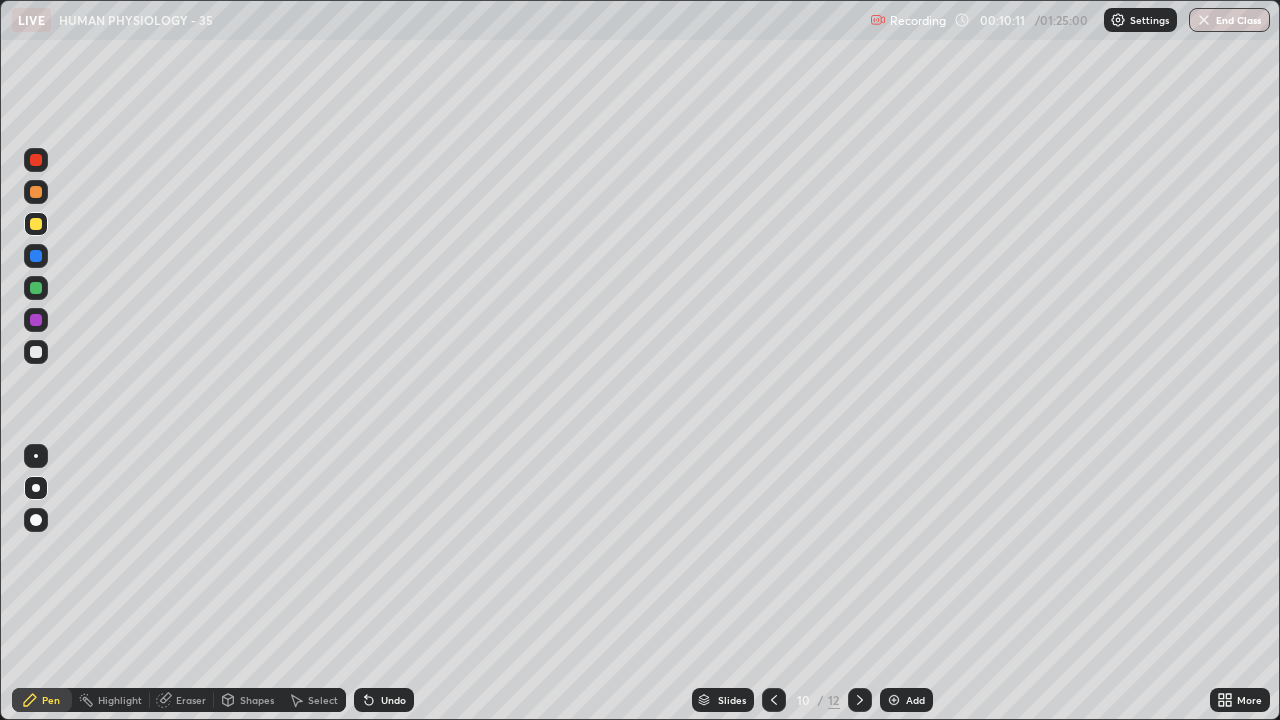 click at bounding box center [36, 352] 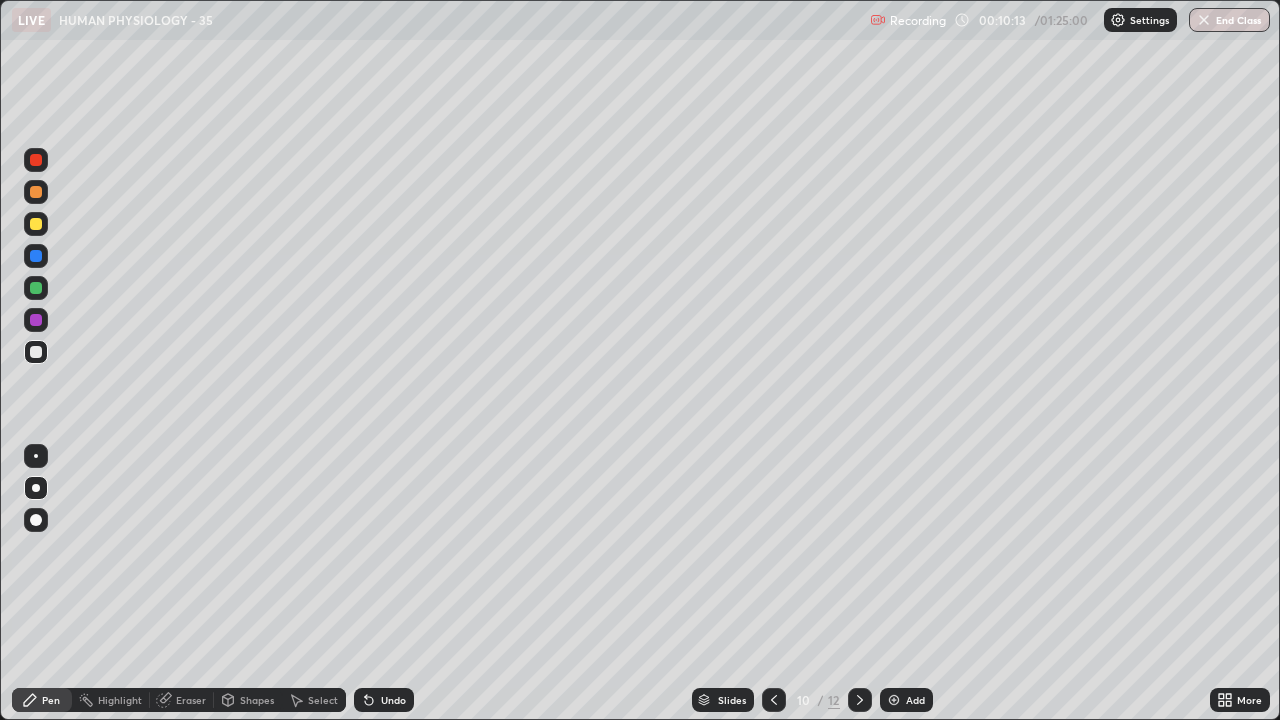 click at bounding box center [36, 456] 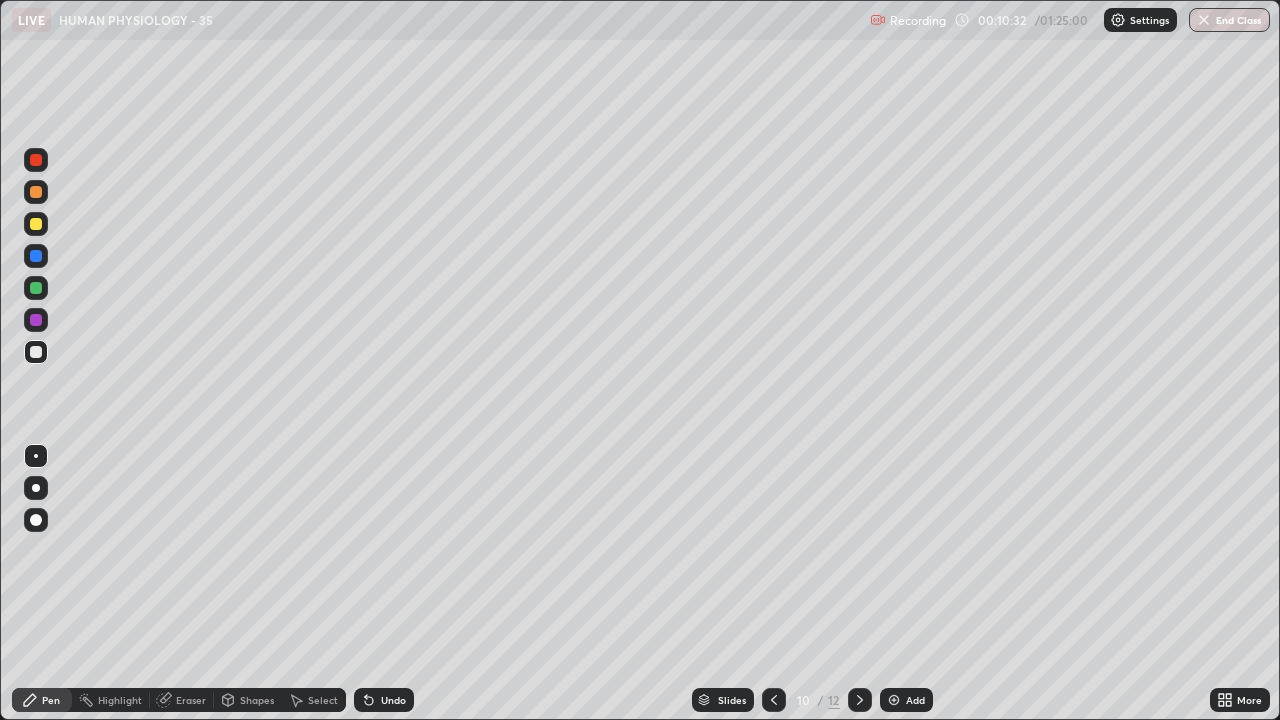 click at bounding box center [36, 192] 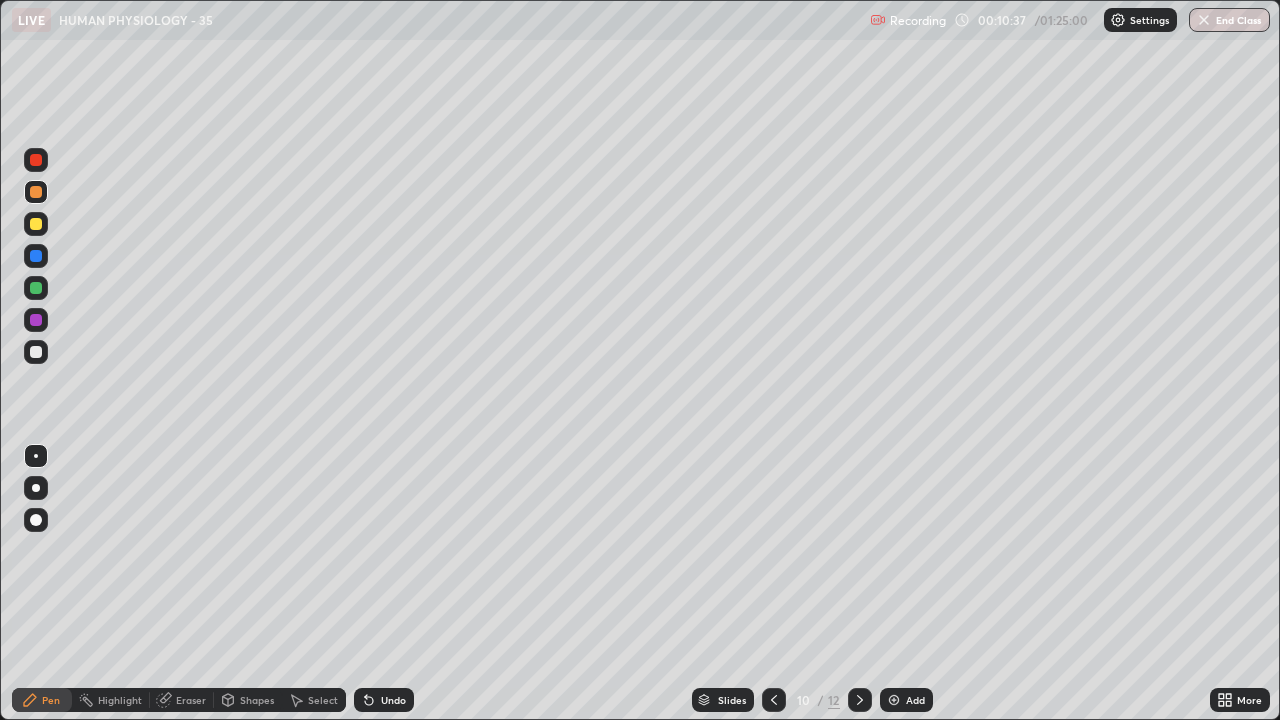 click at bounding box center (36, 520) 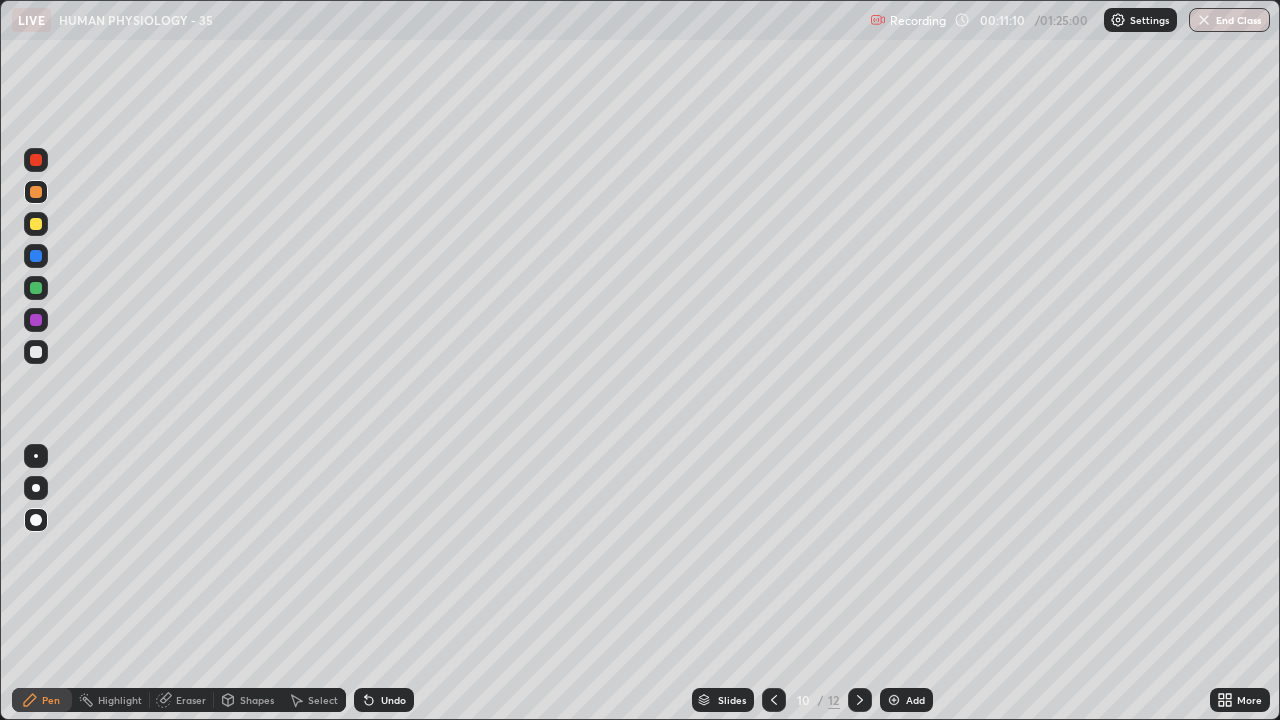 click at bounding box center (36, 352) 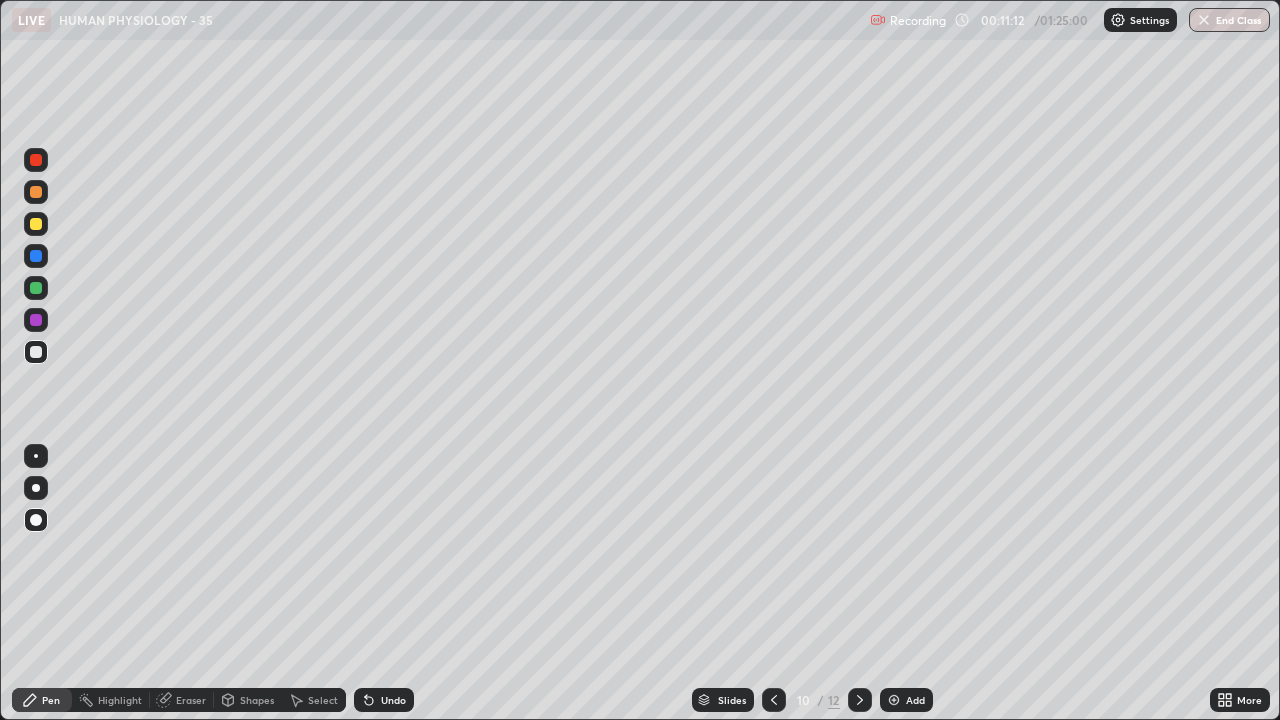 click at bounding box center (36, 488) 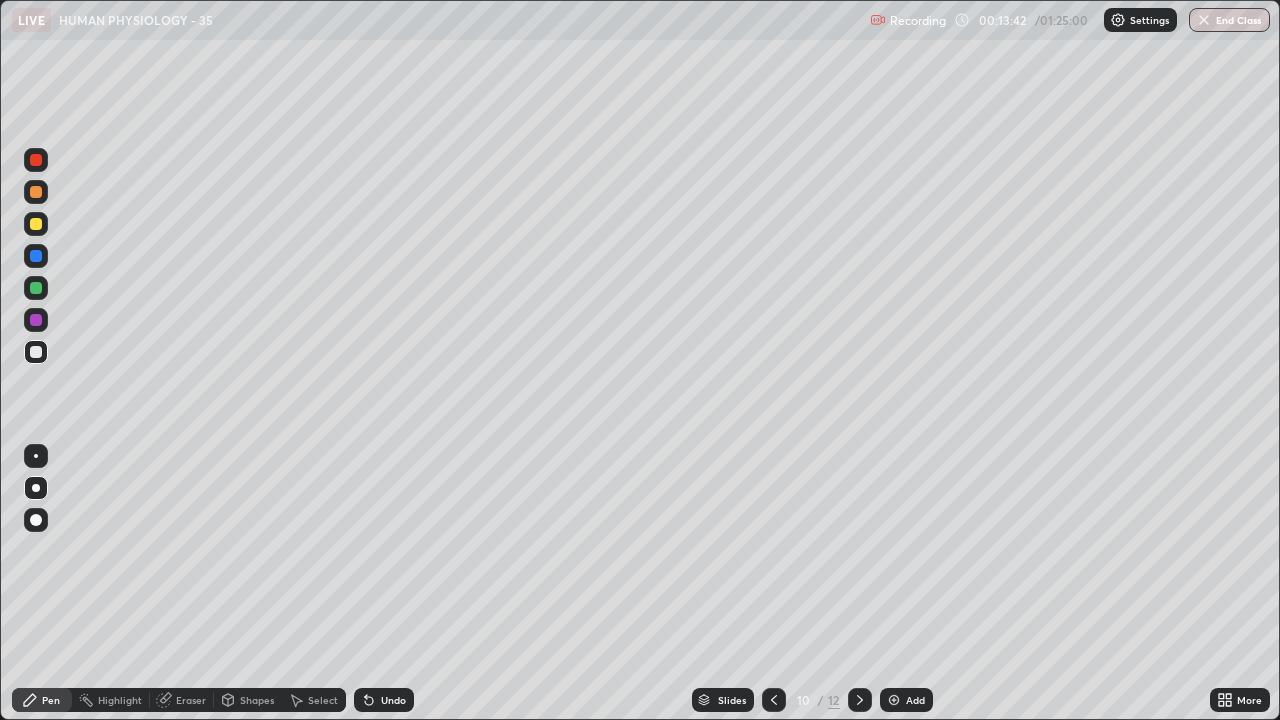 click at bounding box center [36, 224] 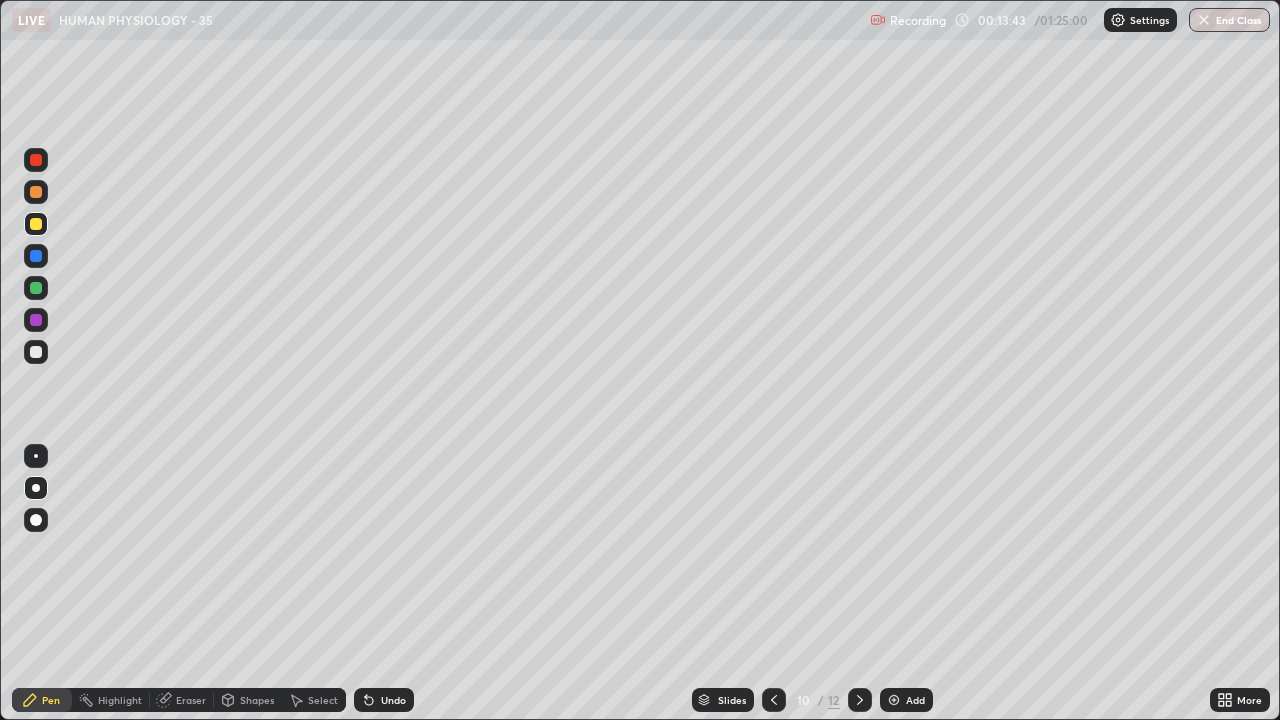 click at bounding box center (36, 192) 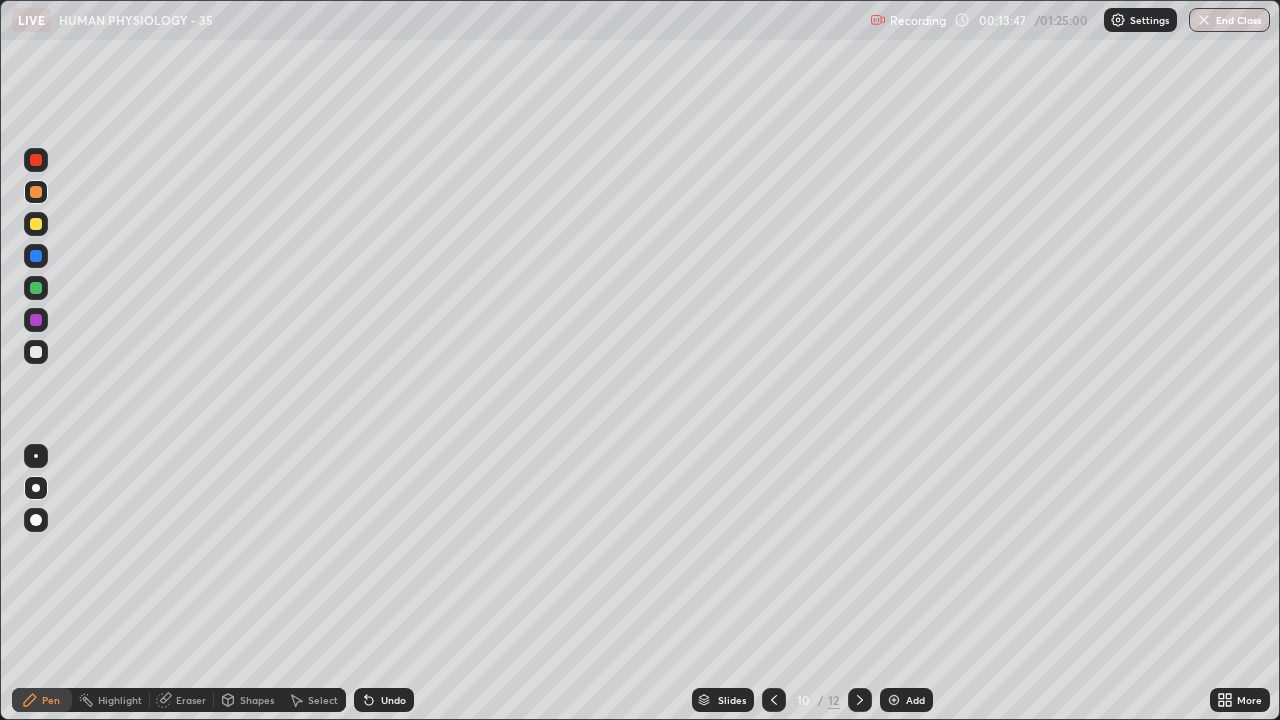 click at bounding box center (36, 352) 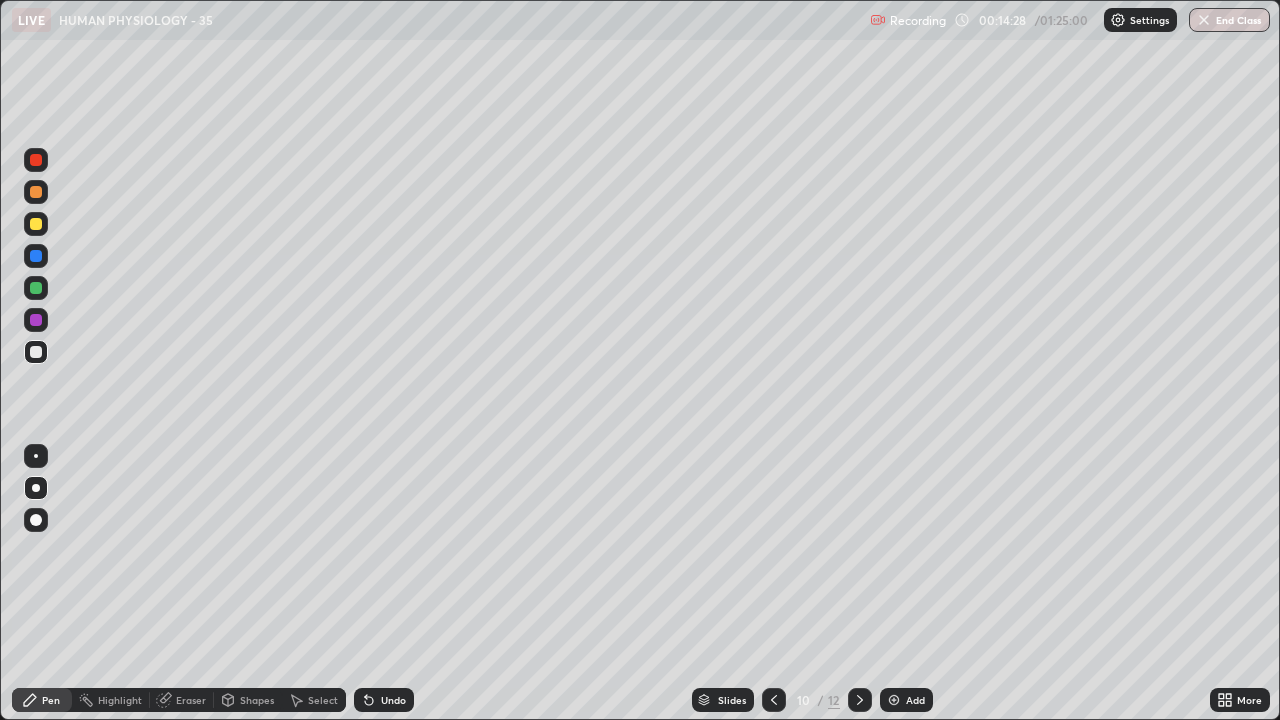 click on "Undo" at bounding box center (393, 700) 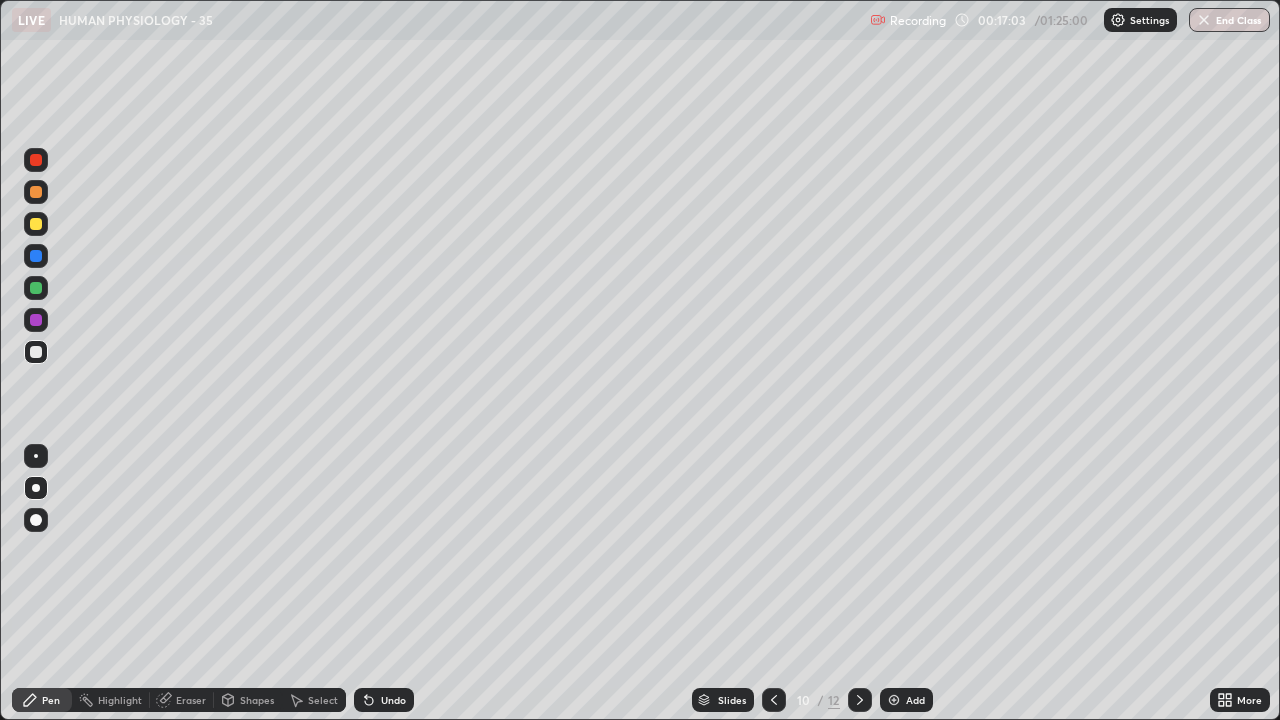 click on "Add" at bounding box center (906, 700) 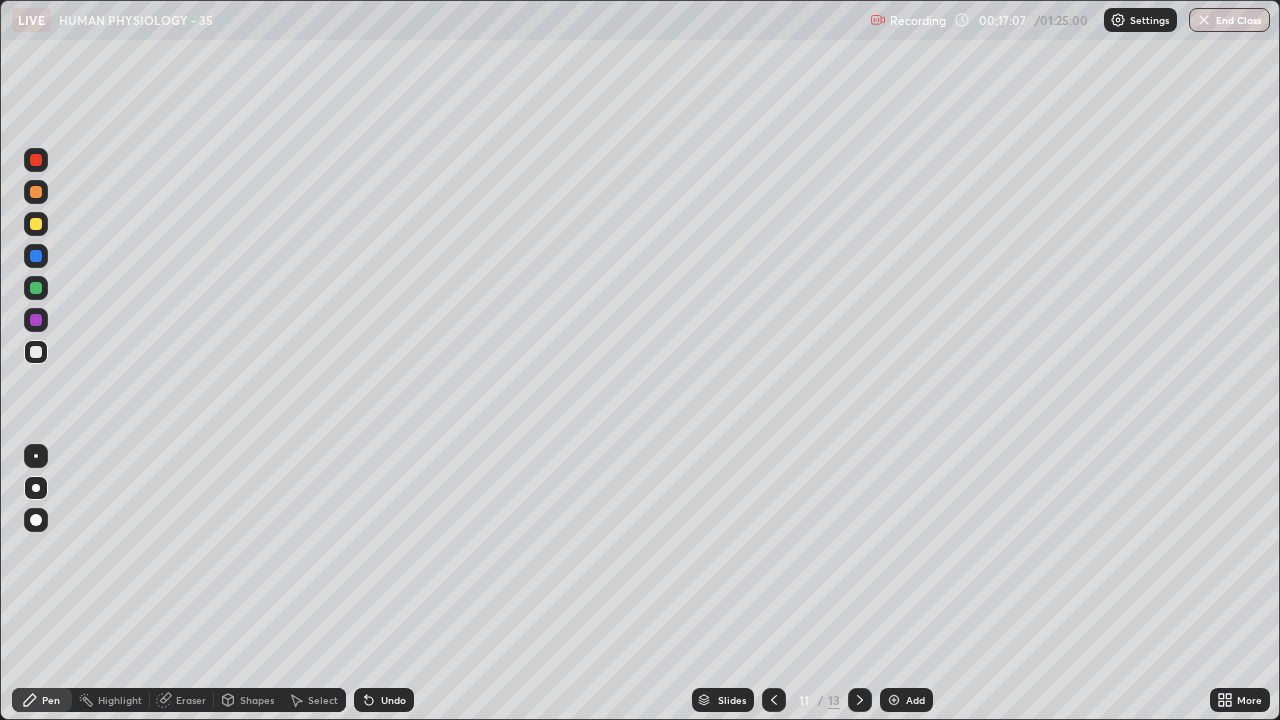 click 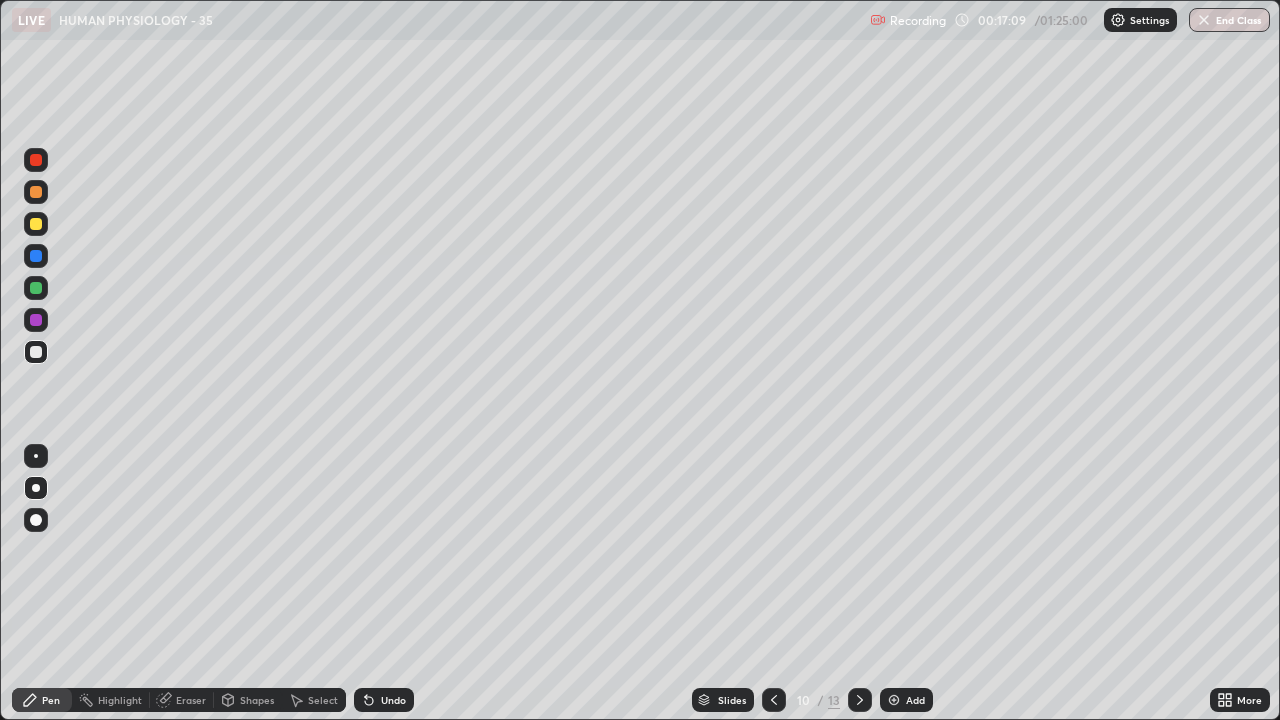 click 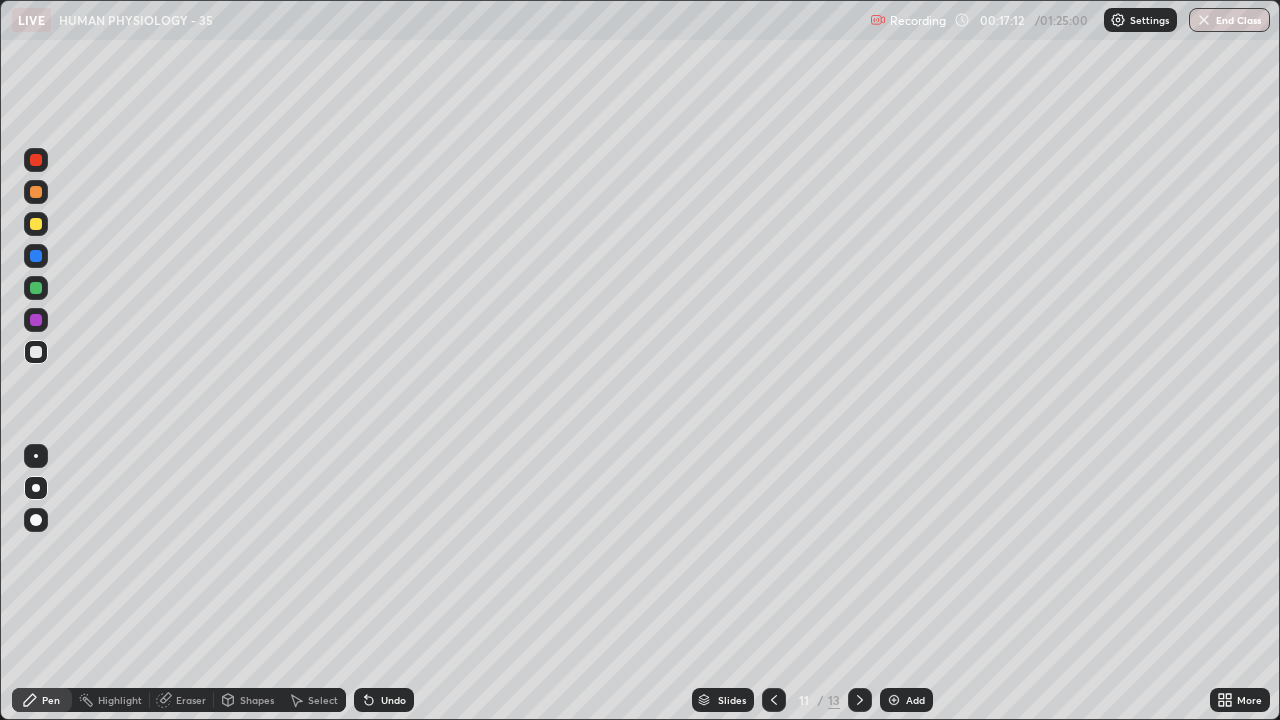 click at bounding box center [36, 224] 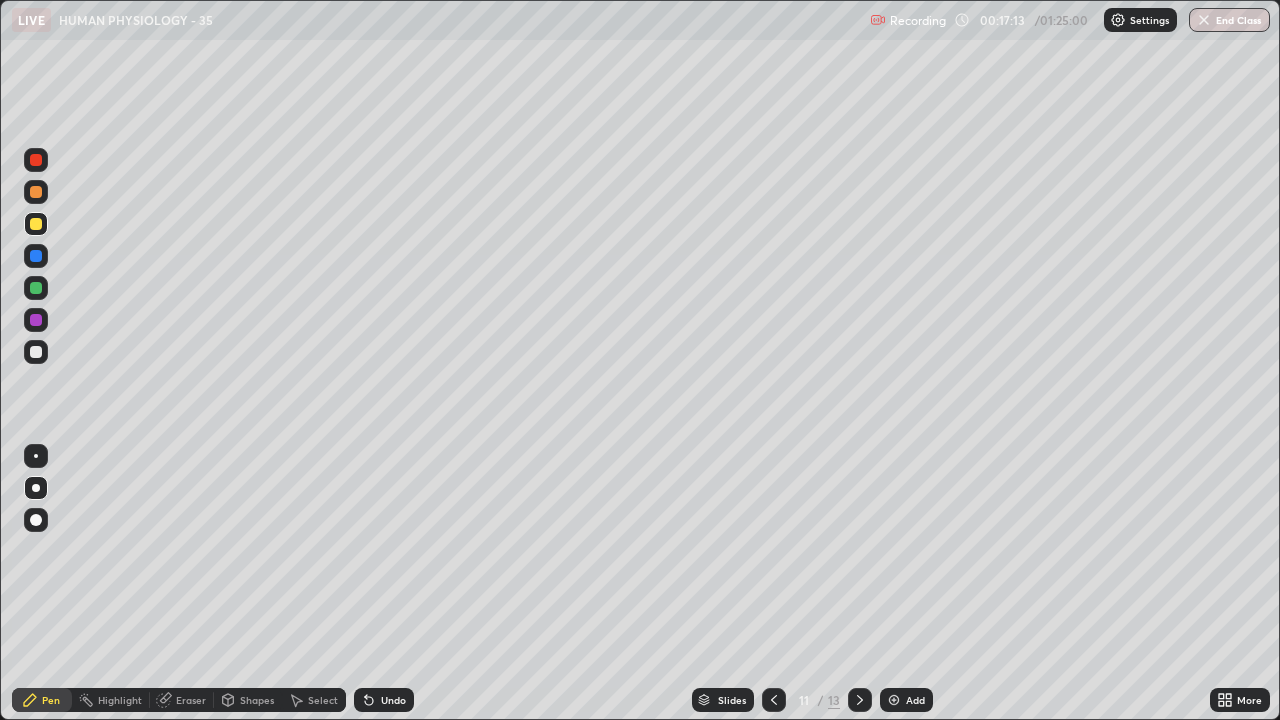 click at bounding box center [36, 520] 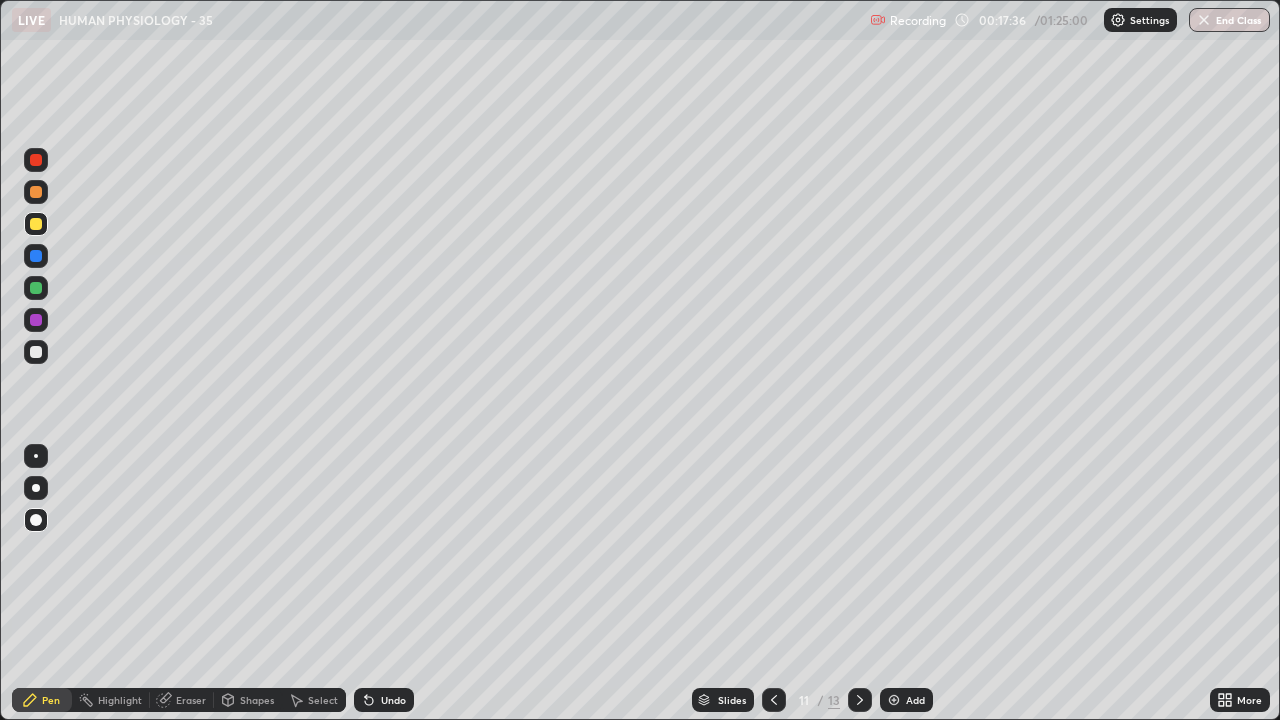 click on "Undo" at bounding box center (393, 700) 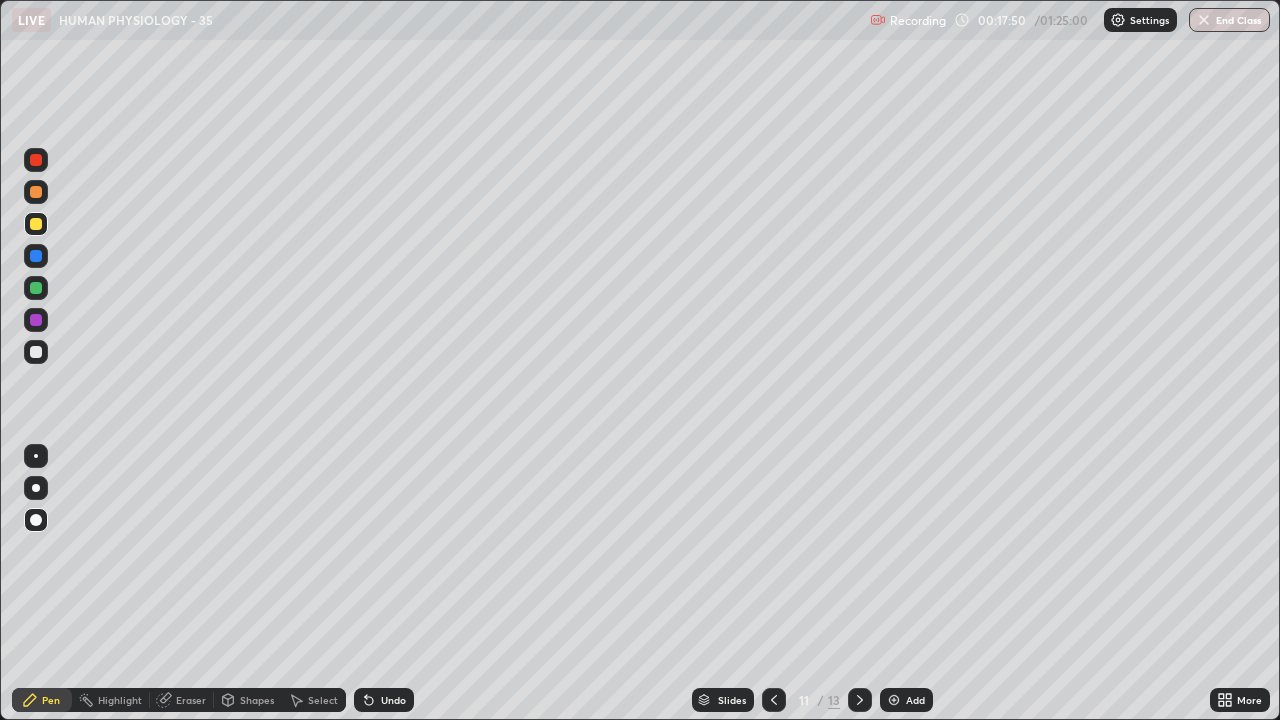 click at bounding box center [36, 192] 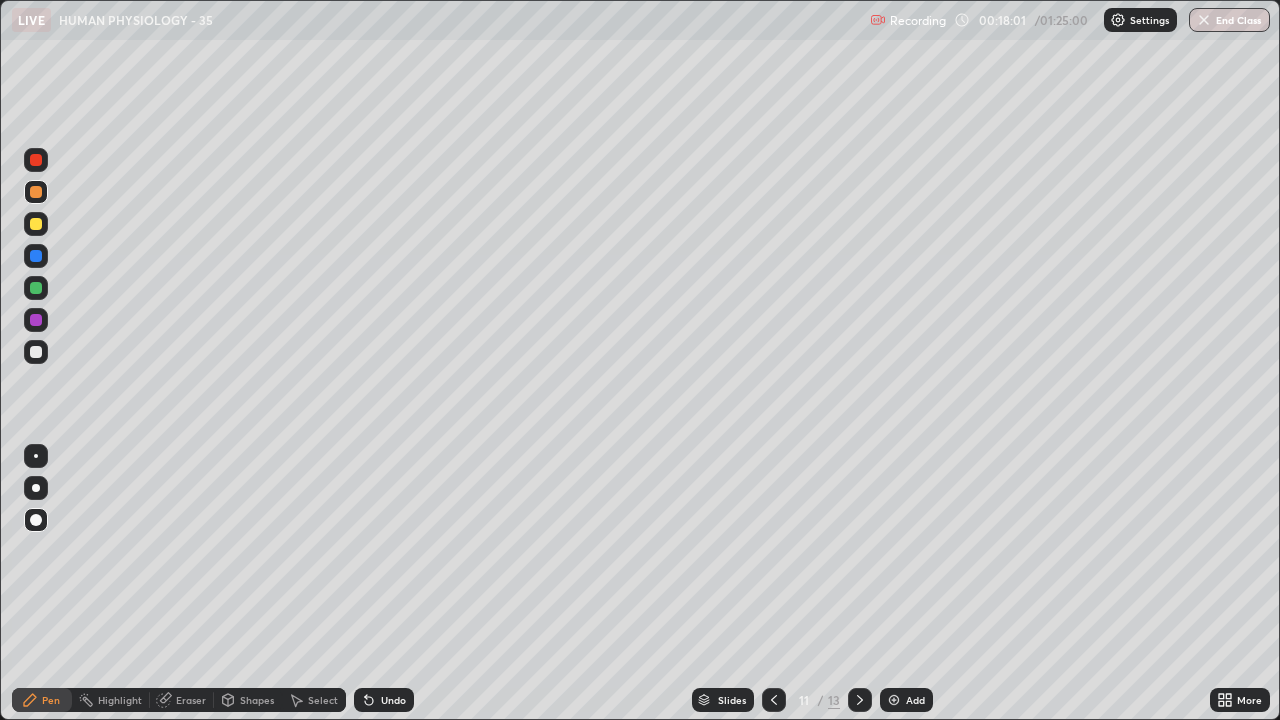 click at bounding box center [36, 256] 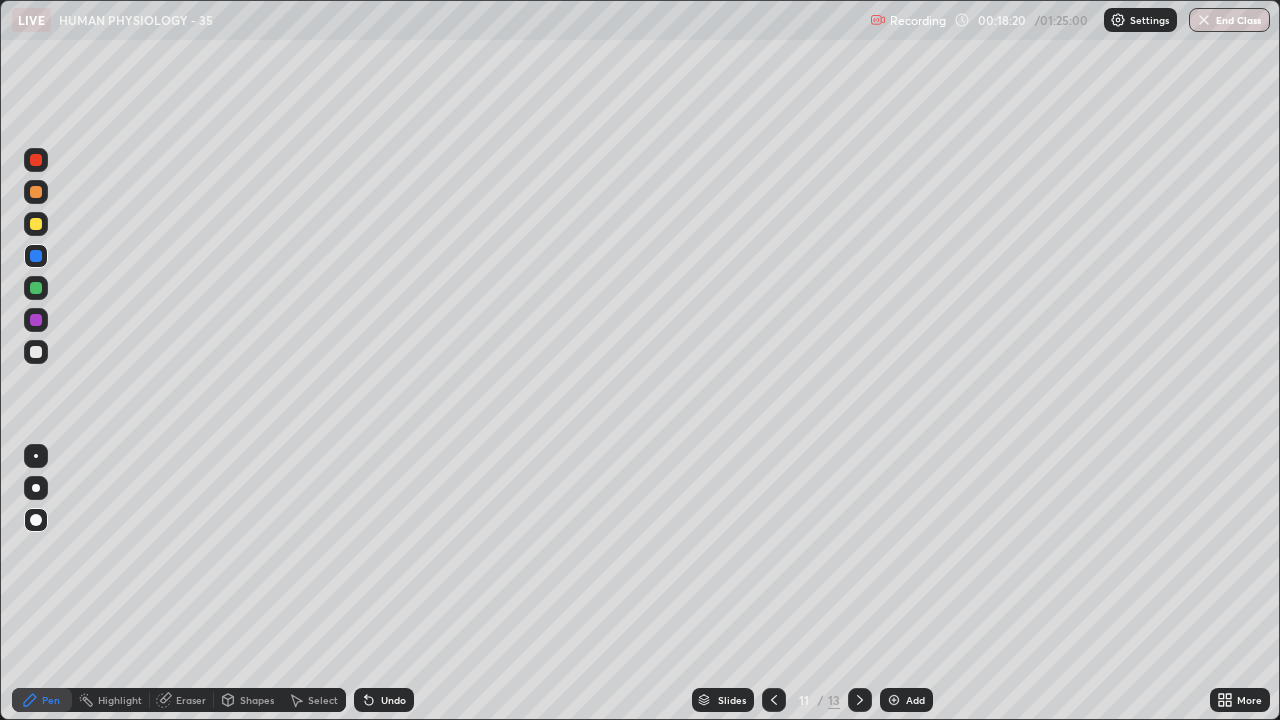 click at bounding box center [36, 352] 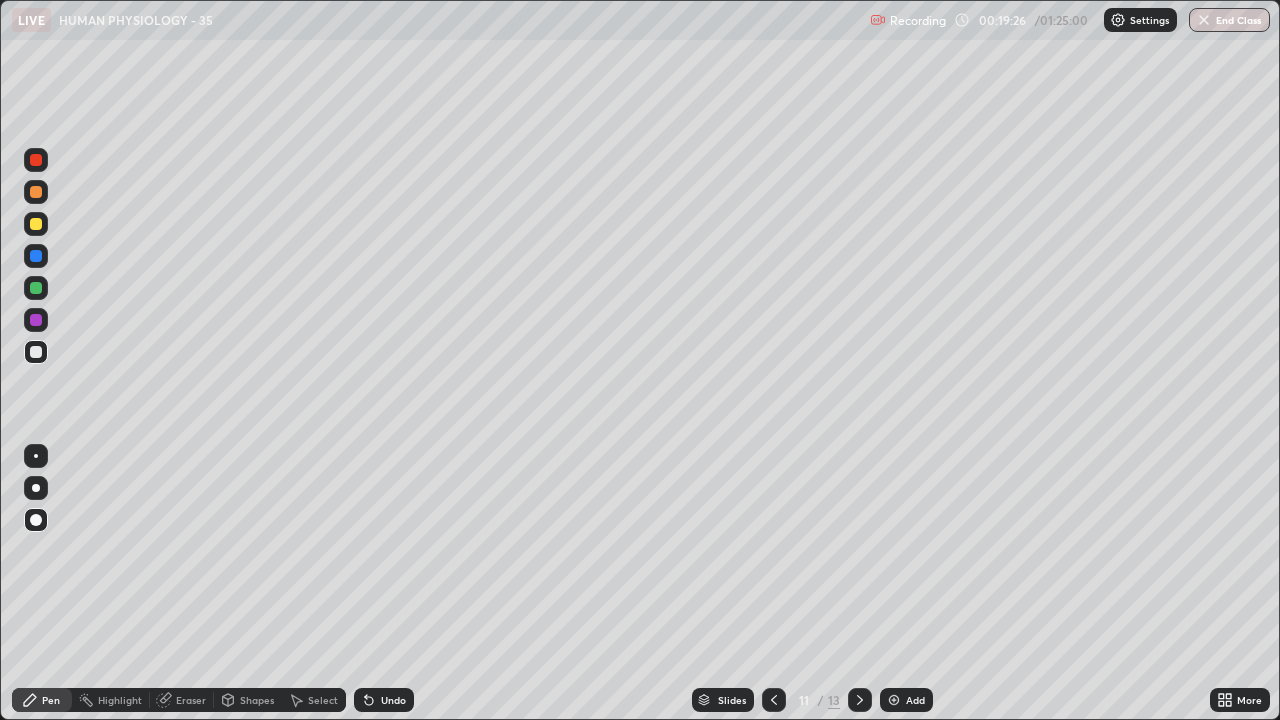 click 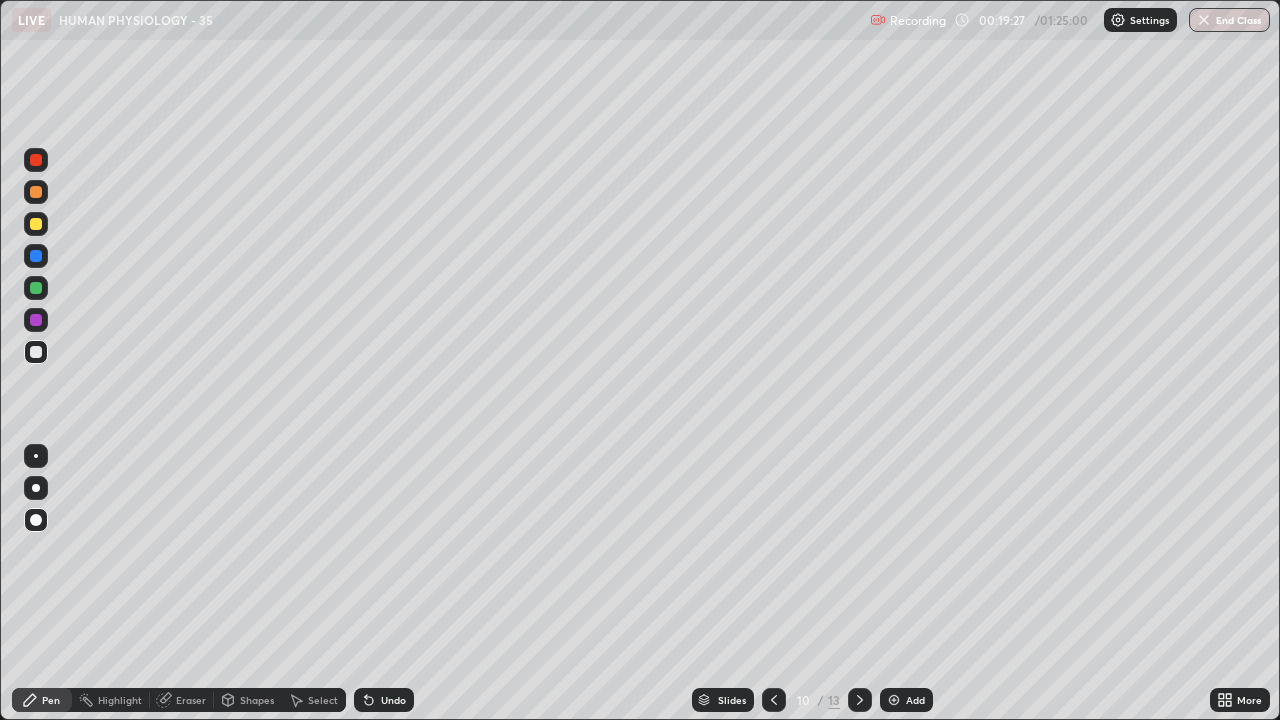 click 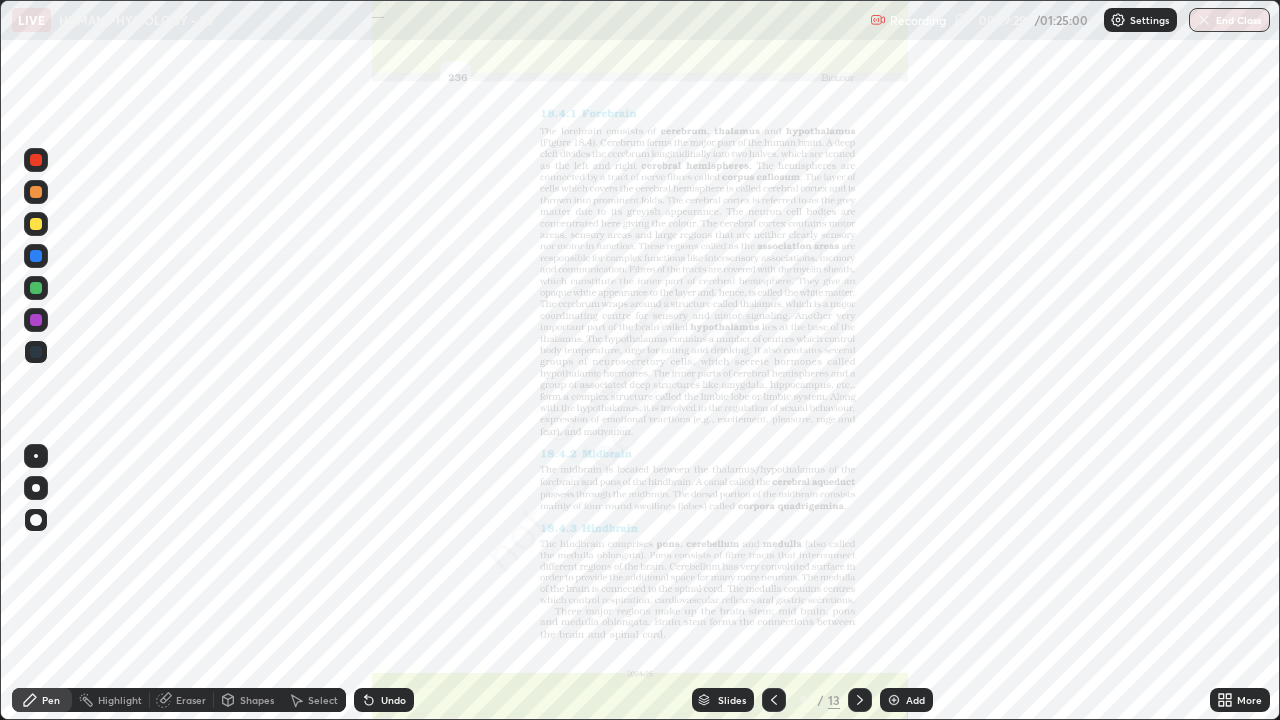 click on "More" at bounding box center [1249, 700] 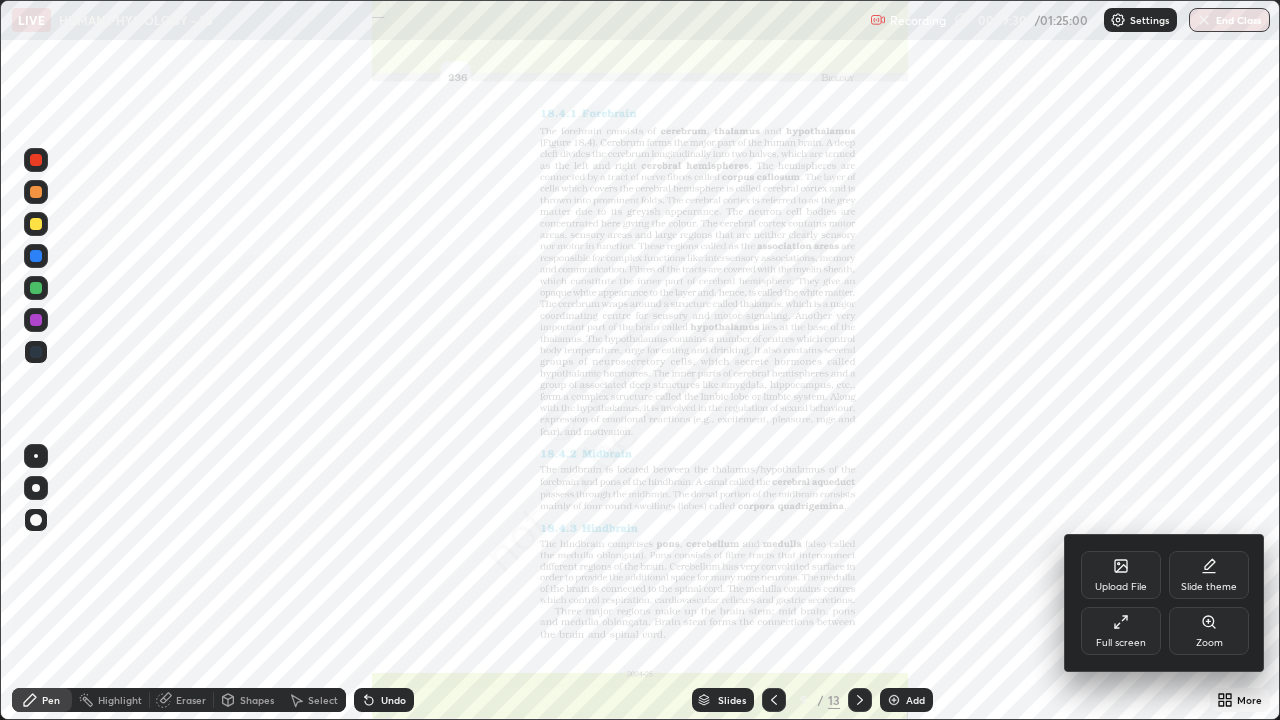 click 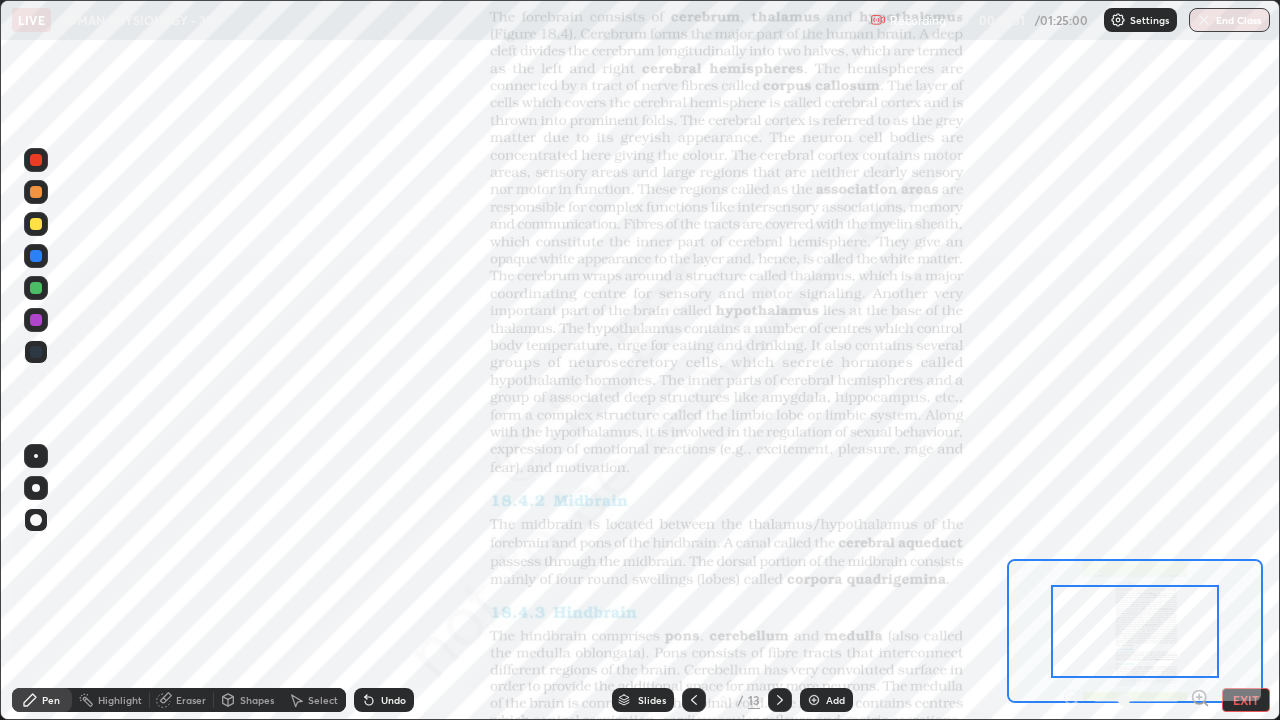 click 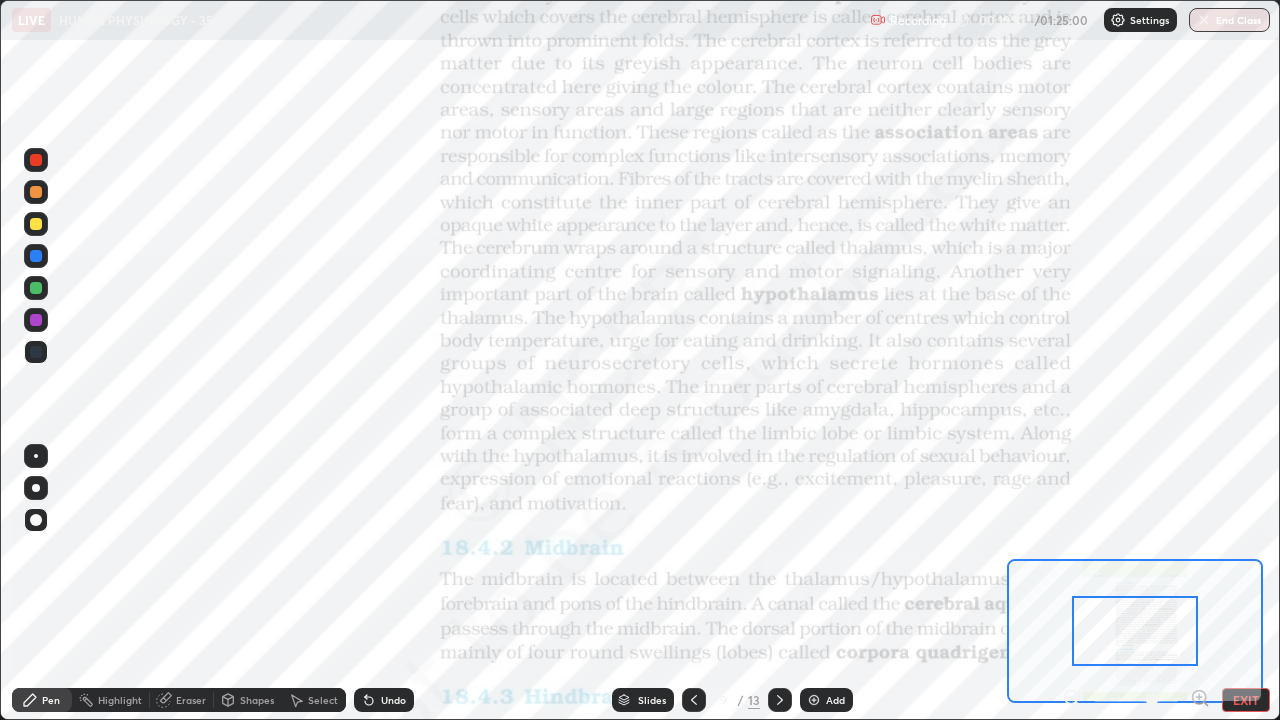 click 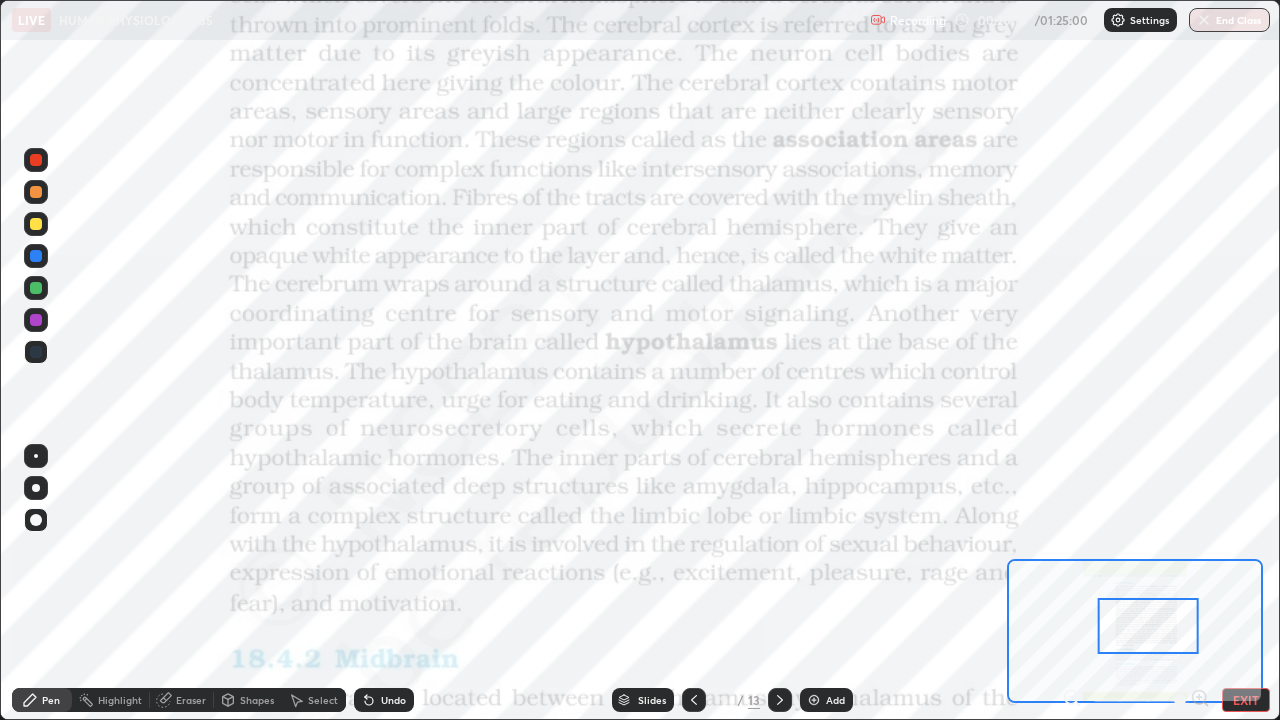 click at bounding box center (36, 456) 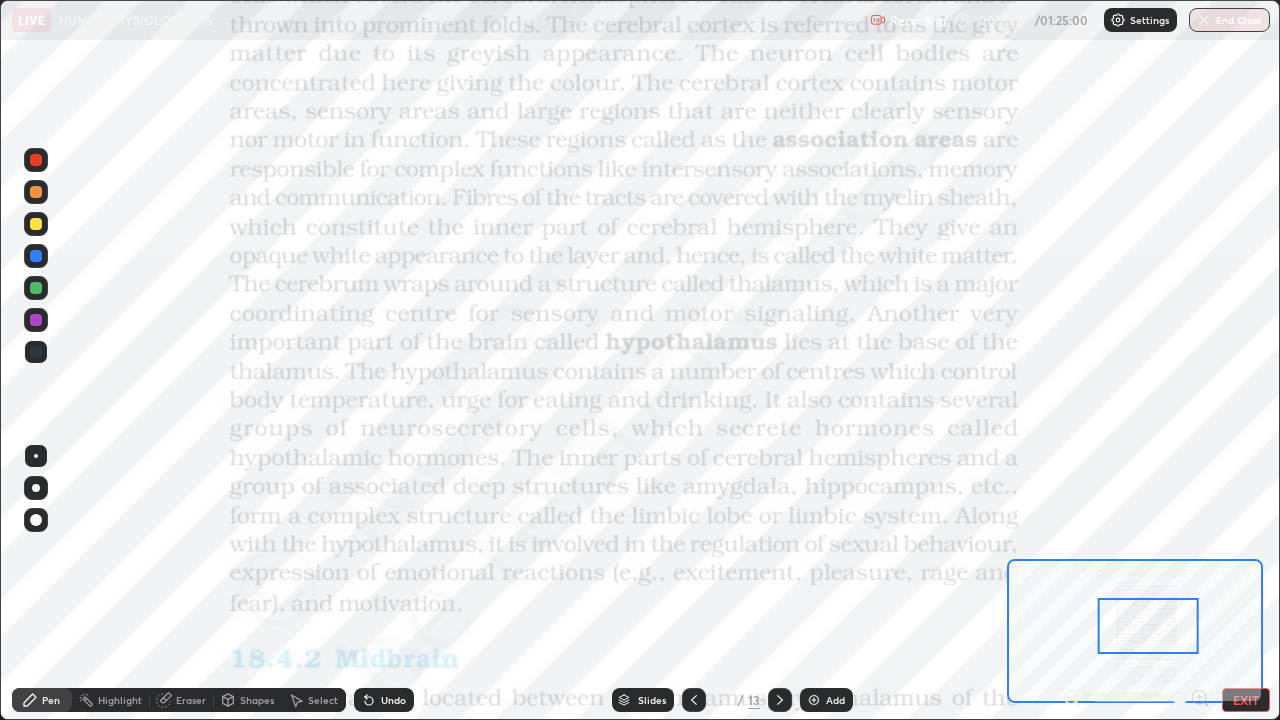 click at bounding box center (36, 288) 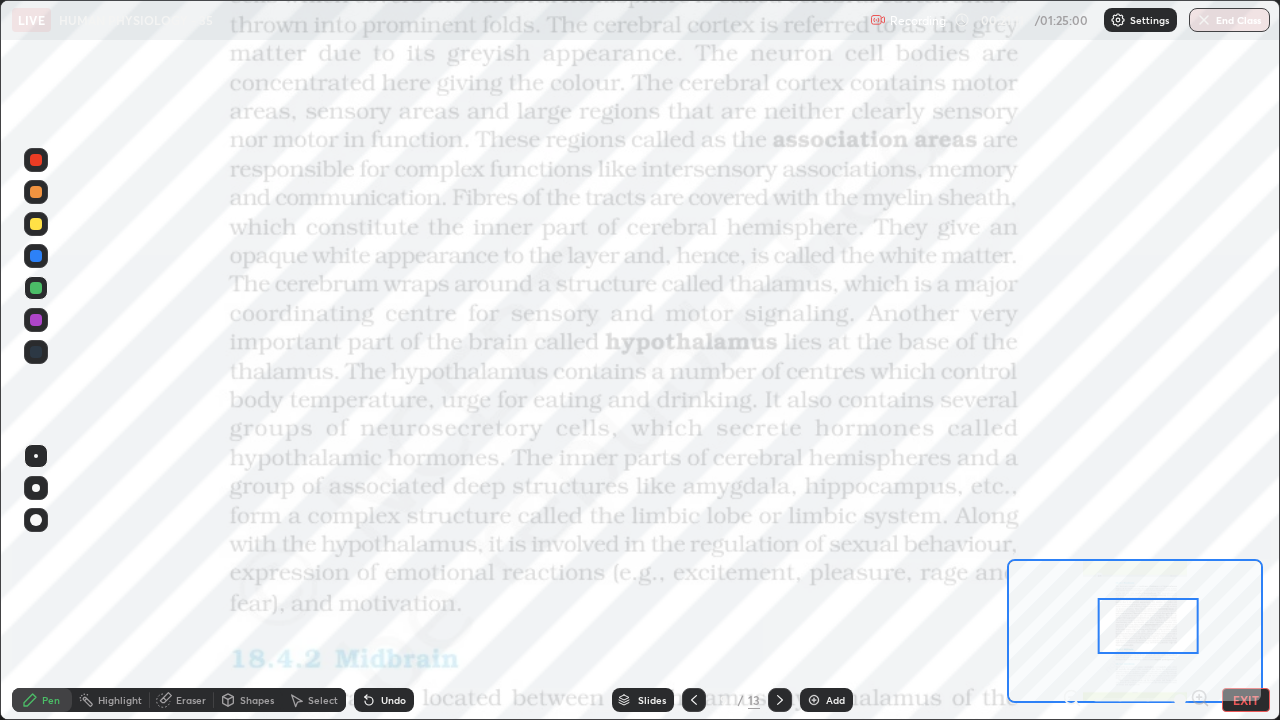 click on "EXIT" at bounding box center (1246, 700) 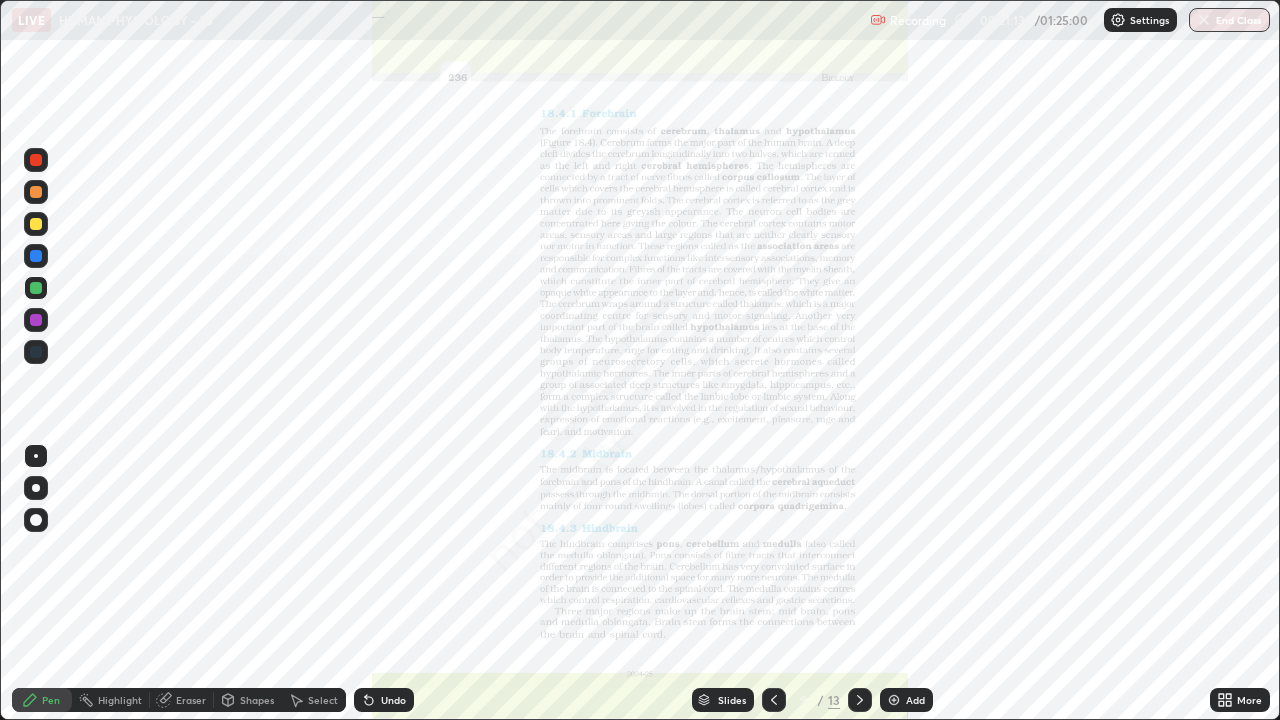 click 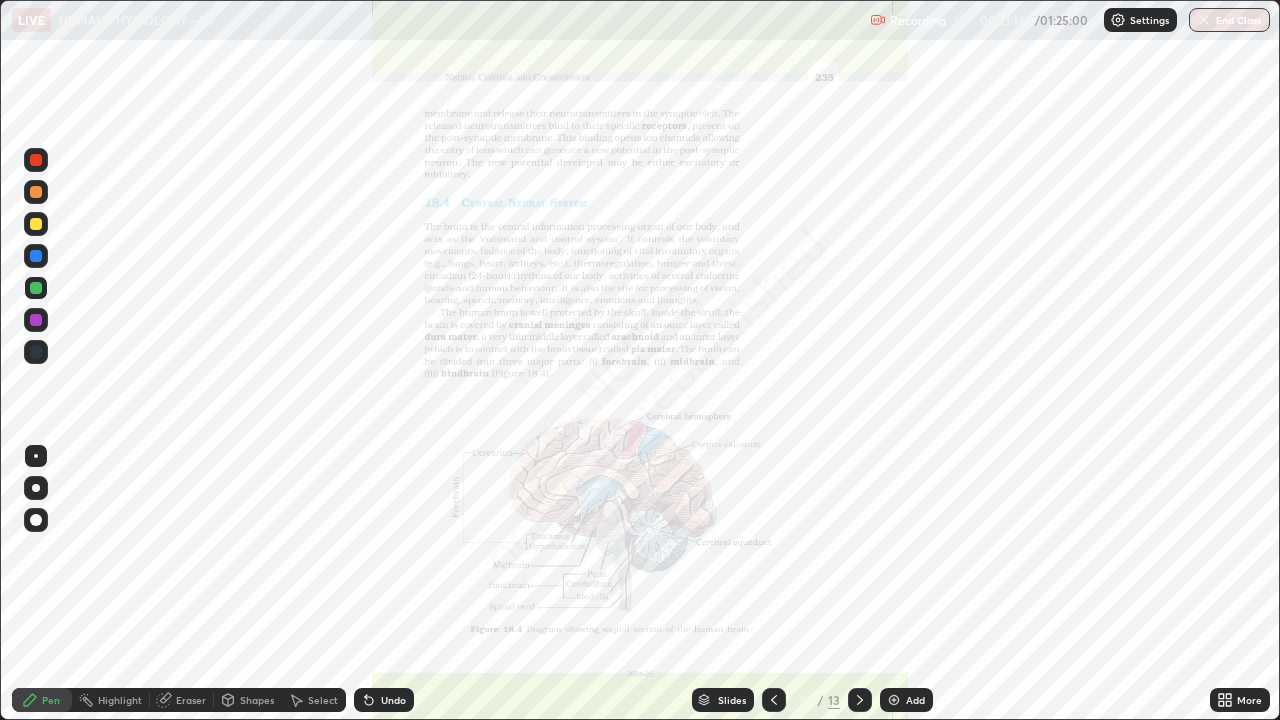 click 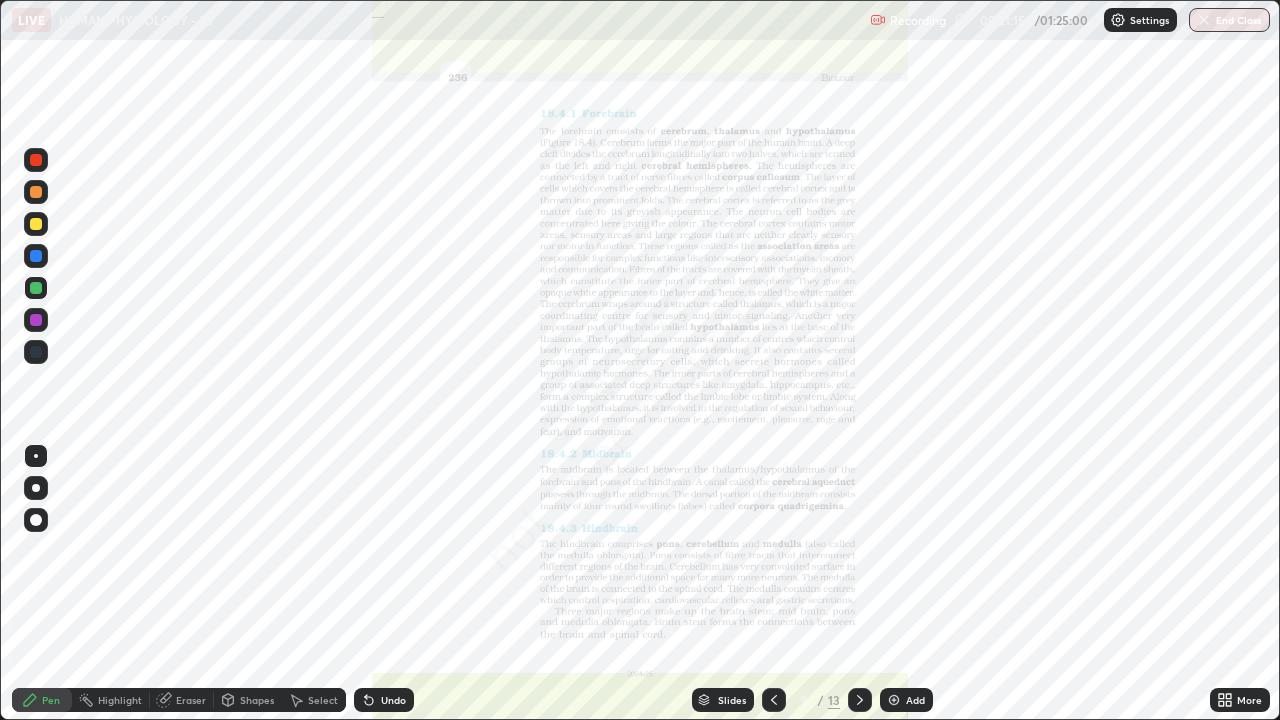 click 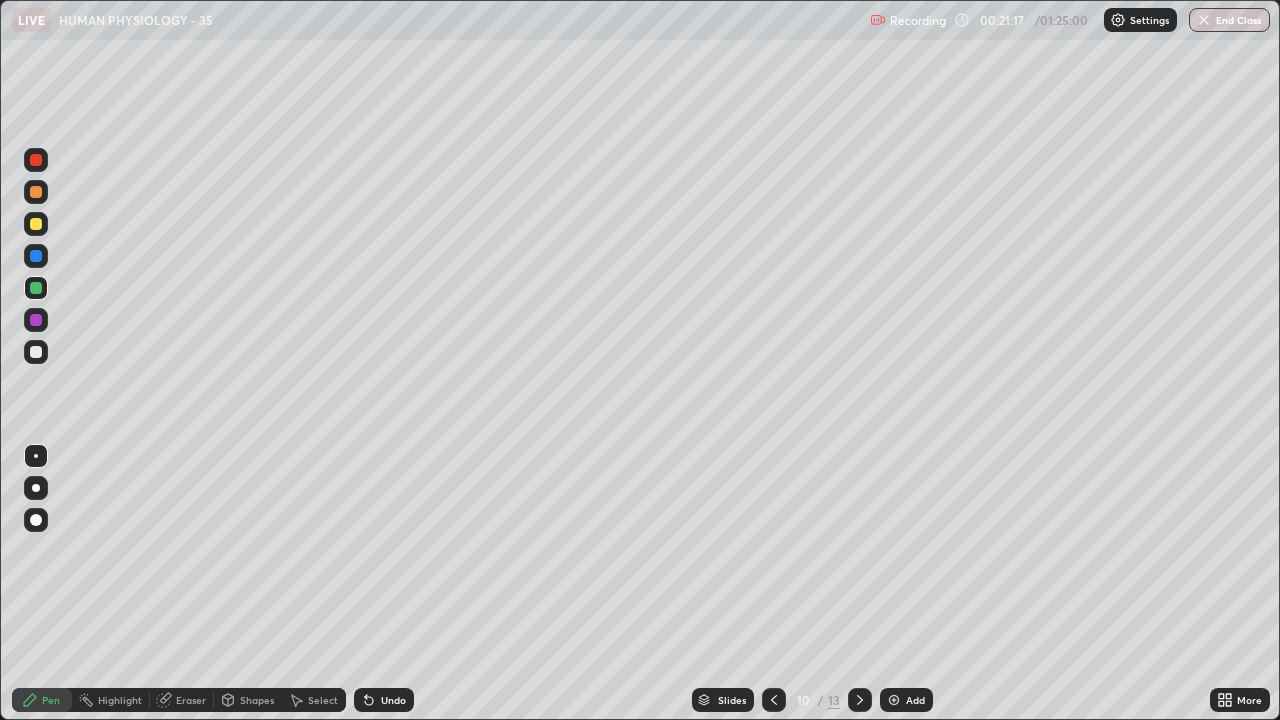 click 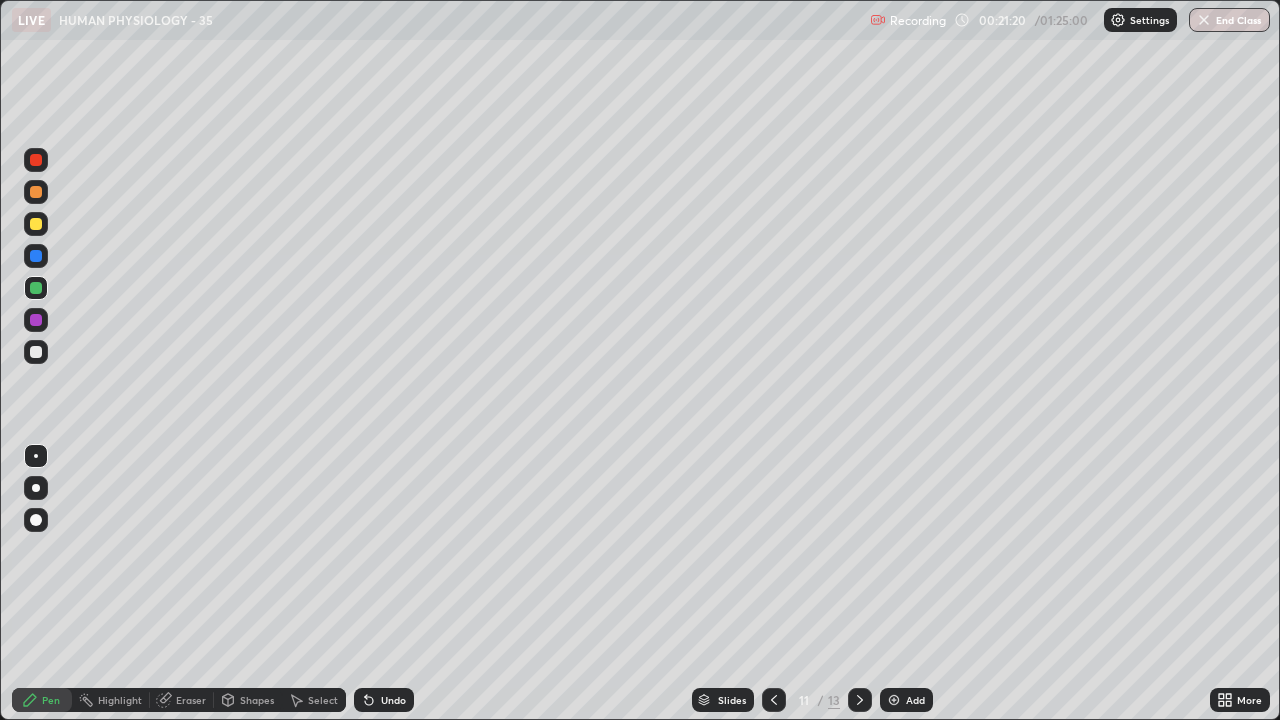 click at bounding box center (36, 224) 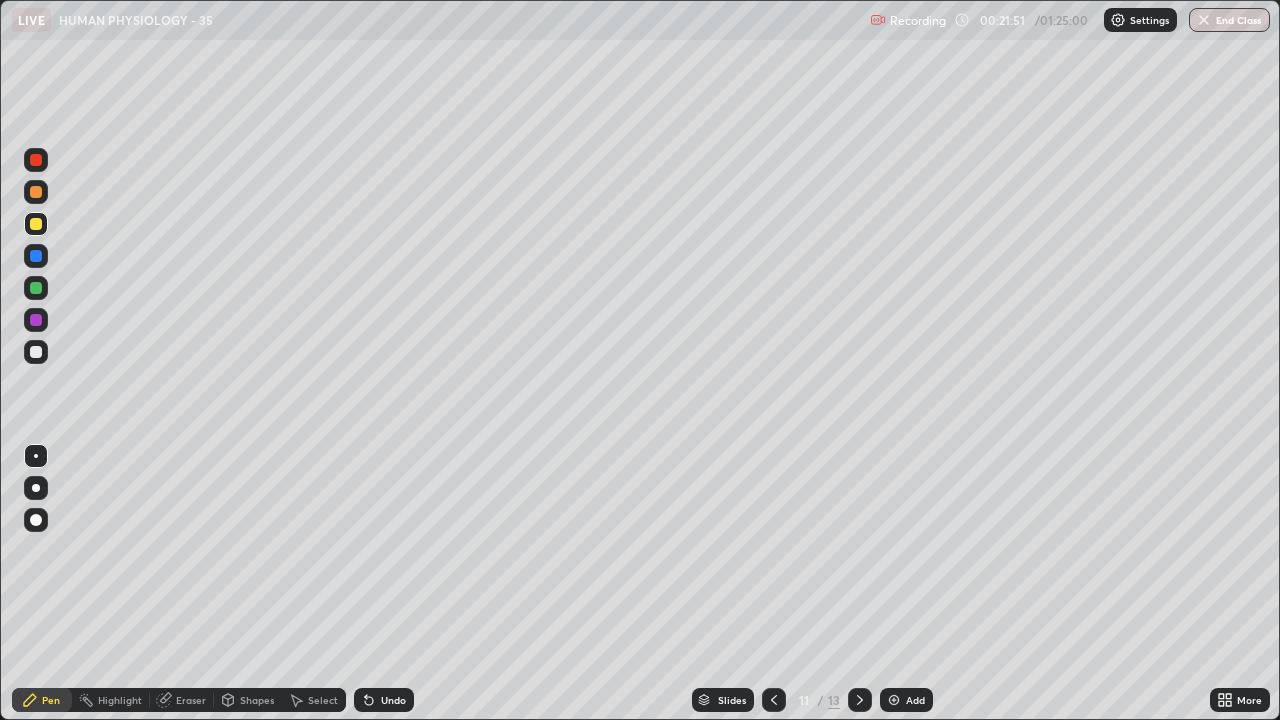 click at bounding box center [36, 256] 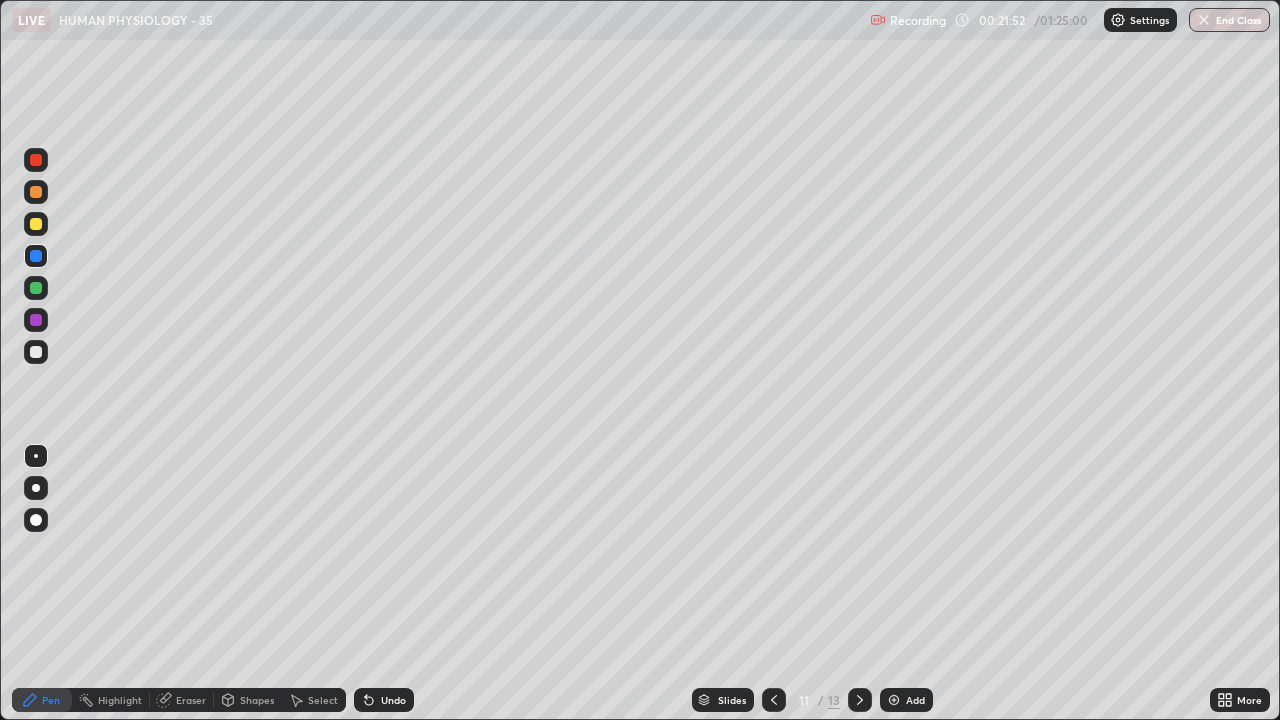 click at bounding box center [36, 488] 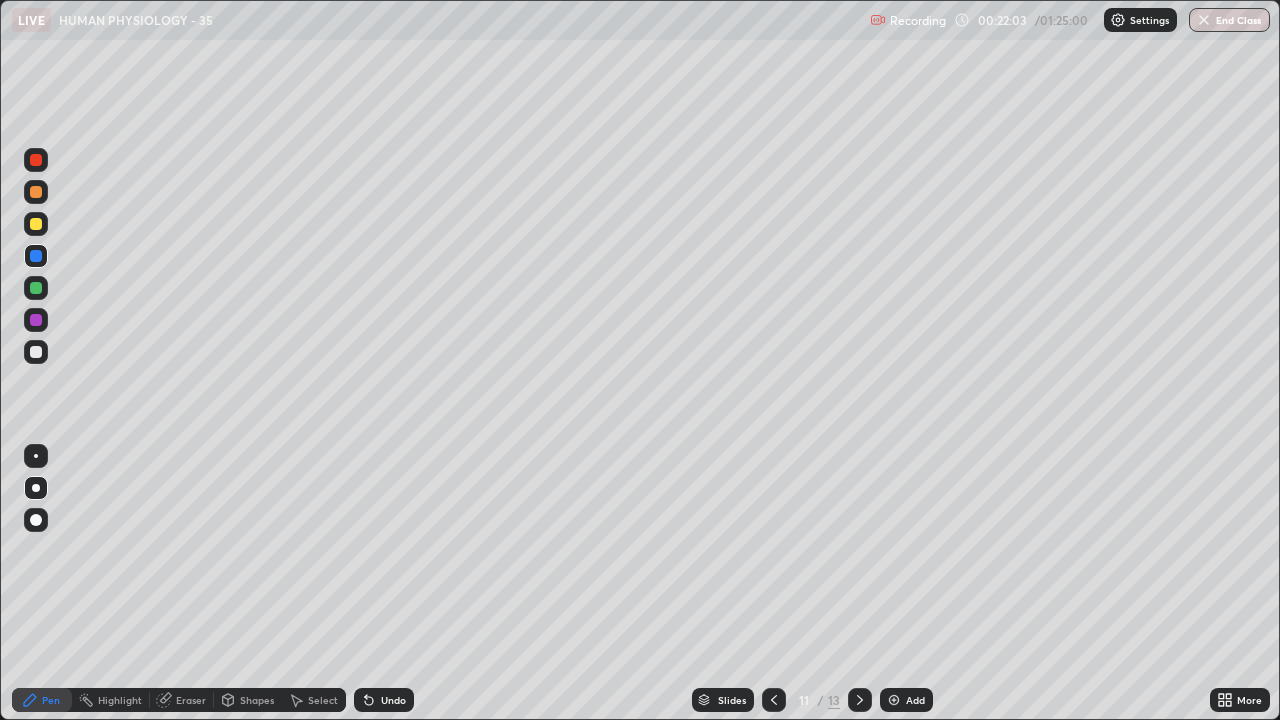 click at bounding box center (36, 192) 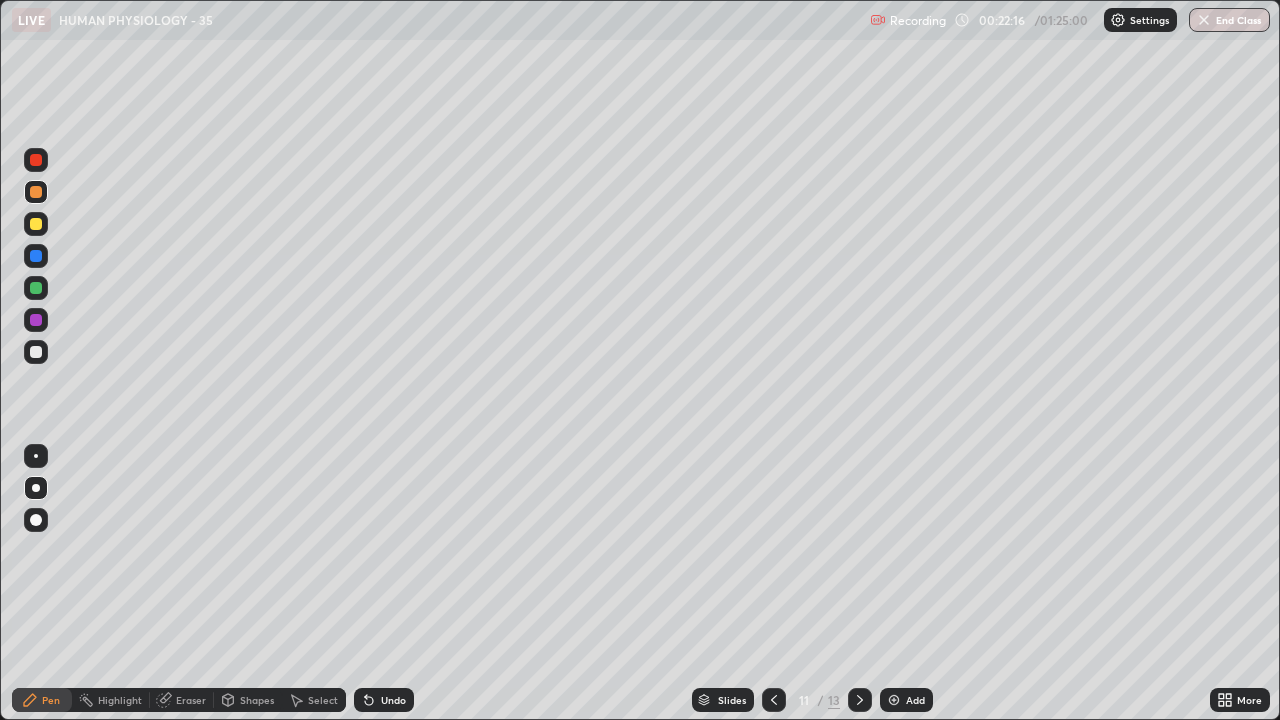 click at bounding box center [36, 352] 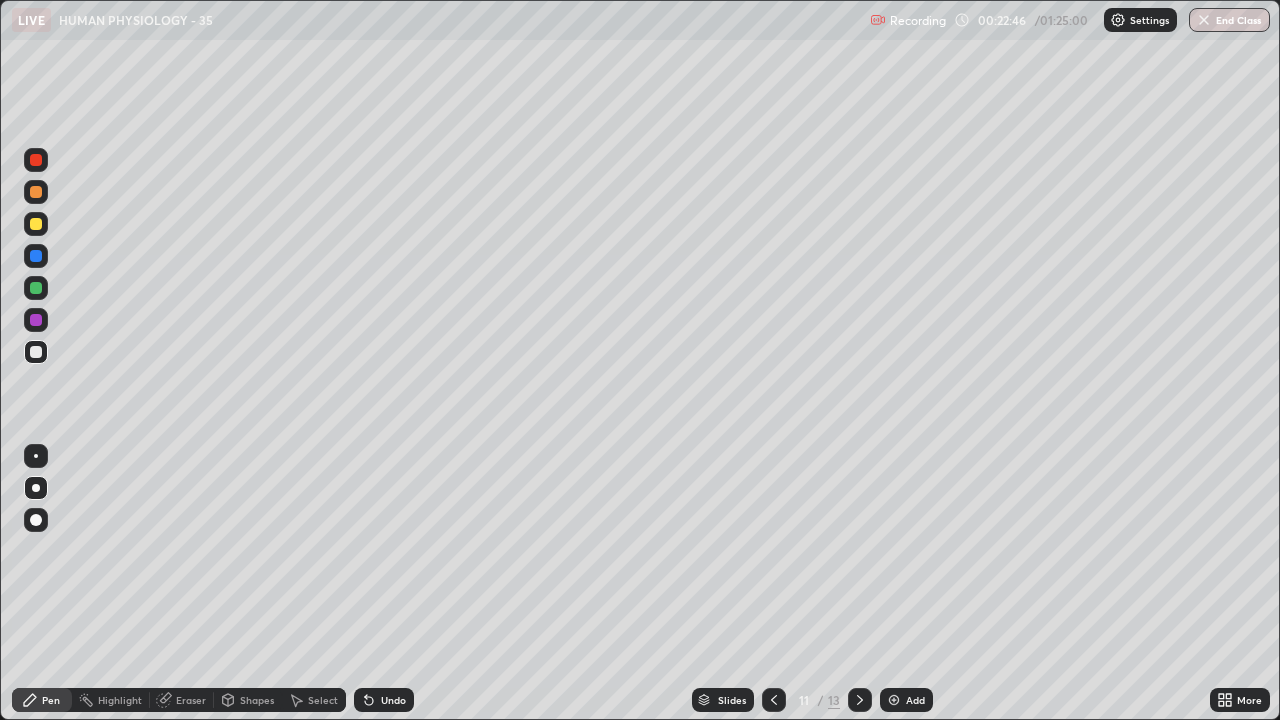 click 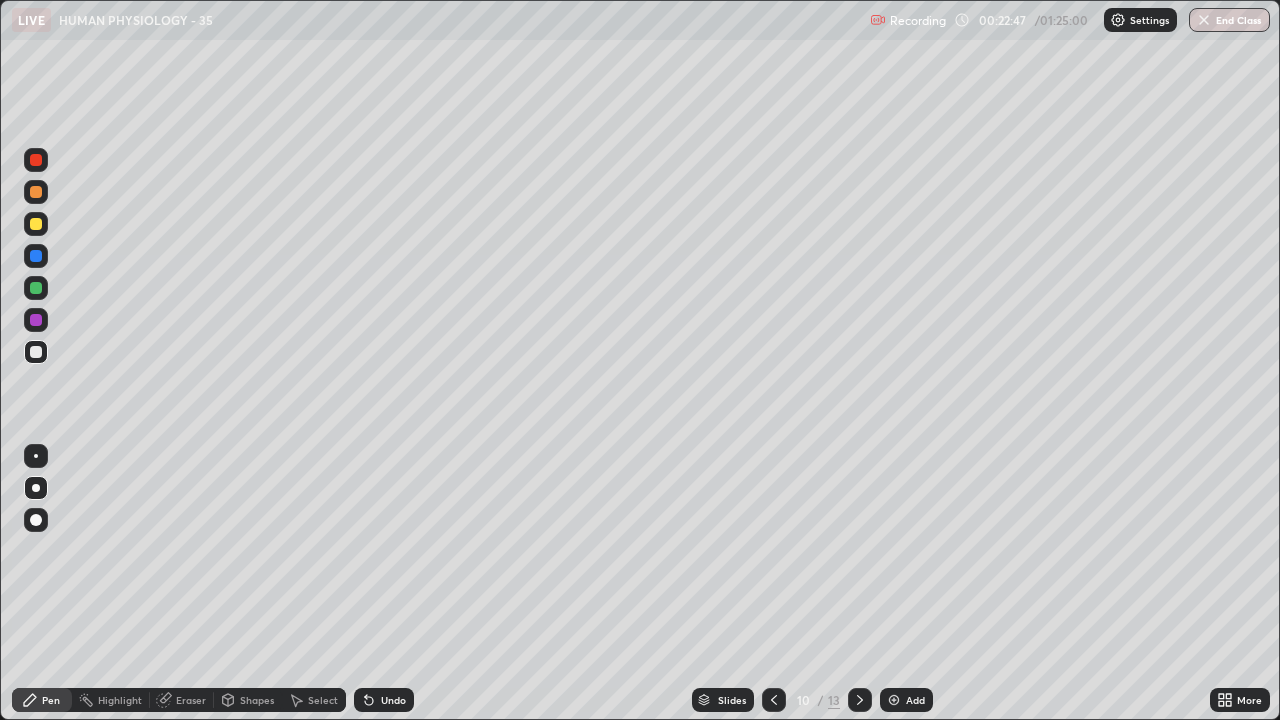 click 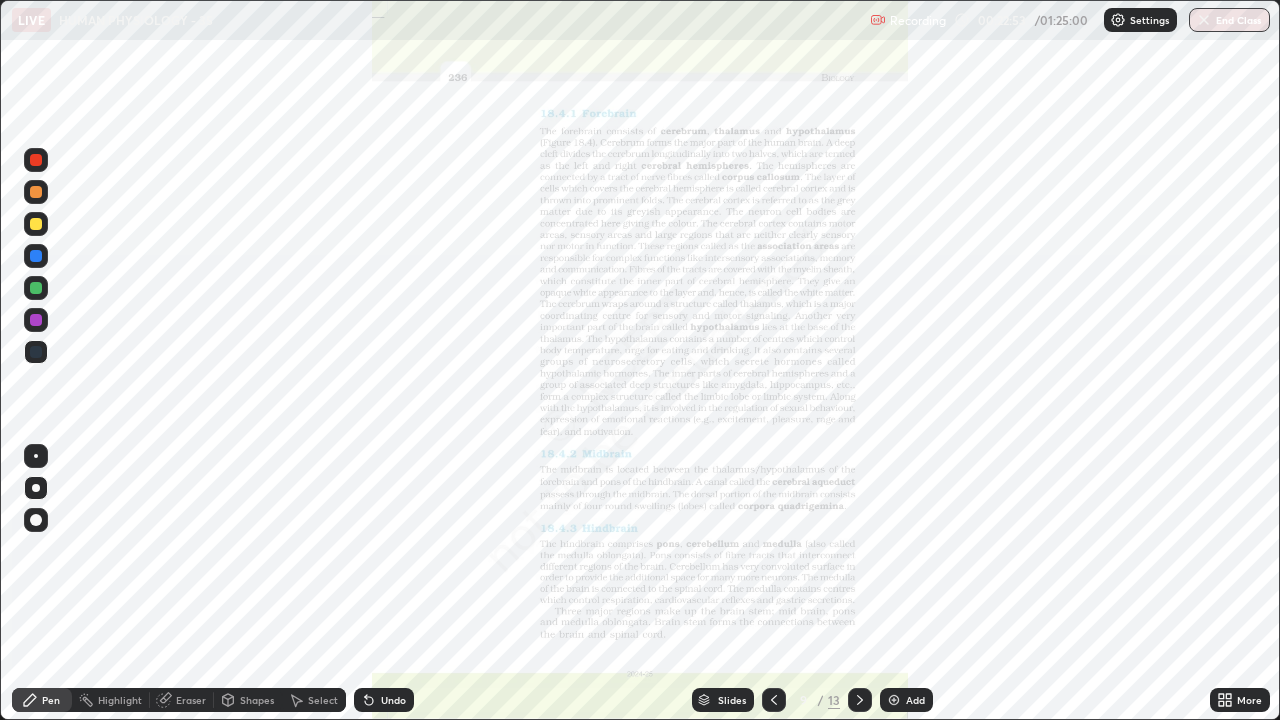 click 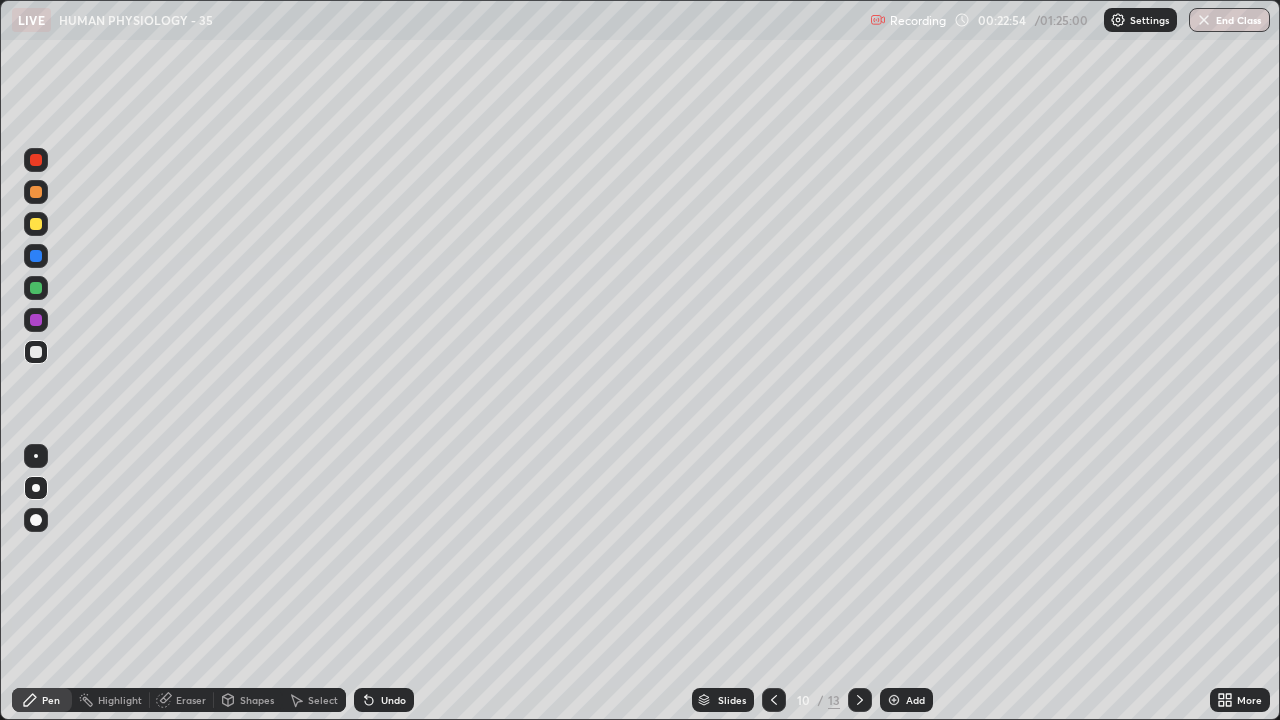 click 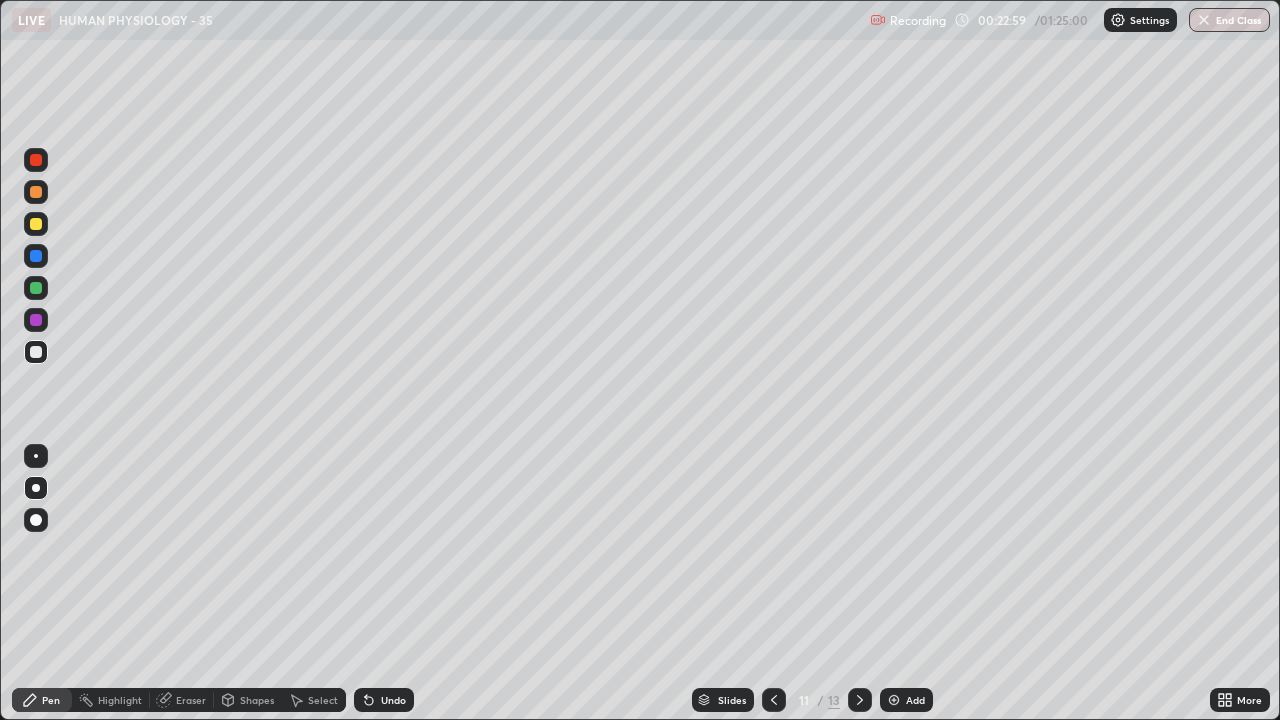 click on "Eraser" at bounding box center [191, 700] 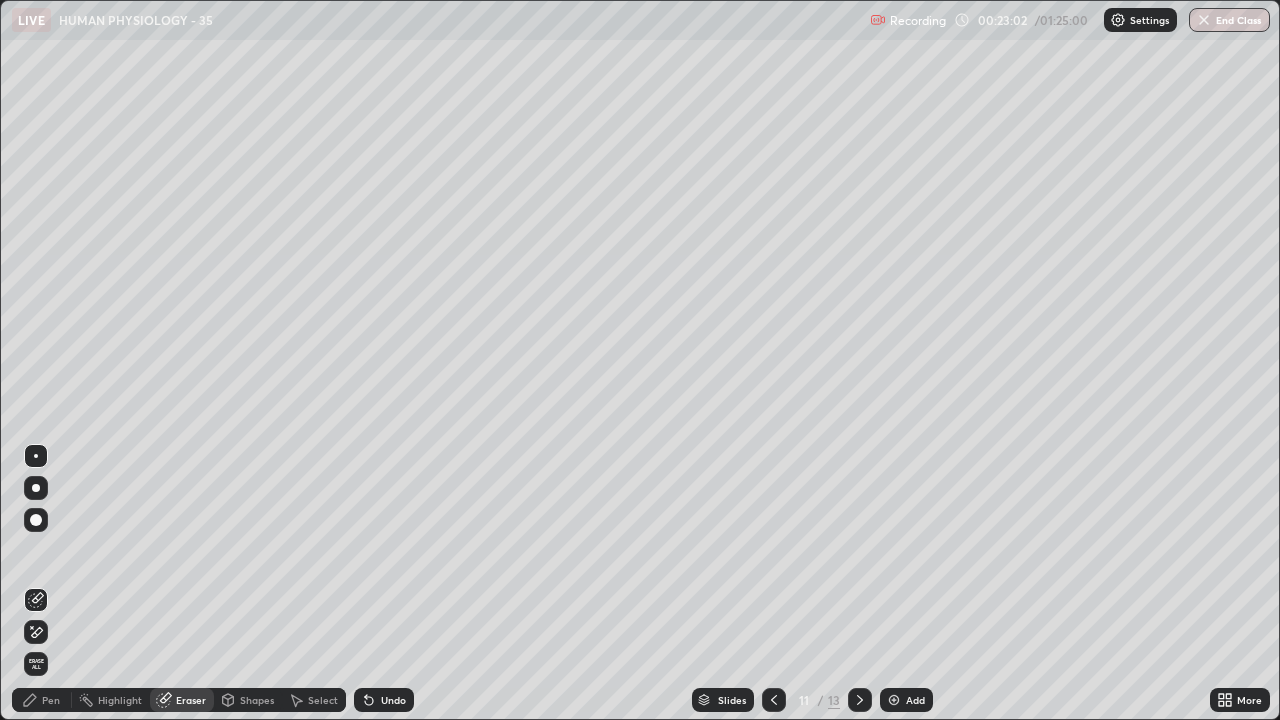 click on "Pen" at bounding box center (51, 700) 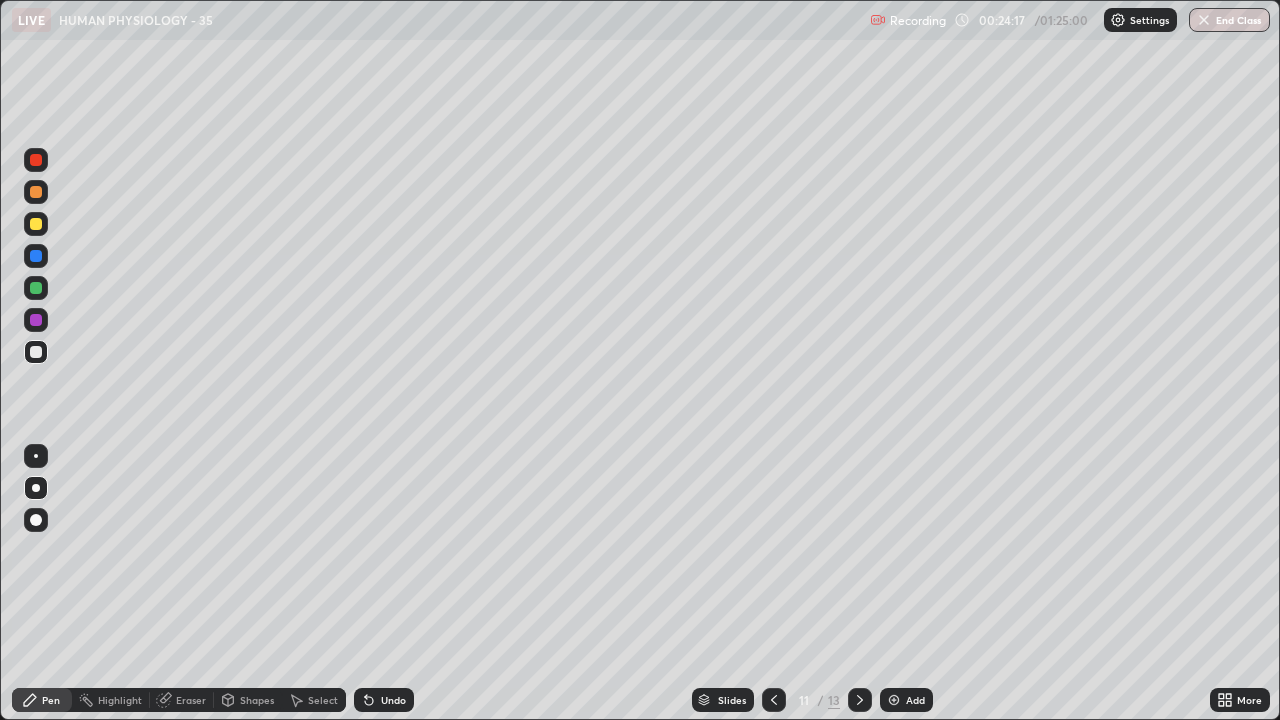 click at bounding box center [36, 224] 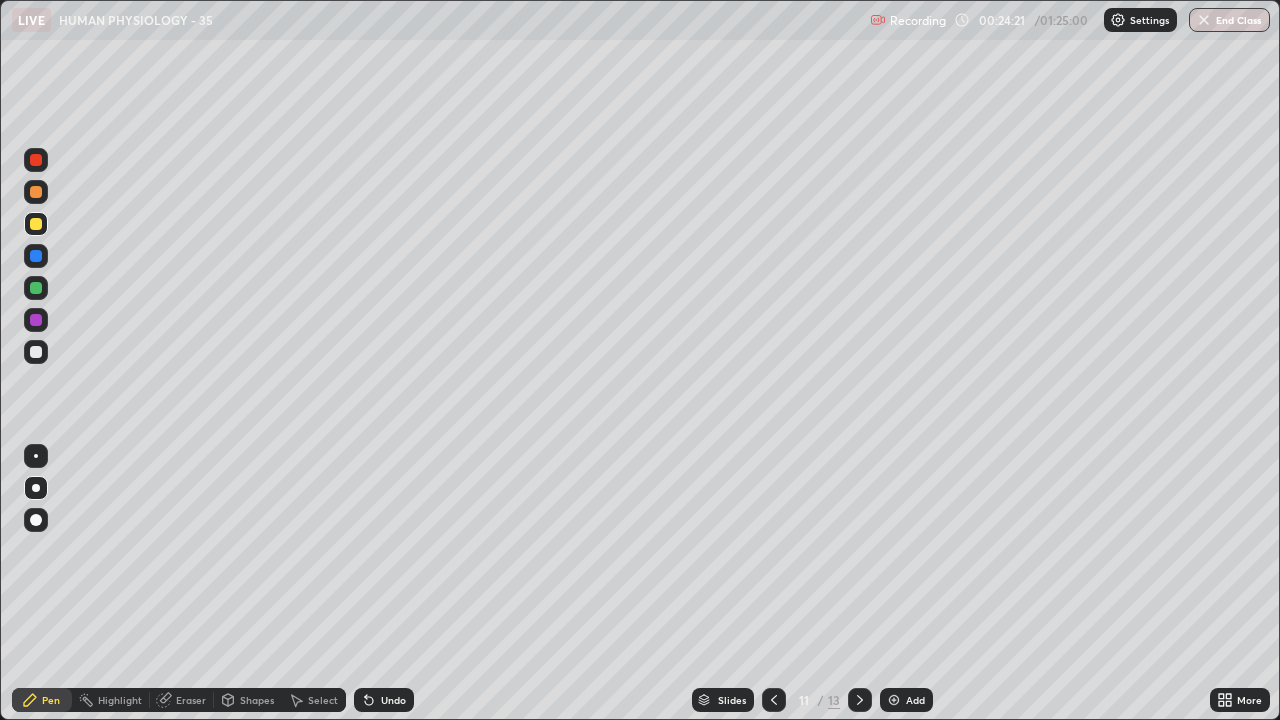 click at bounding box center [36, 352] 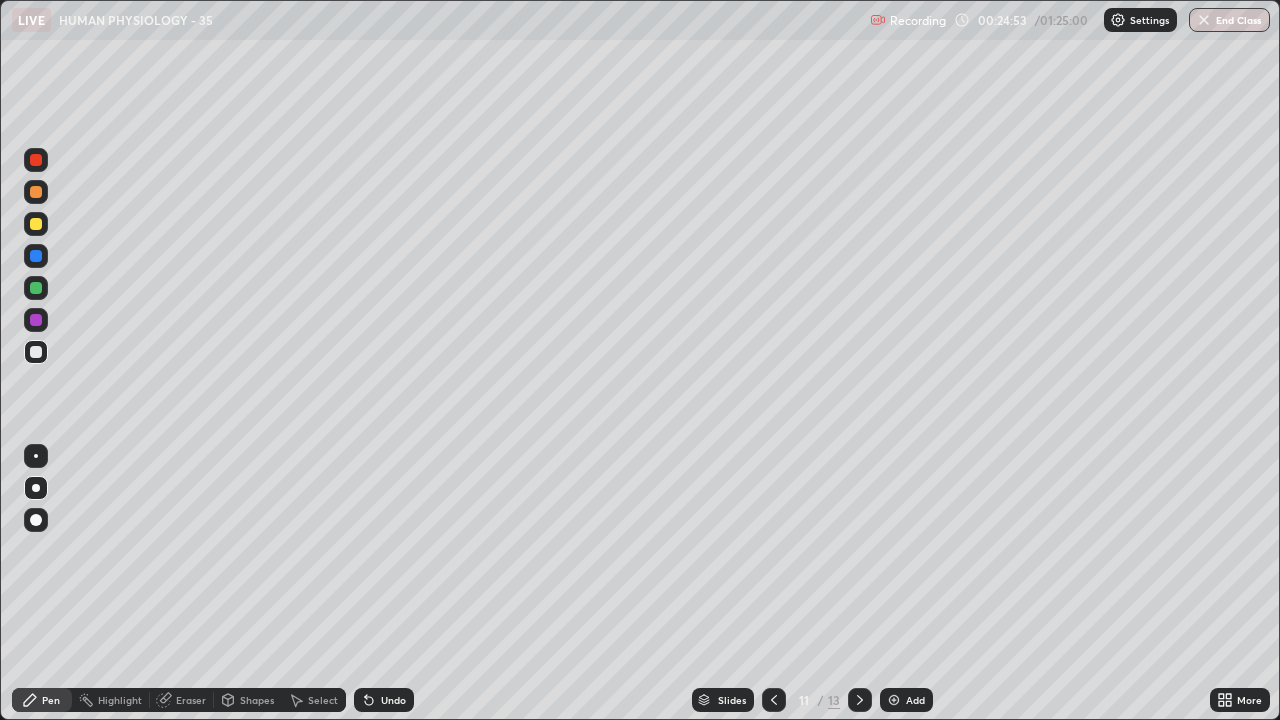 click at bounding box center (36, 224) 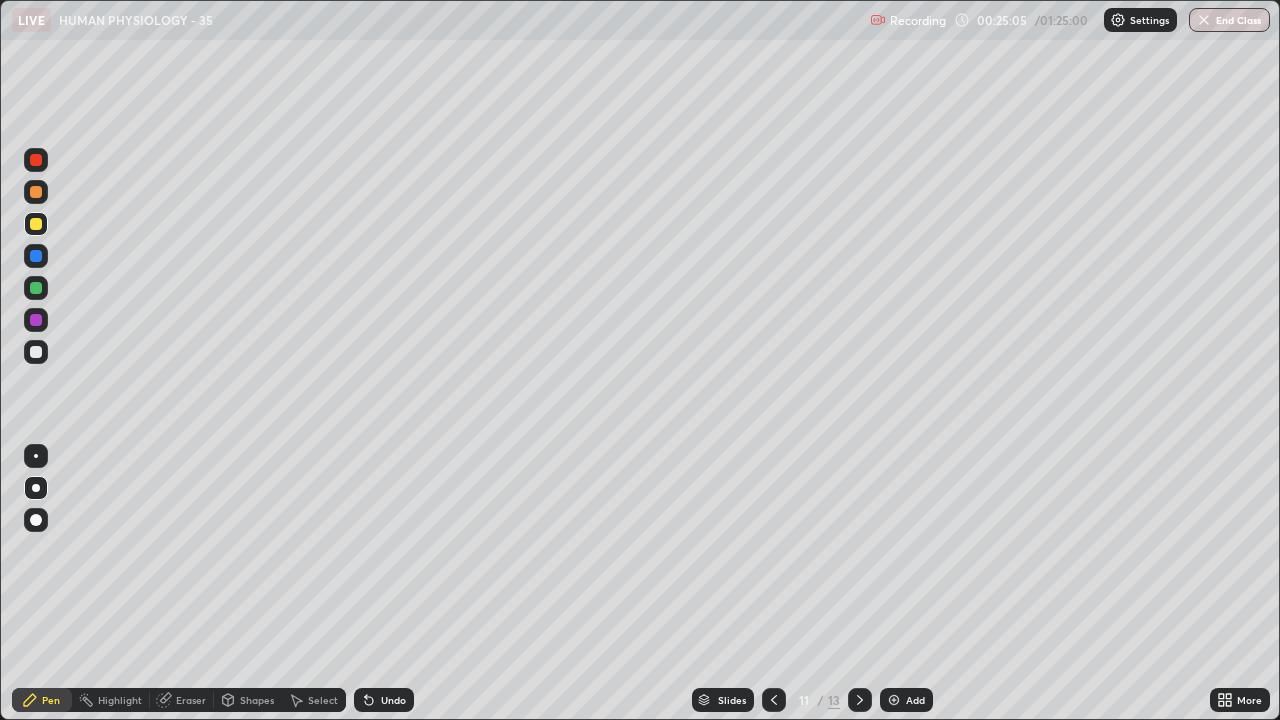 click on "Undo" at bounding box center (384, 700) 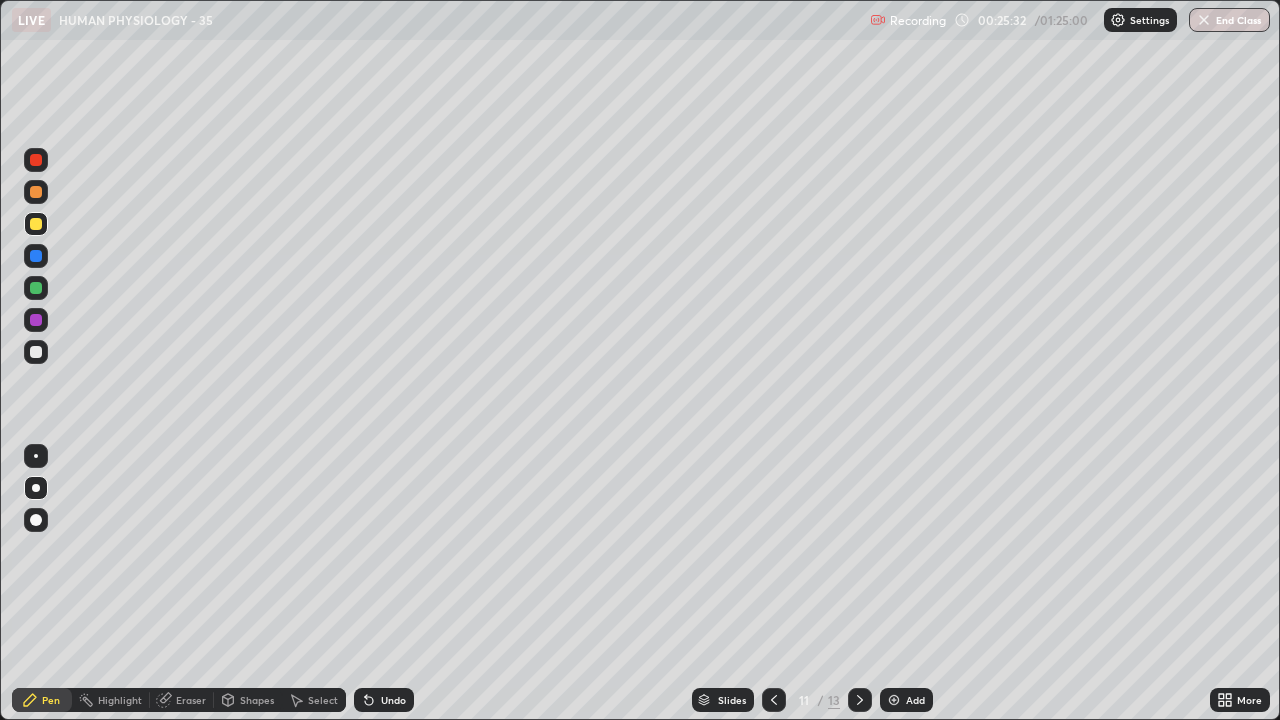 click at bounding box center [36, 288] 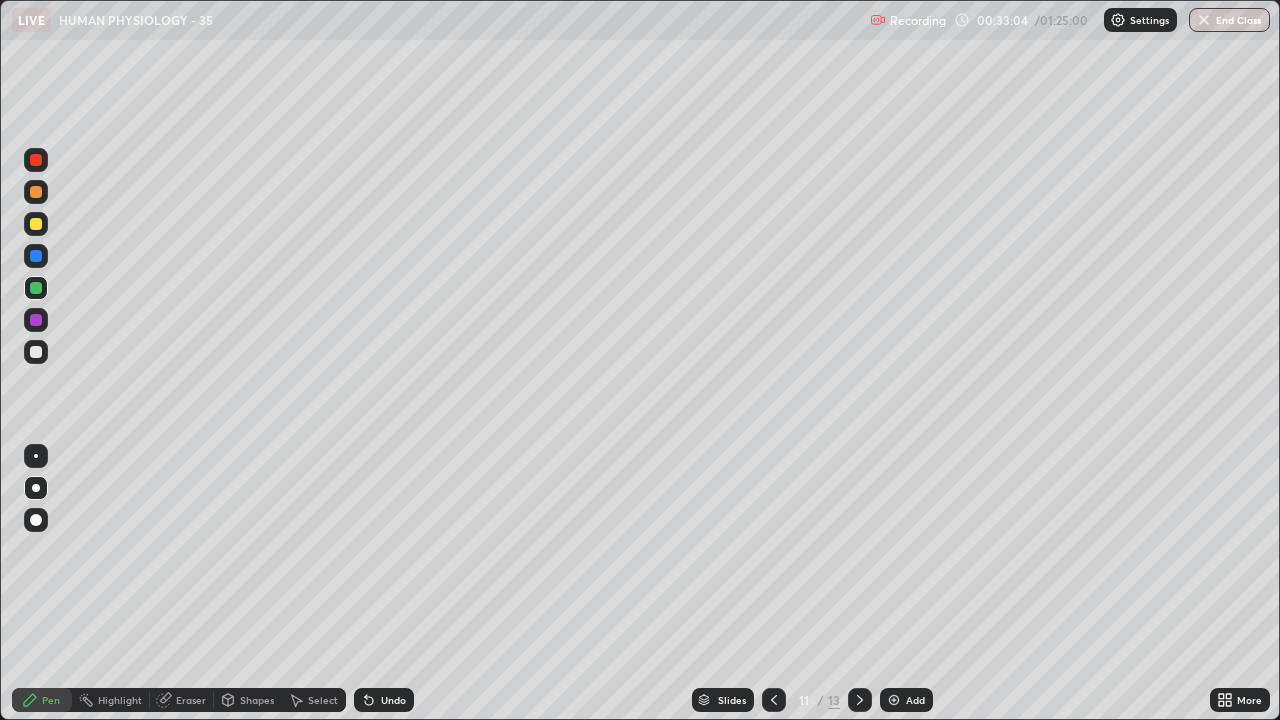 click at bounding box center [894, 700] 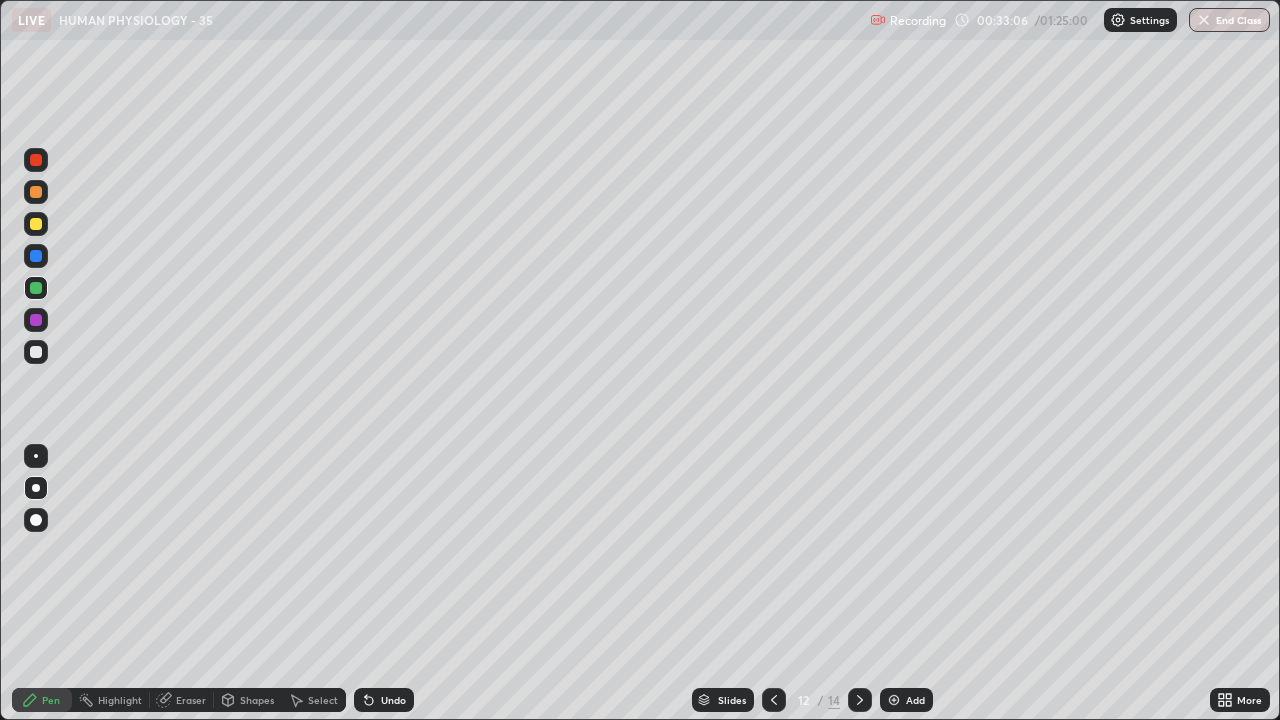 click at bounding box center [36, 352] 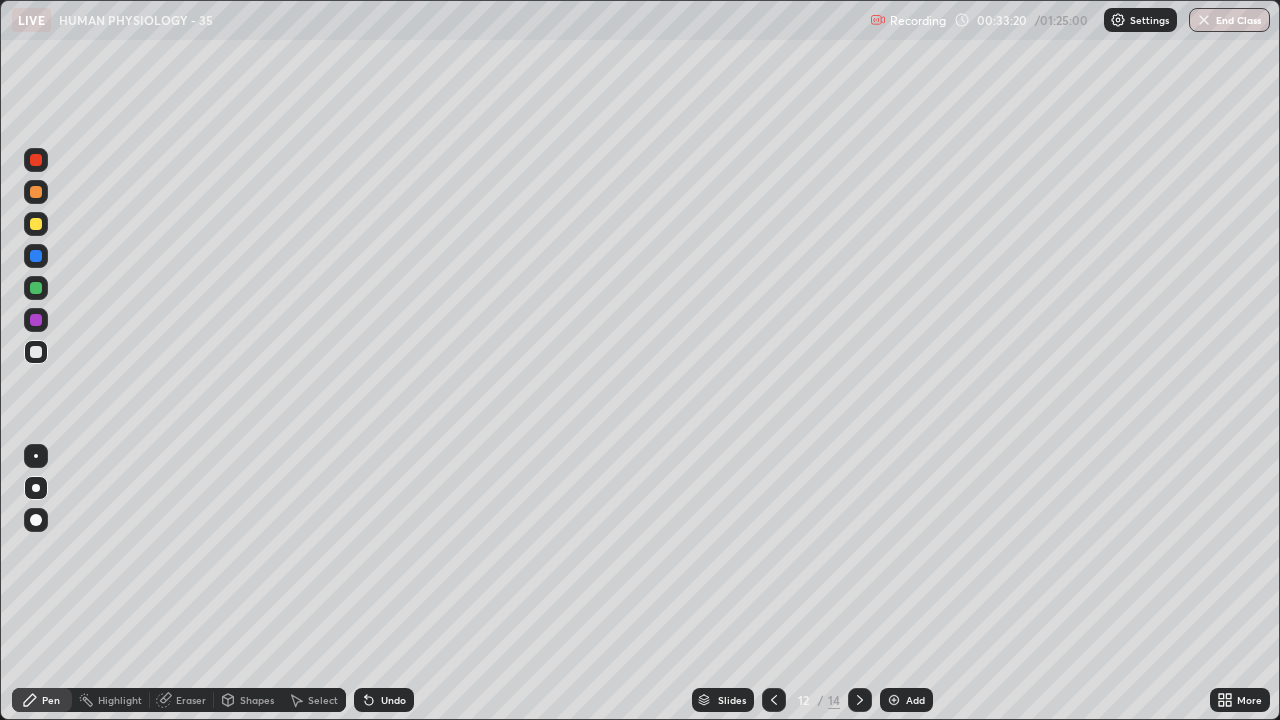 click at bounding box center [36, 224] 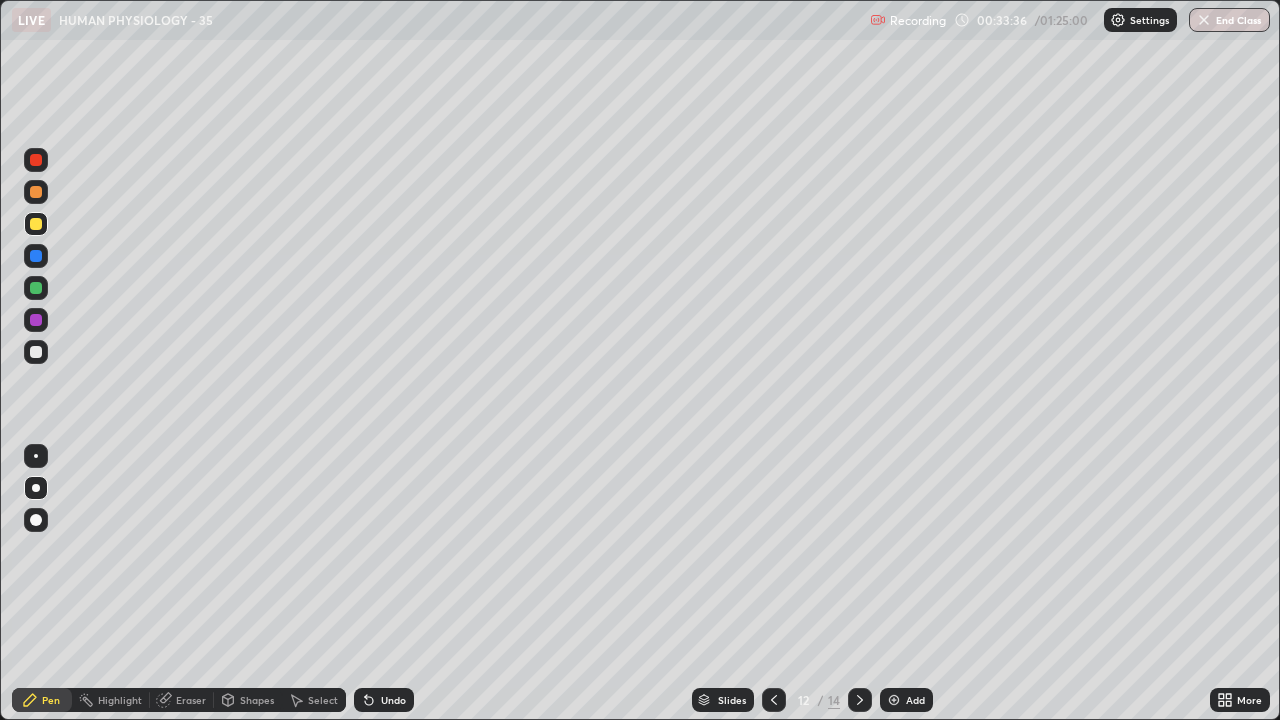 click on "Undo" at bounding box center [393, 700] 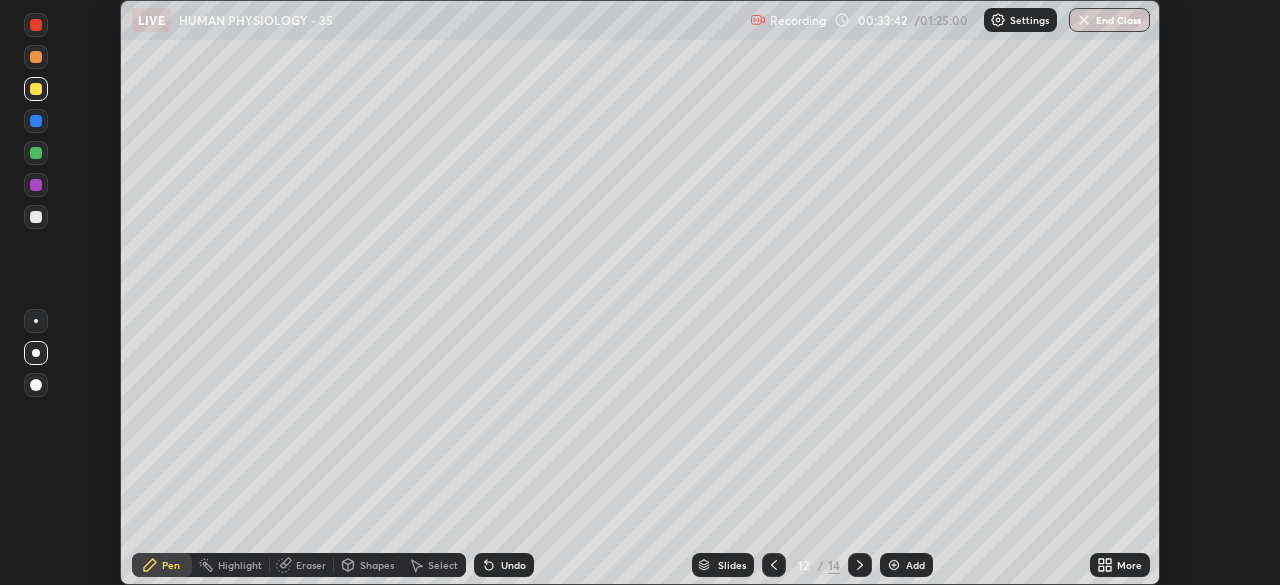 scroll, scrollTop: 585, scrollLeft: 1280, axis: both 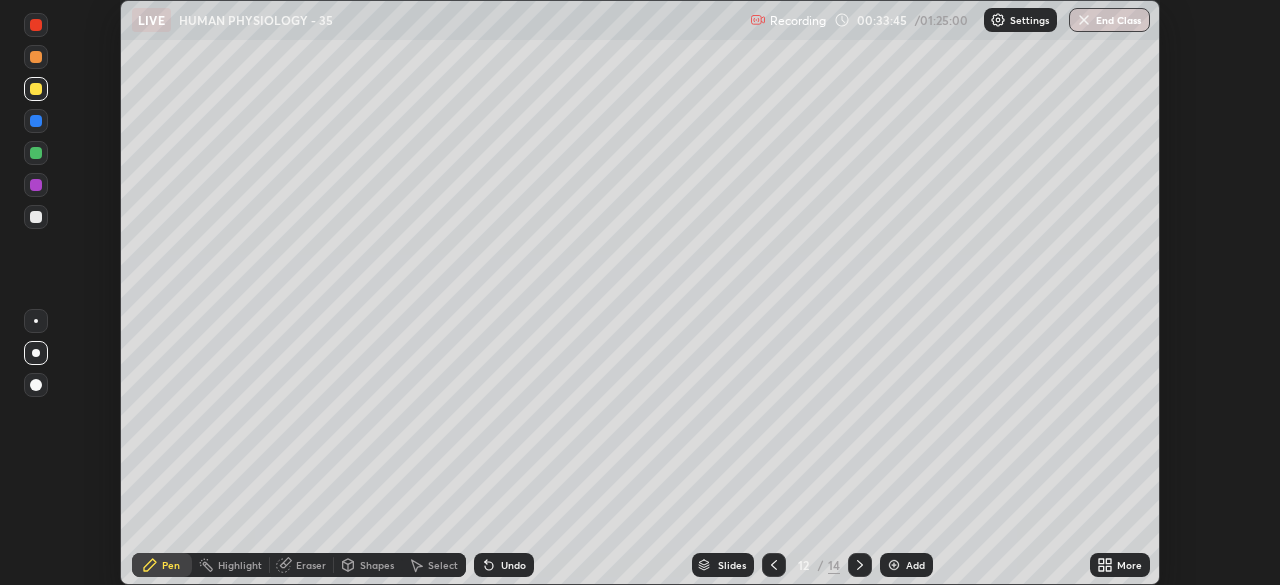 click on "Undo" at bounding box center [513, 565] 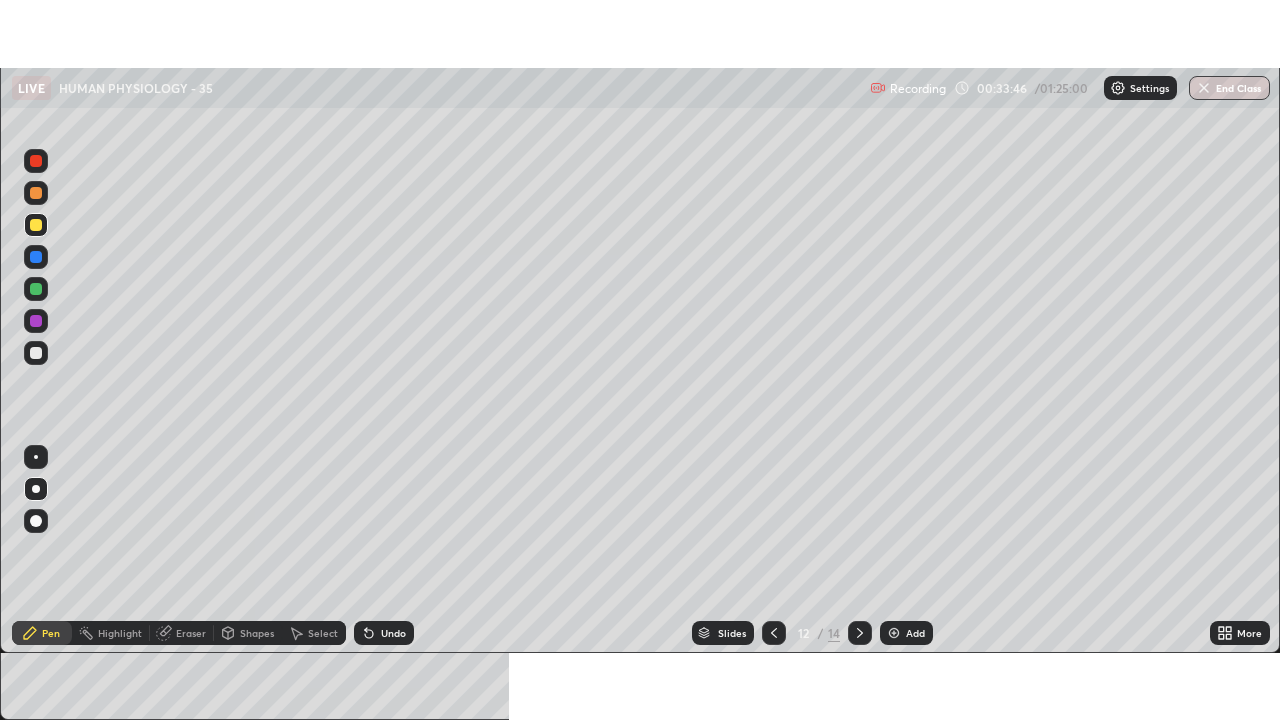 scroll, scrollTop: 99280, scrollLeft: 98720, axis: both 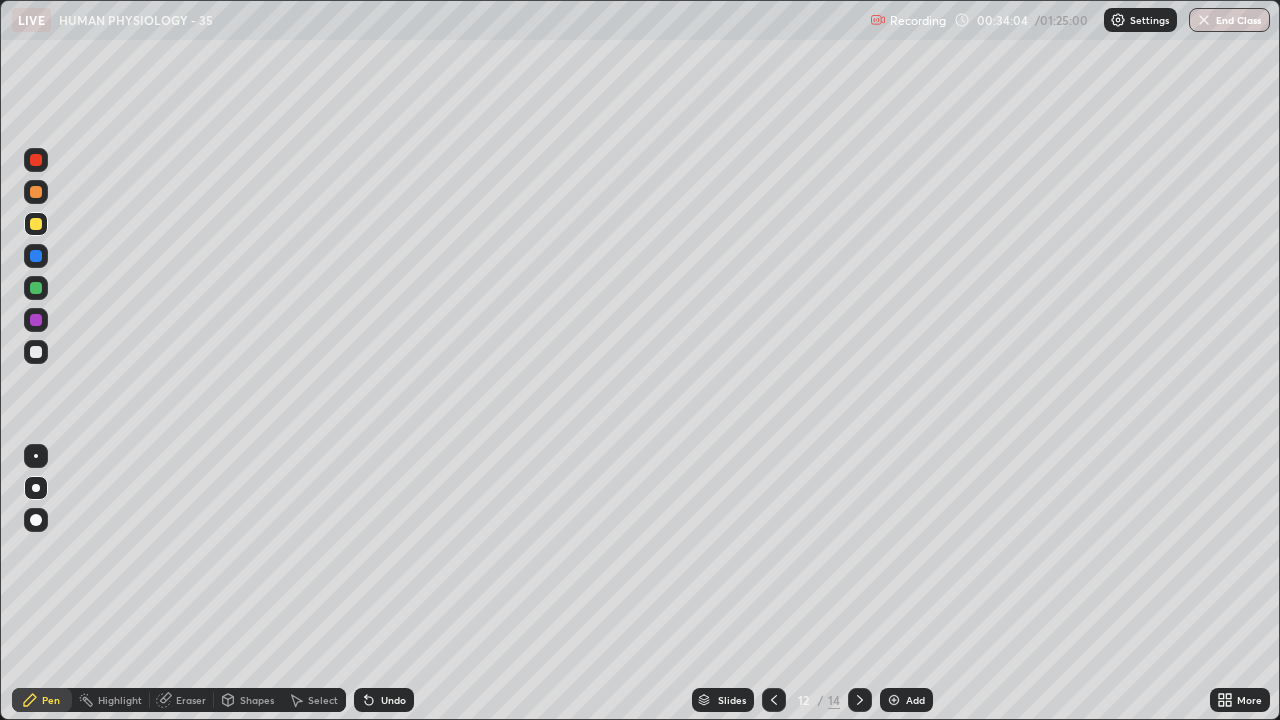 click at bounding box center [36, 288] 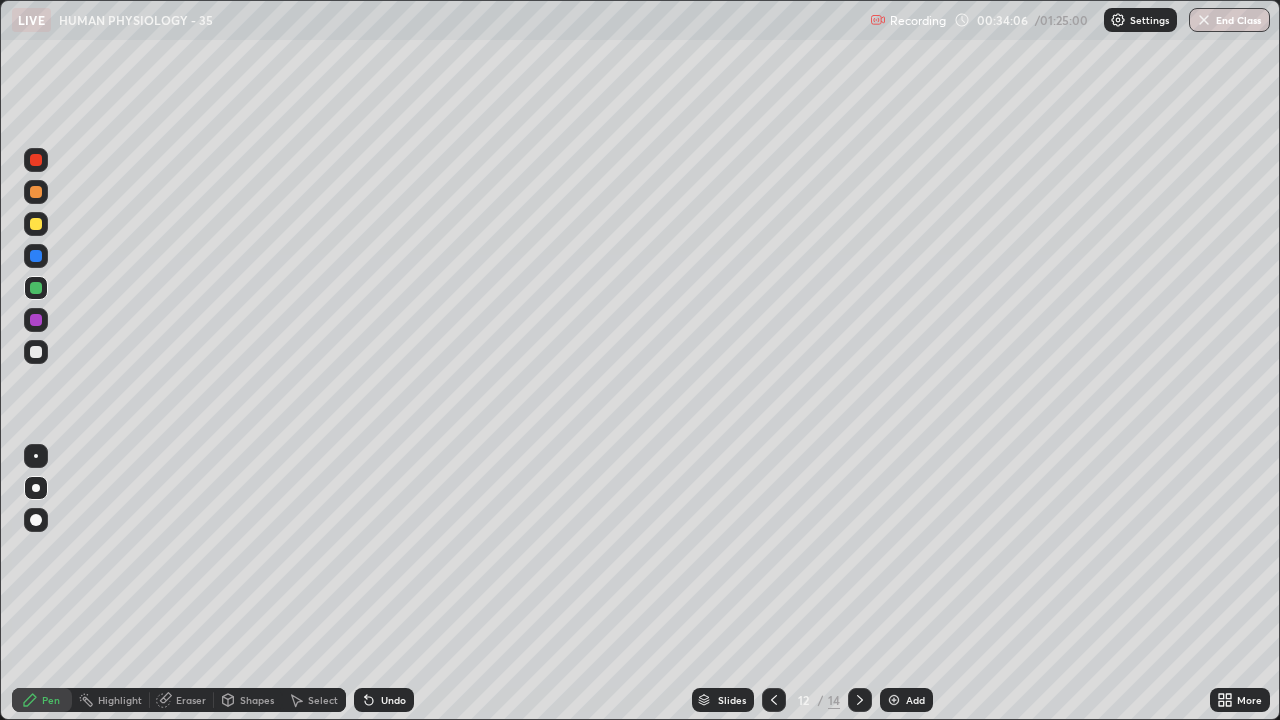 click on "Eraser" at bounding box center [191, 700] 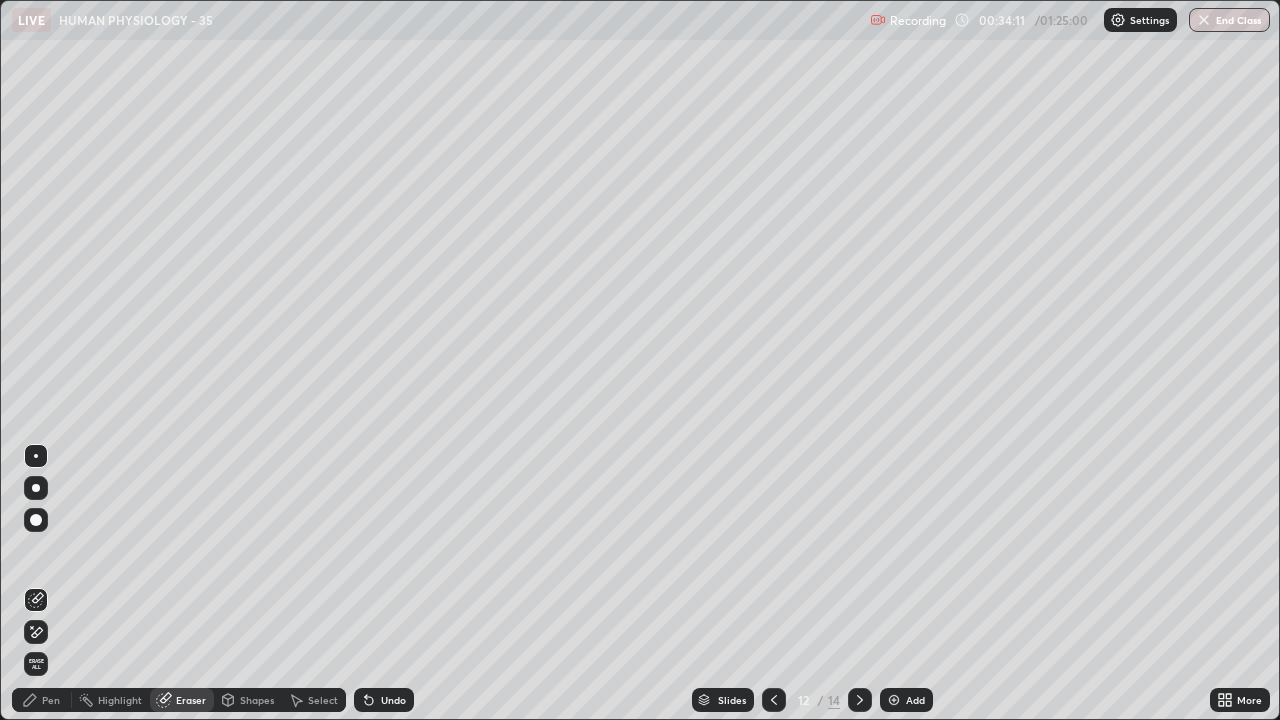 click on "Pen" at bounding box center (51, 700) 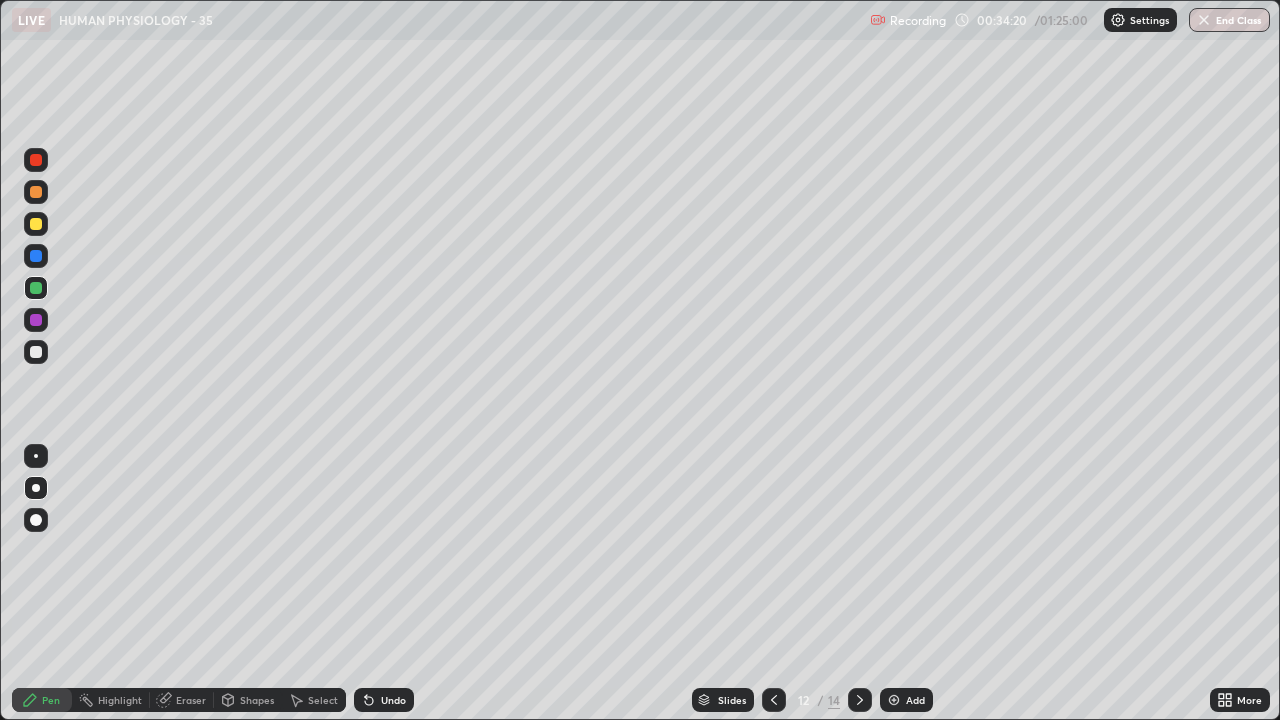 click at bounding box center [36, 192] 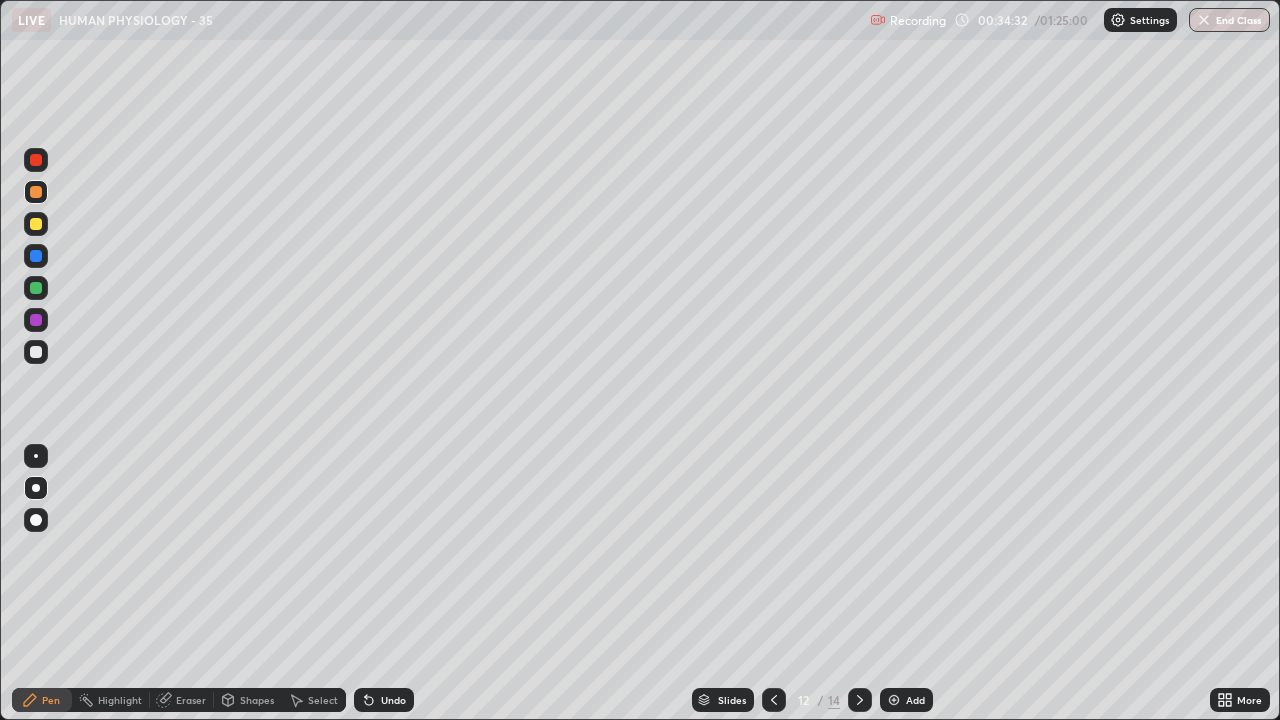 click at bounding box center [36, 320] 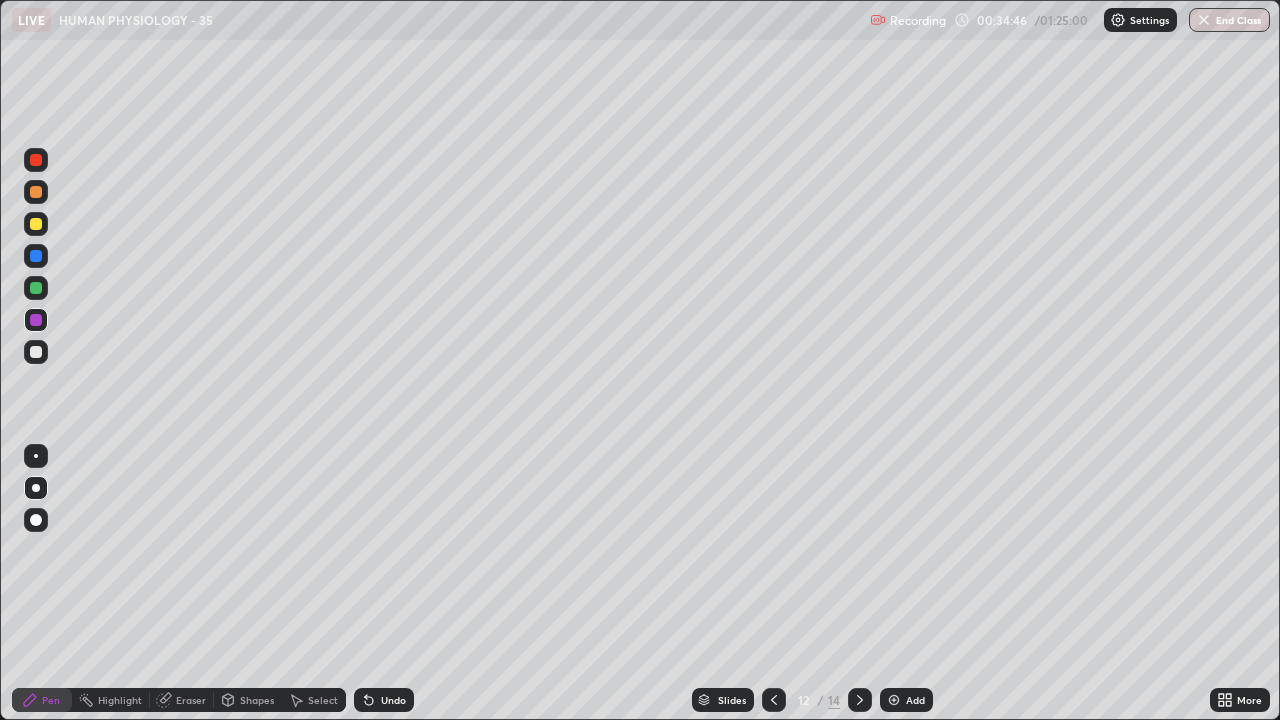 click on "Undo" at bounding box center (393, 700) 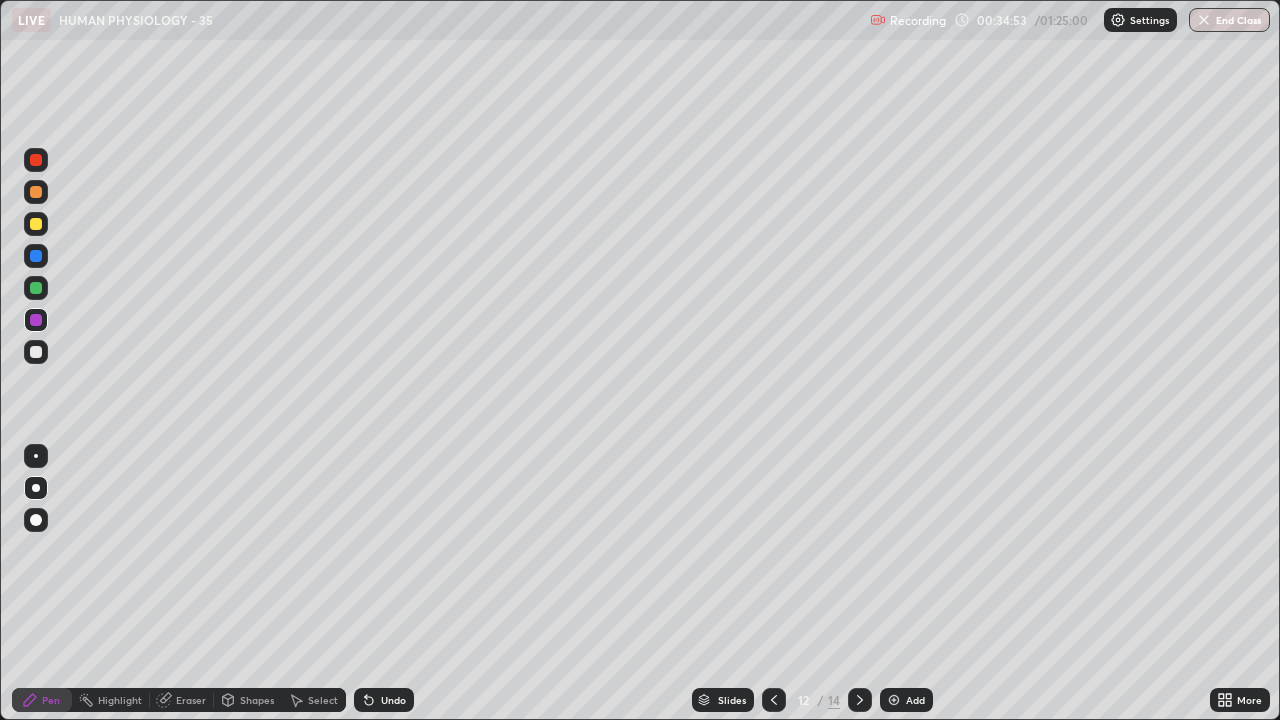 click on "Undo" at bounding box center (393, 700) 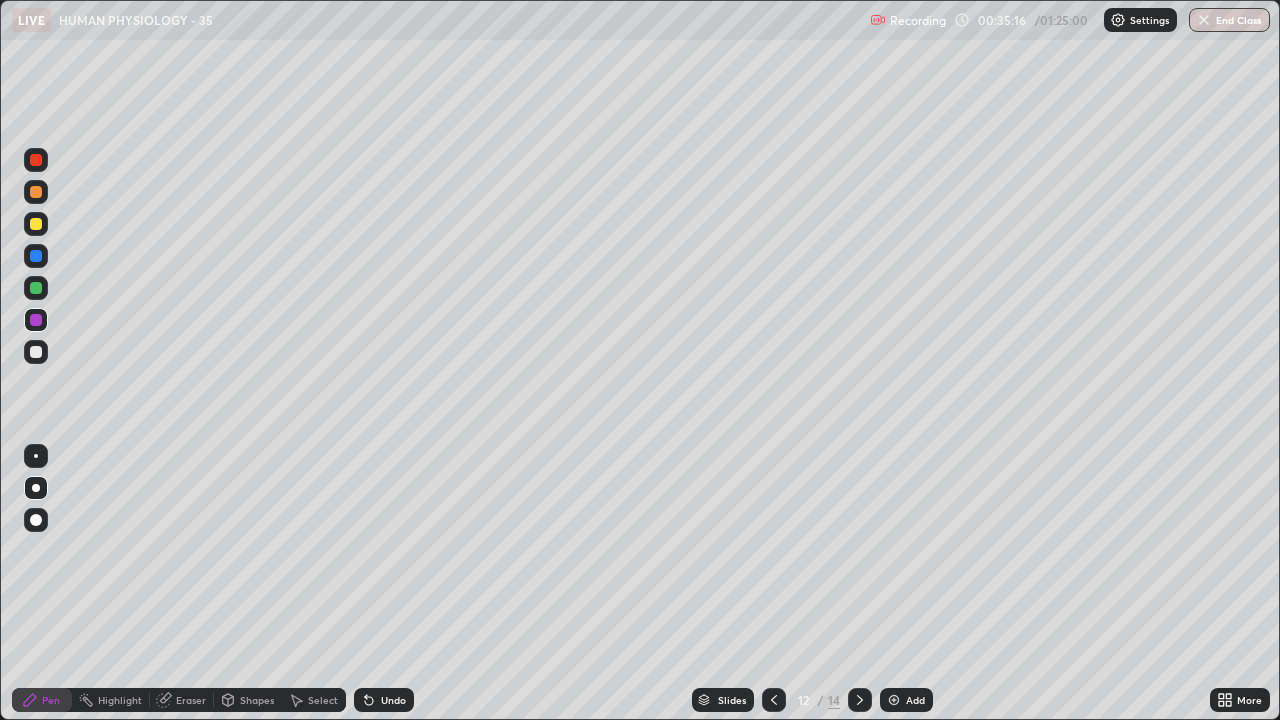 click at bounding box center [36, 224] 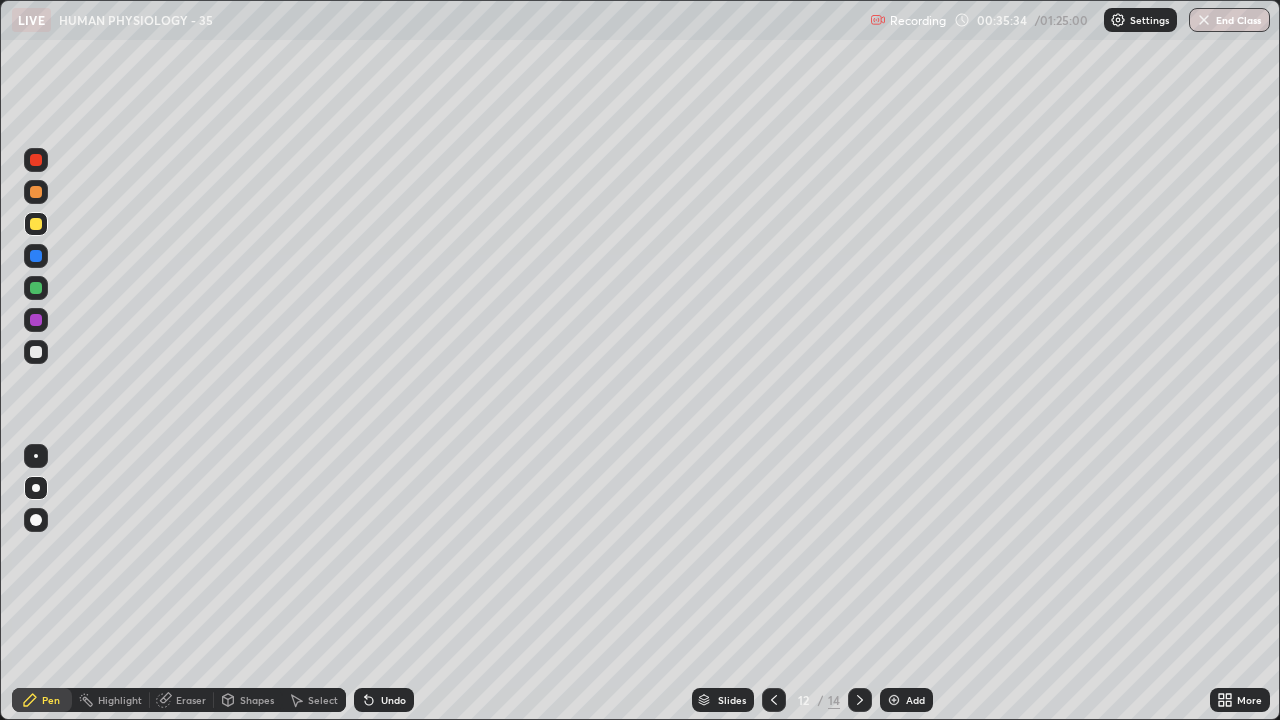 click at bounding box center [36, 256] 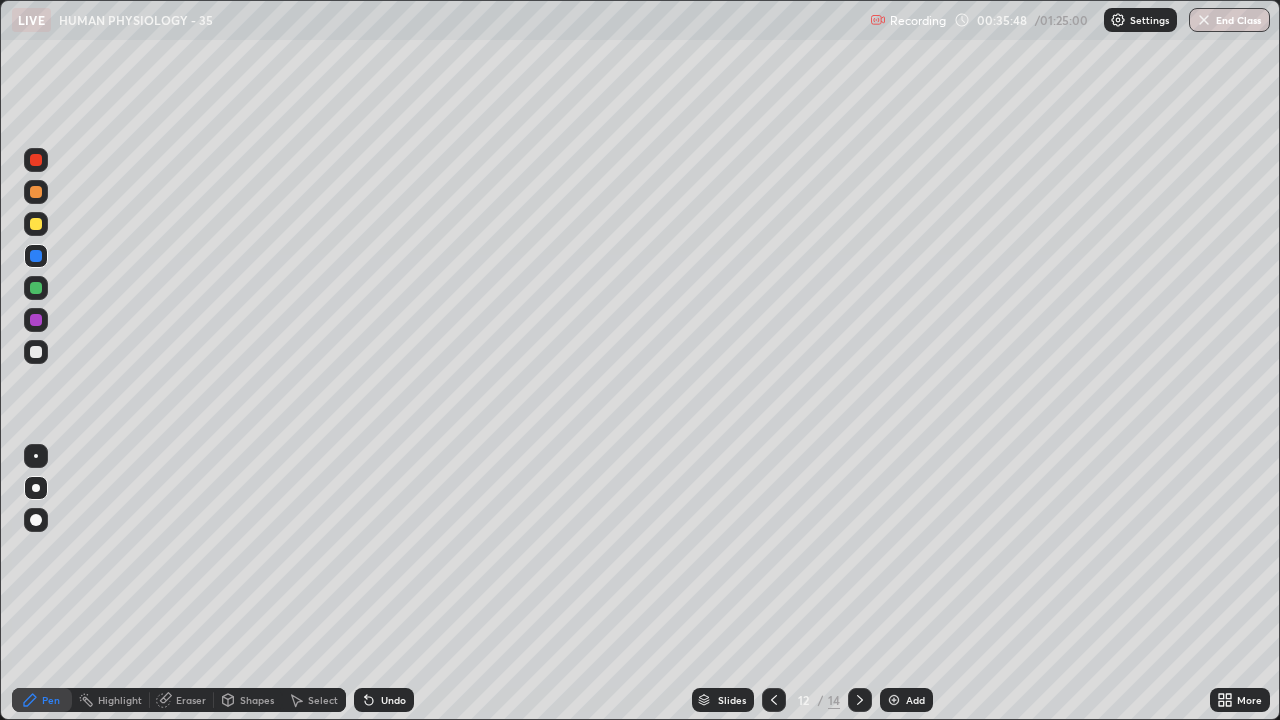 click at bounding box center (36, 352) 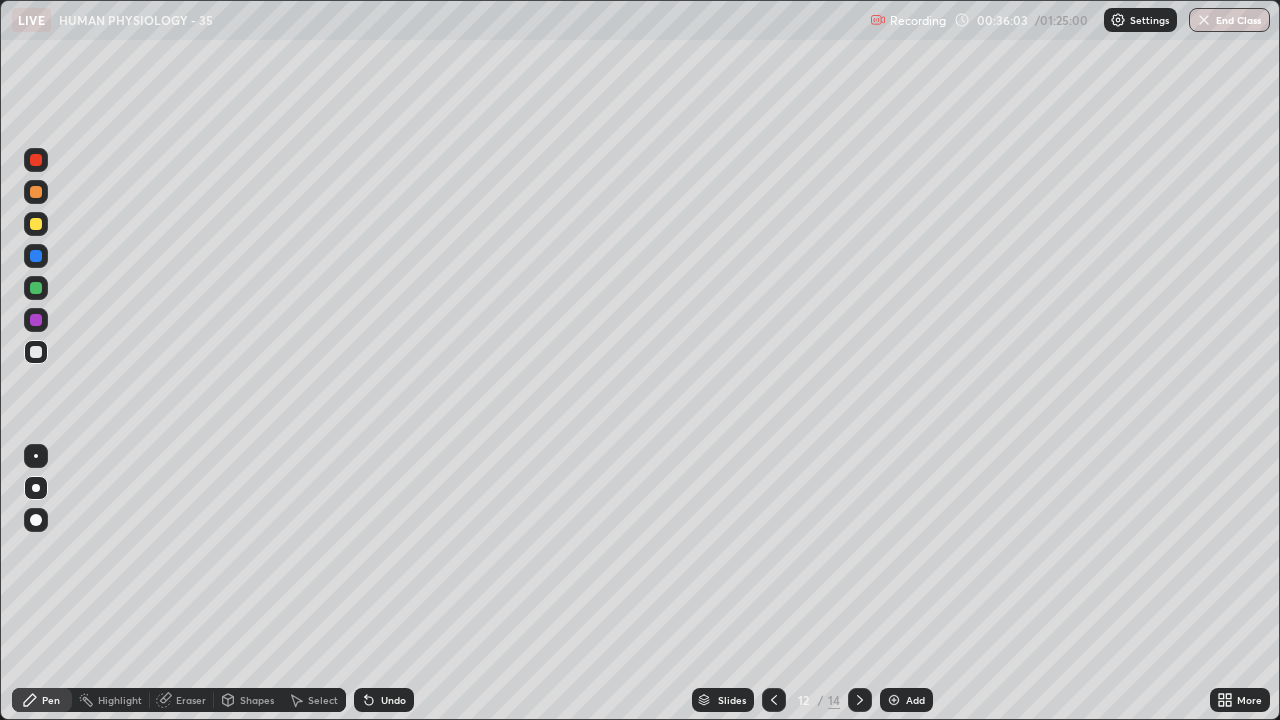 click on "Undo" at bounding box center [393, 700] 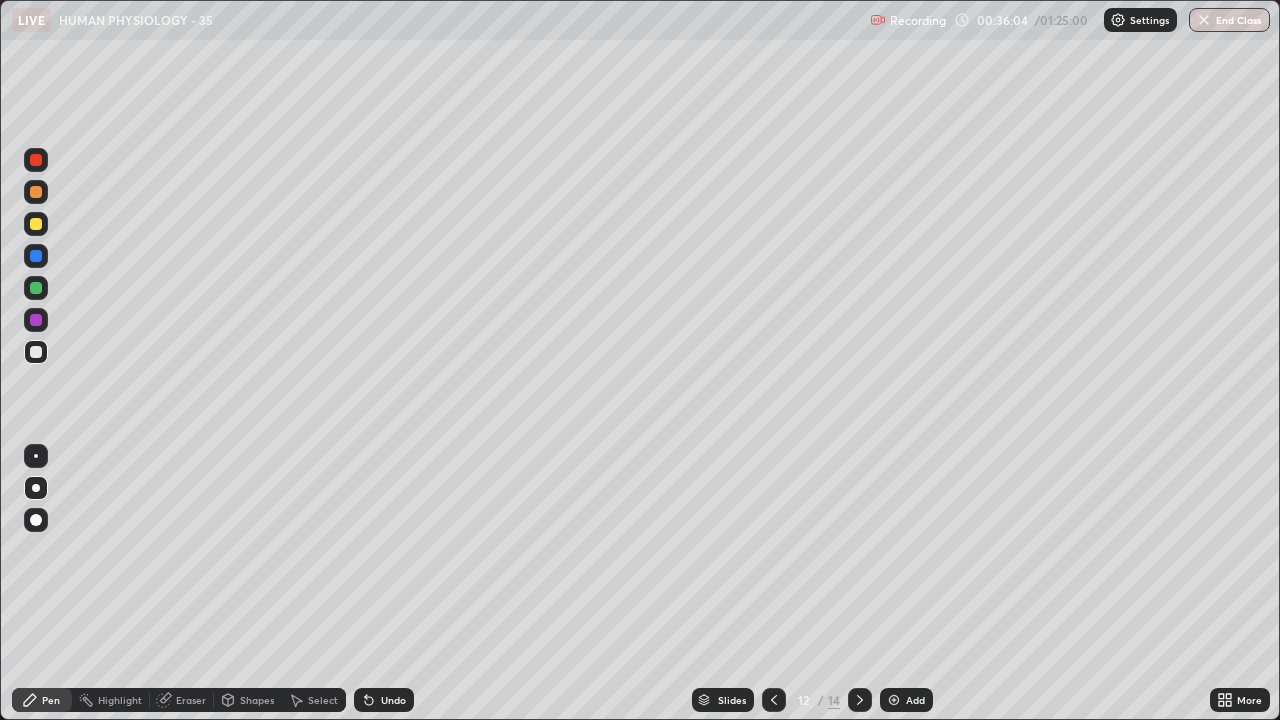 click at bounding box center (36, 456) 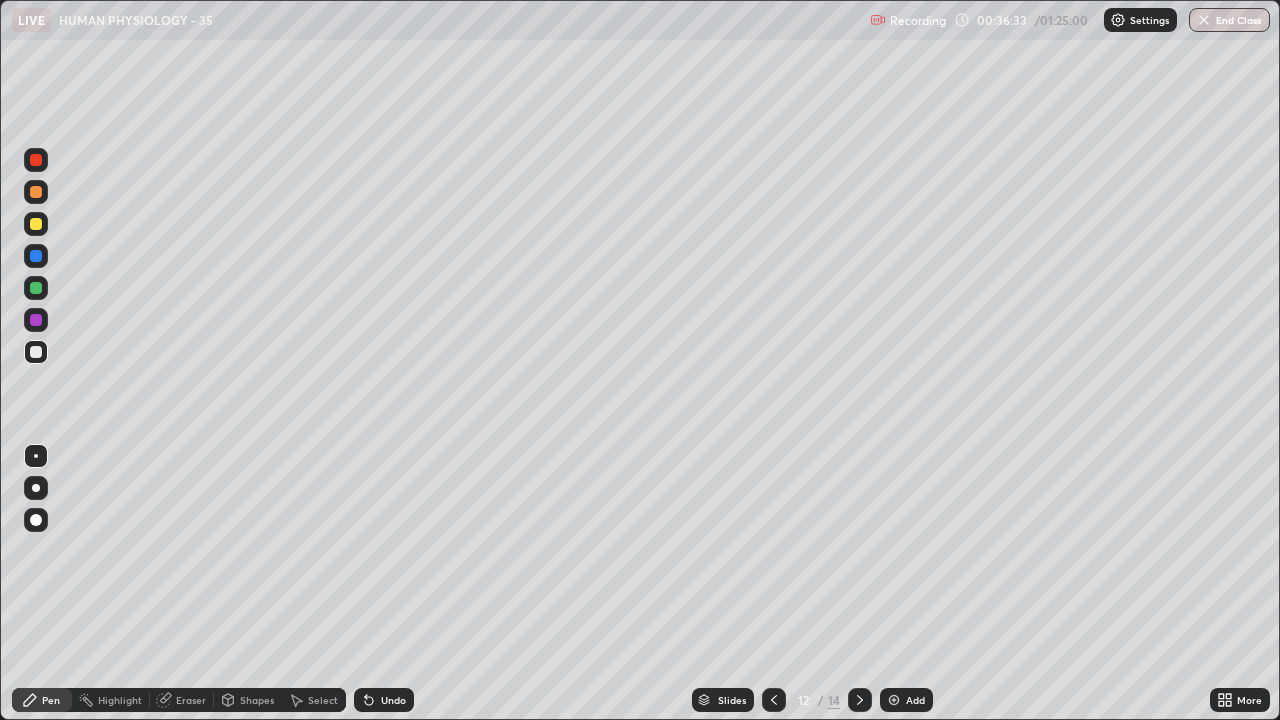 click at bounding box center (36, 160) 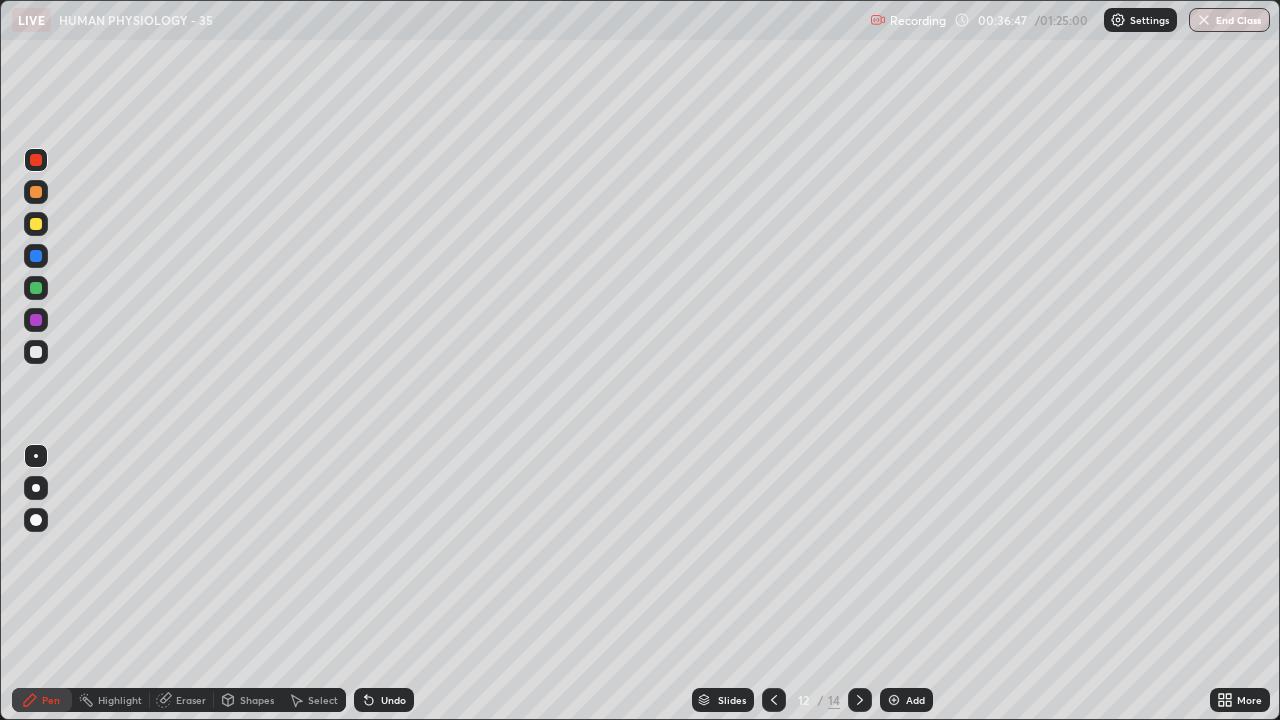 click on "Undo" at bounding box center [384, 700] 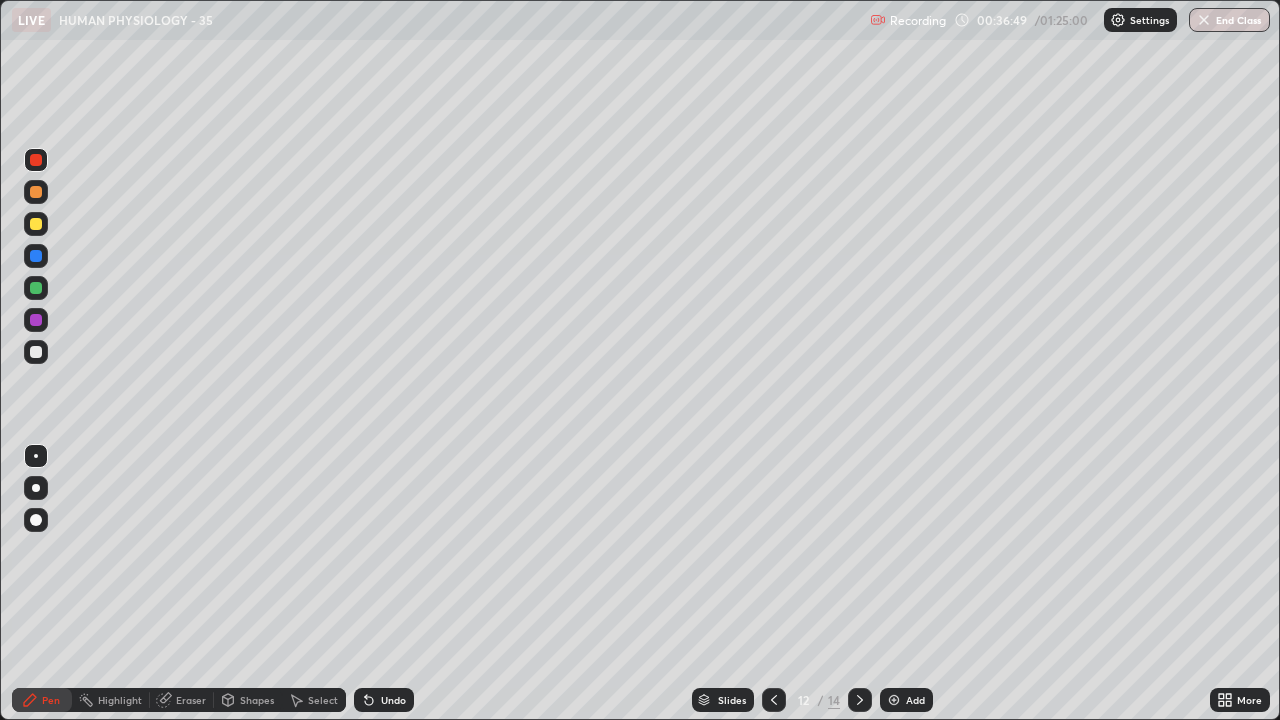 click on "Undo" at bounding box center (393, 700) 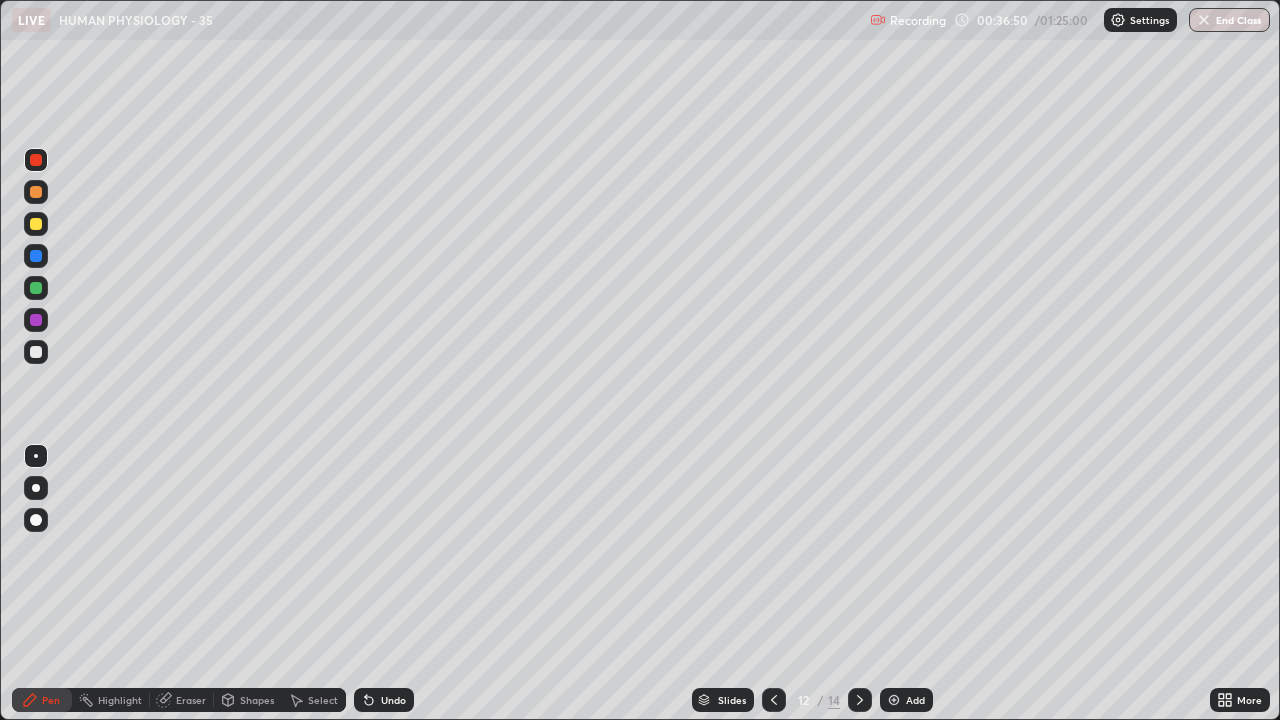 click on "Undo" at bounding box center (393, 700) 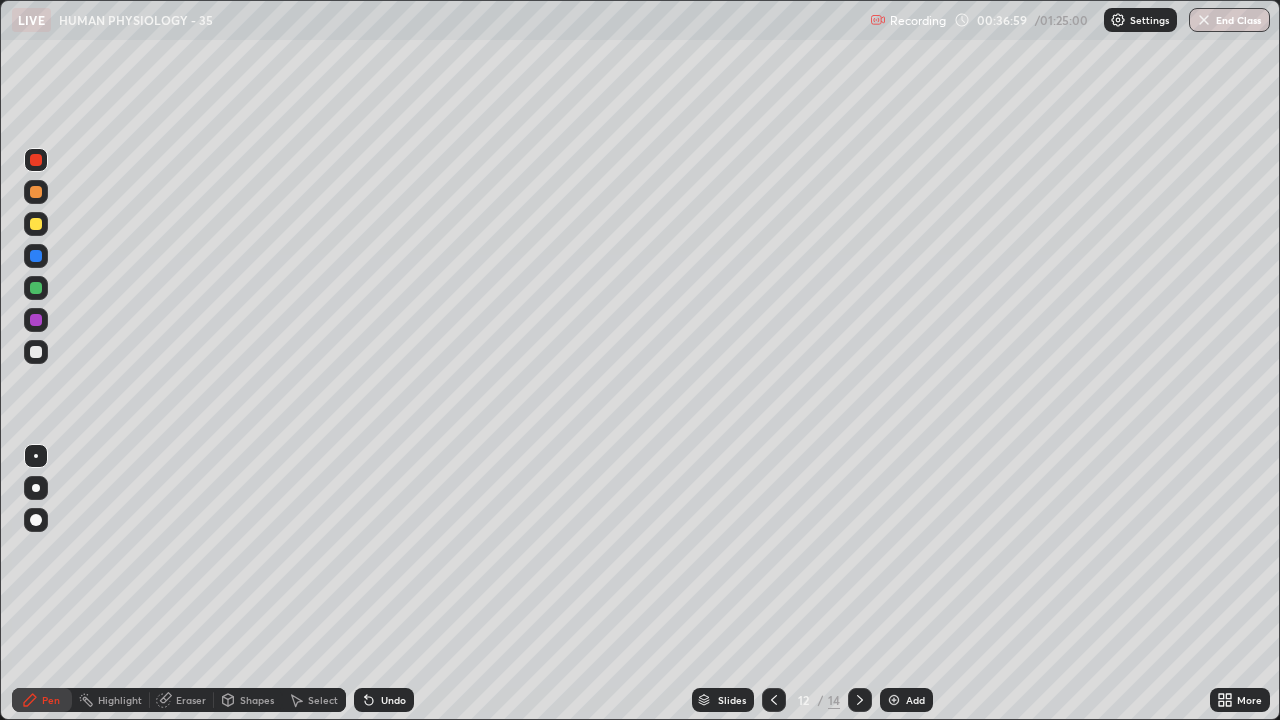 click on "Undo" at bounding box center [393, 700] 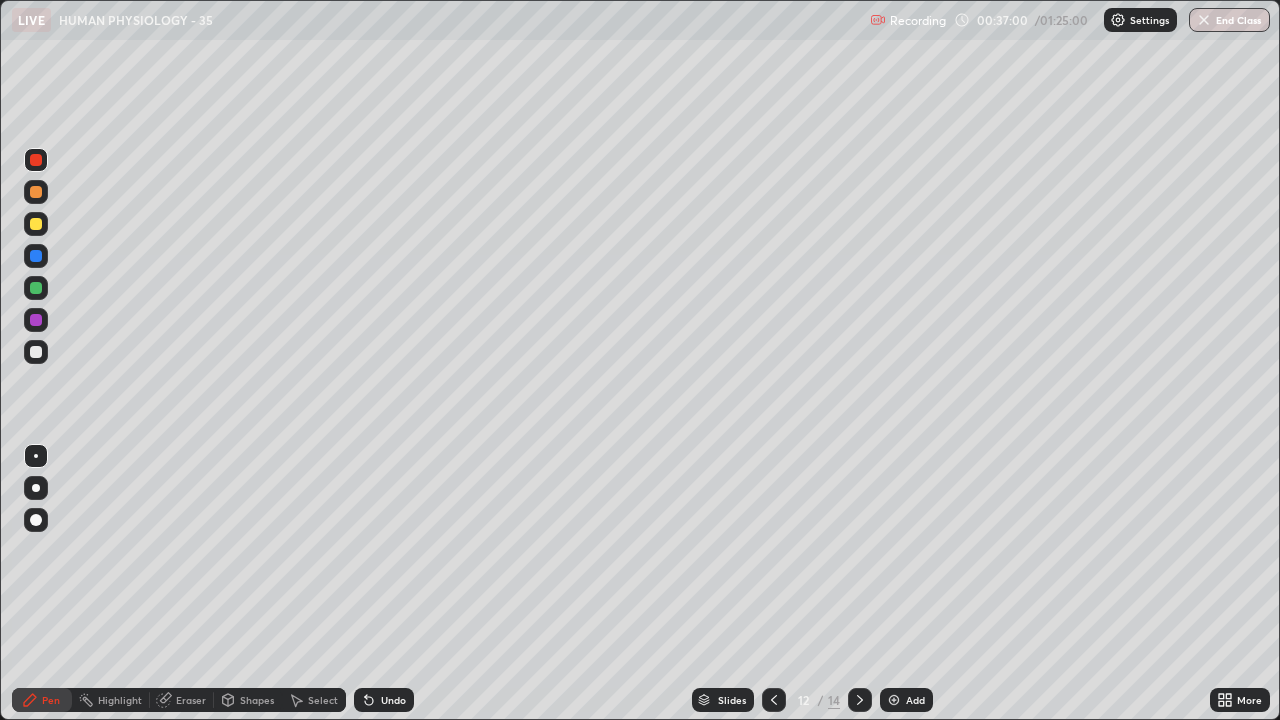 click on "Undo" at bounding box center [384, 700] 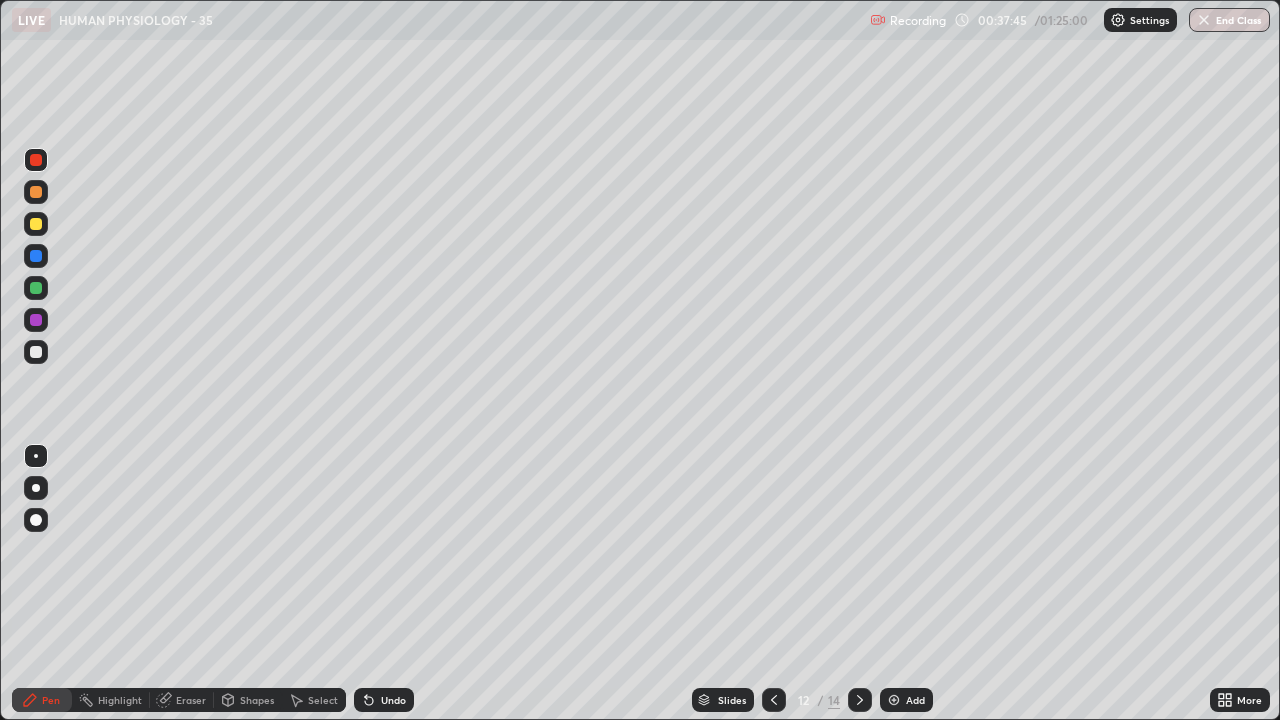 click on "Undo" at bounding box center [393, 700] 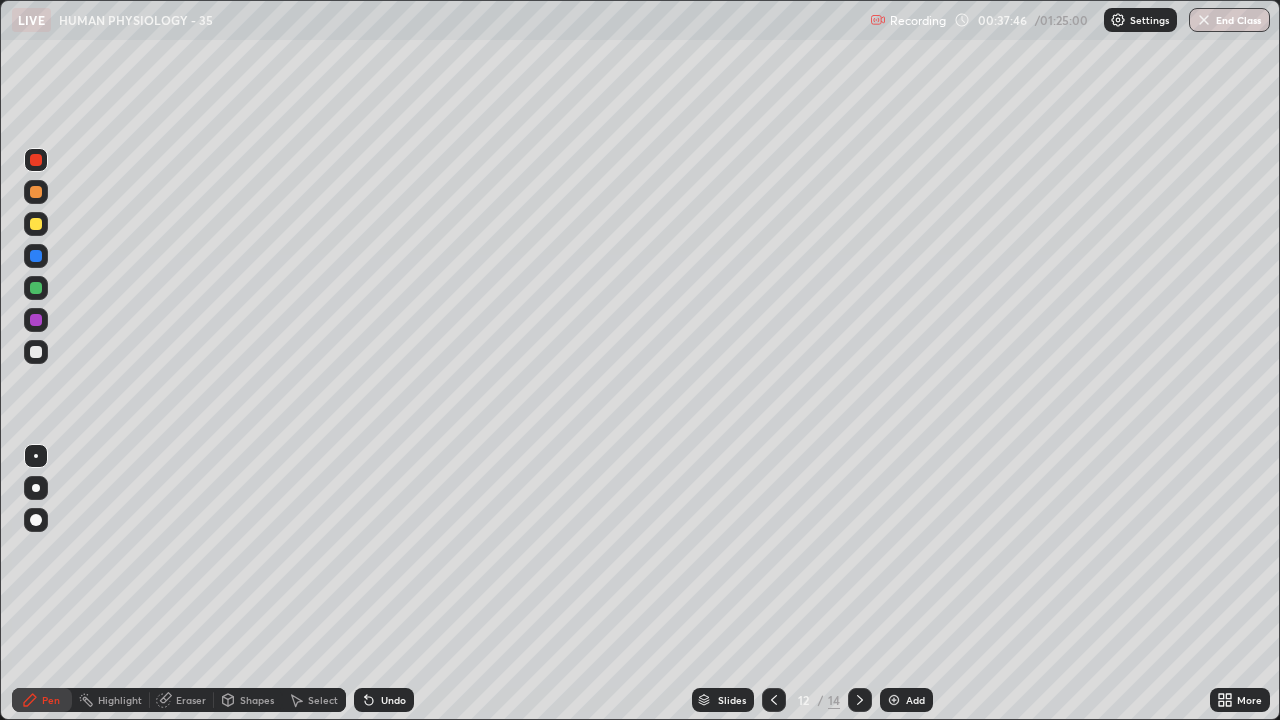 click on "Undo" at bounding box center [384, 700] 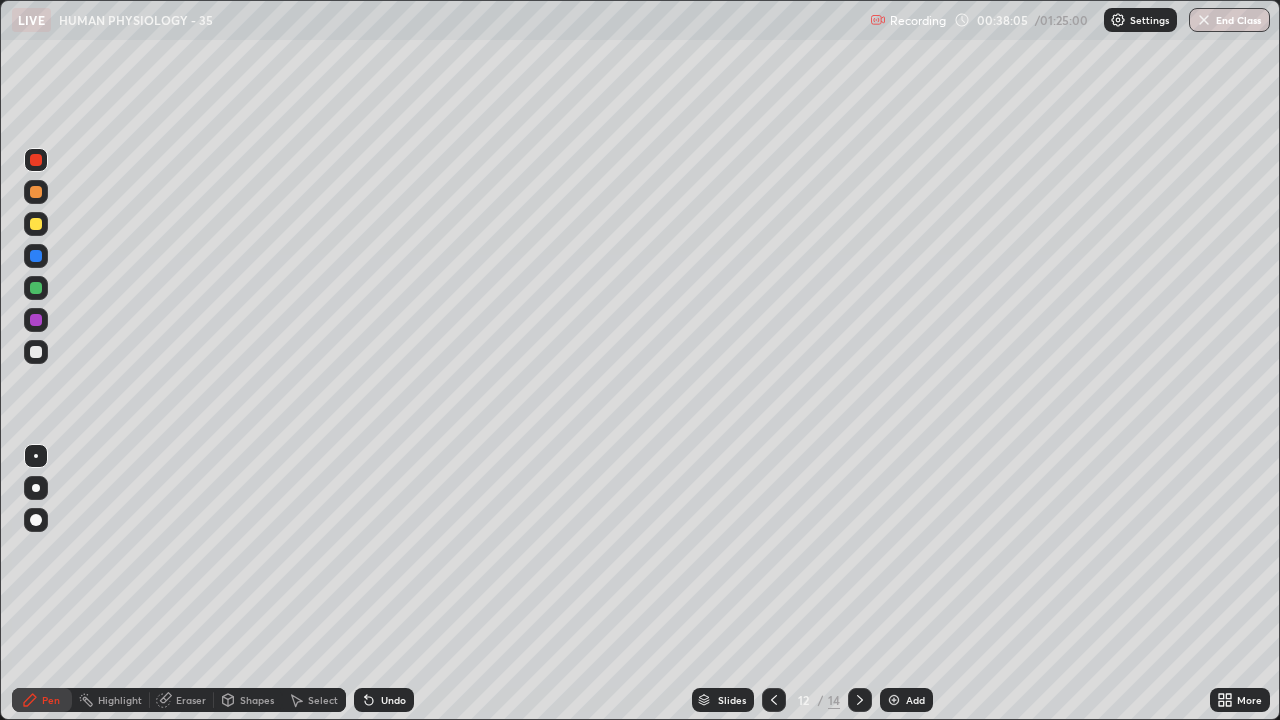 click at bounding box center (36, 352) 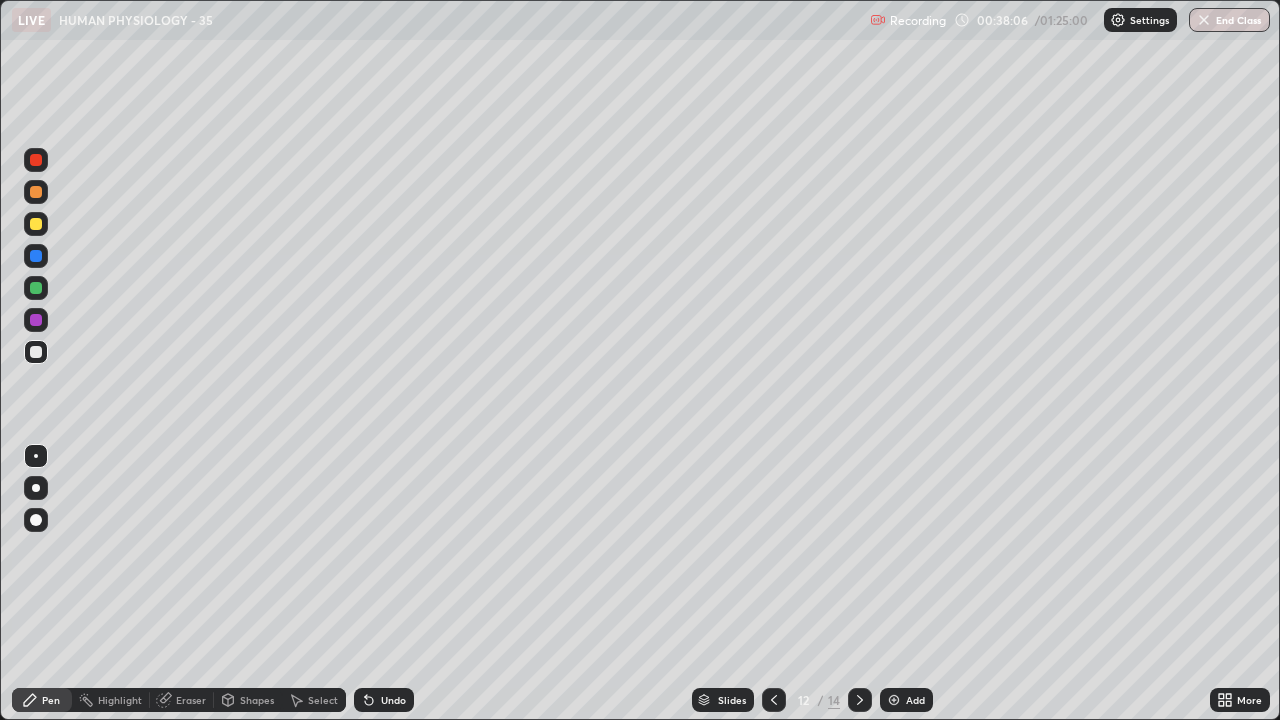 click at bounding box center [36, 488] 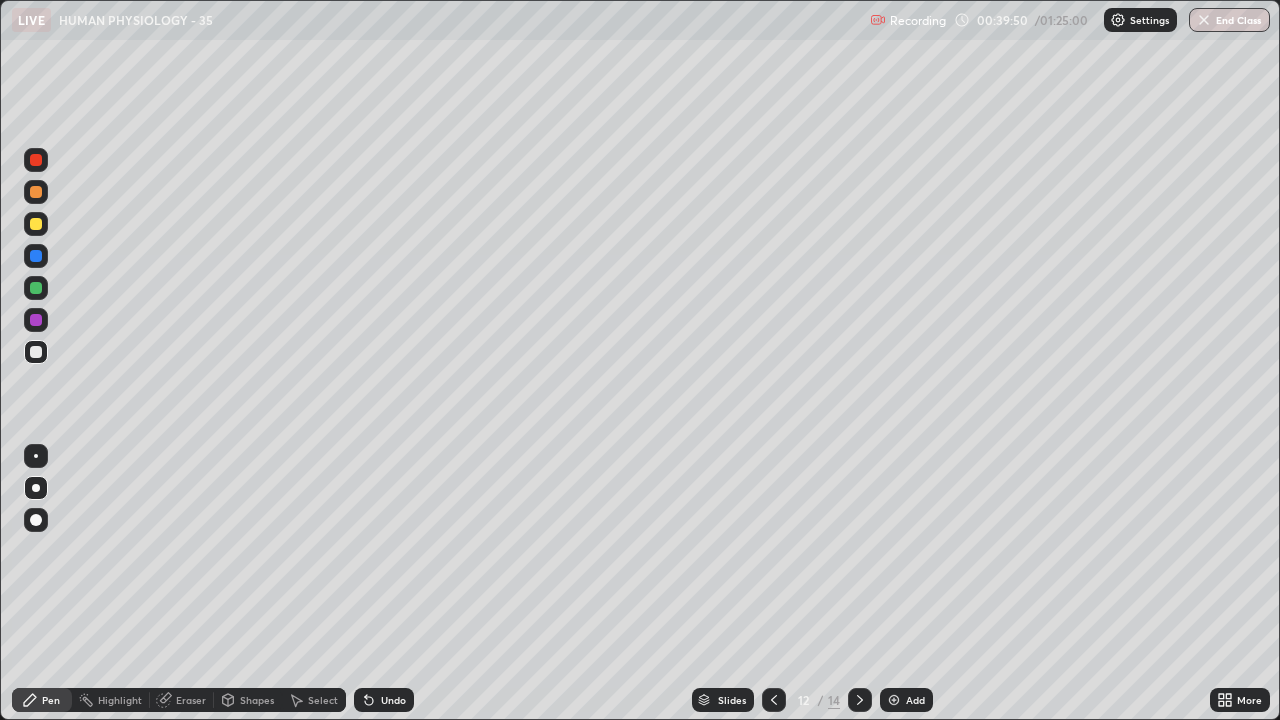 click at bounding box center (36, 160) 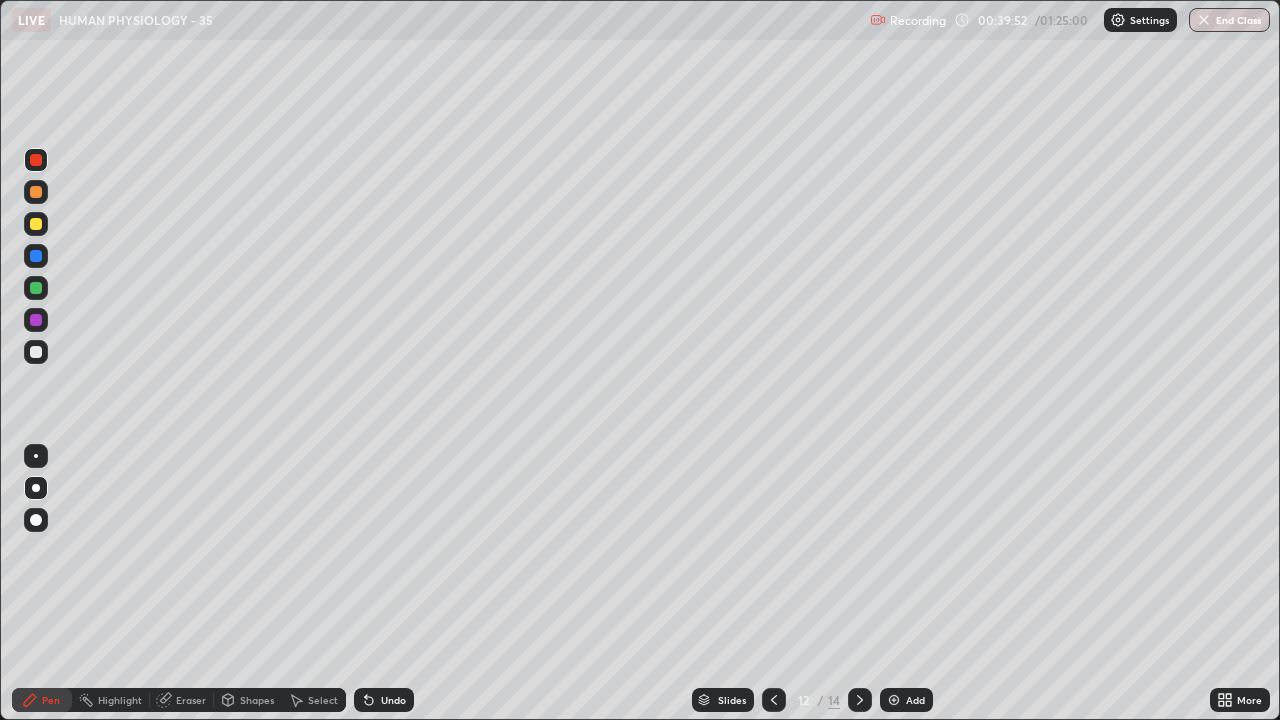 click at bounding box center [36, 520] 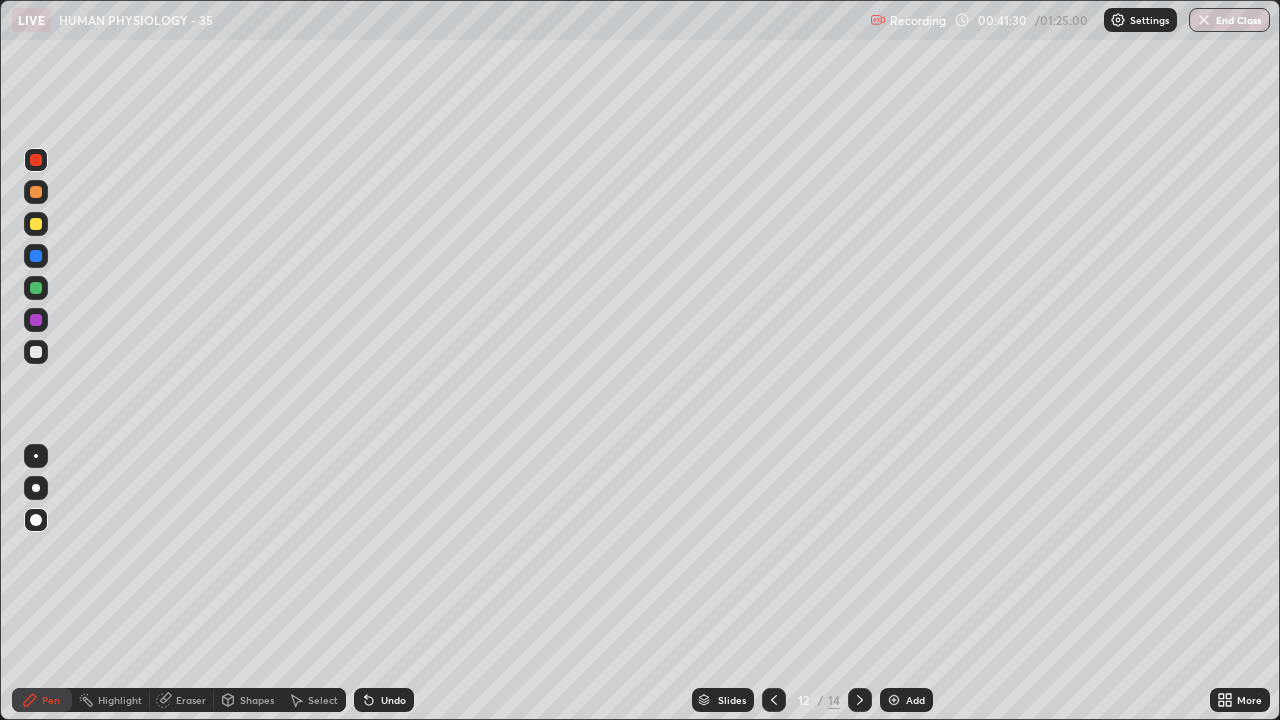 click at bounding box center [36, 288] 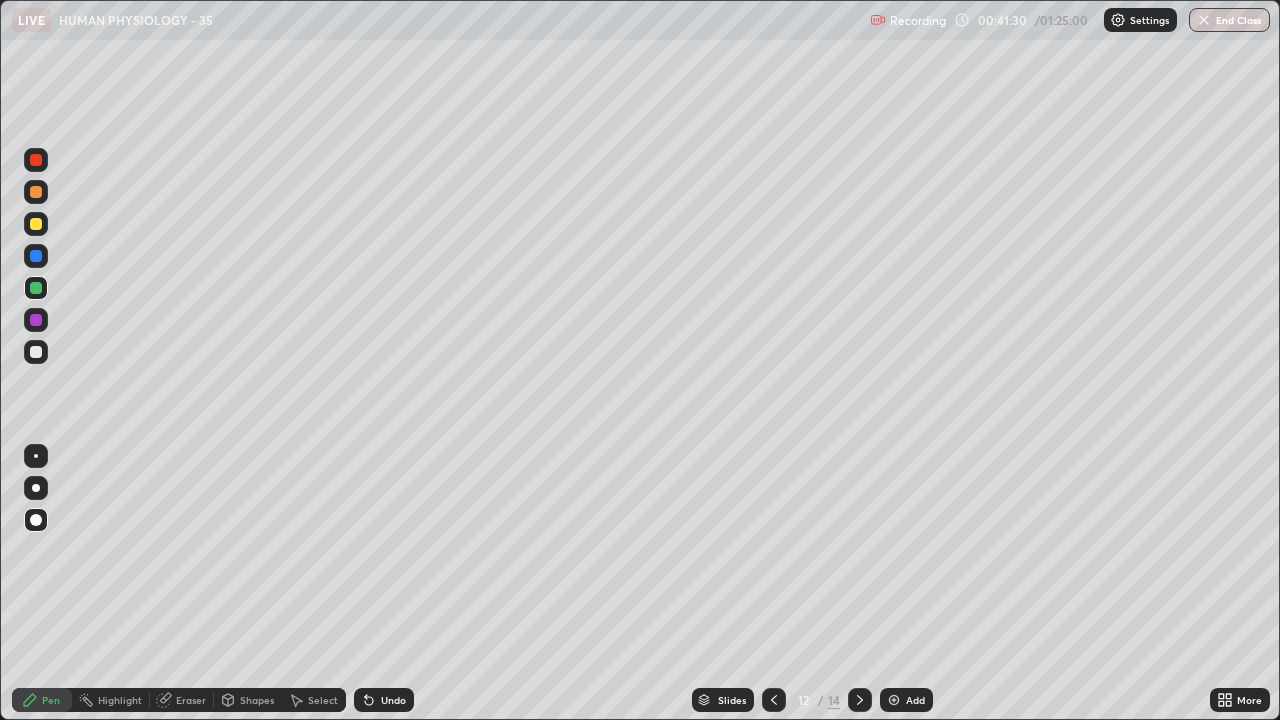 click at bounding box center [36, 456] 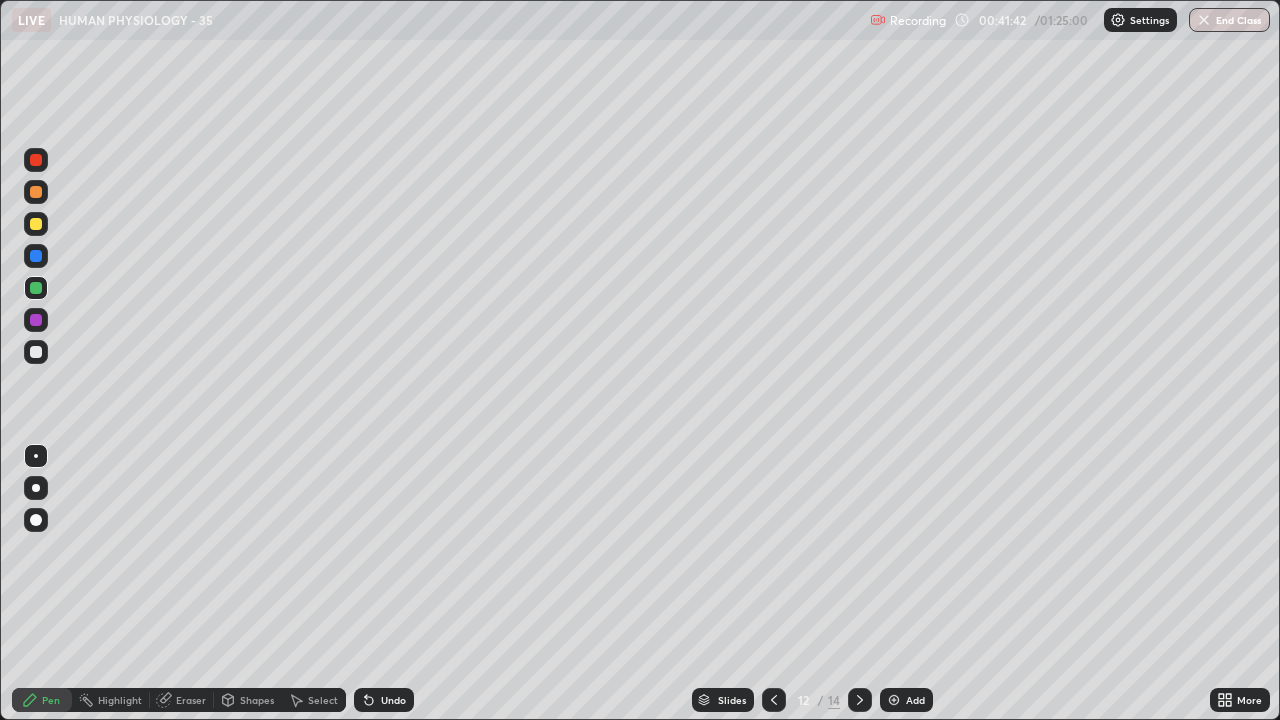 click at bounding box center (36, 192) 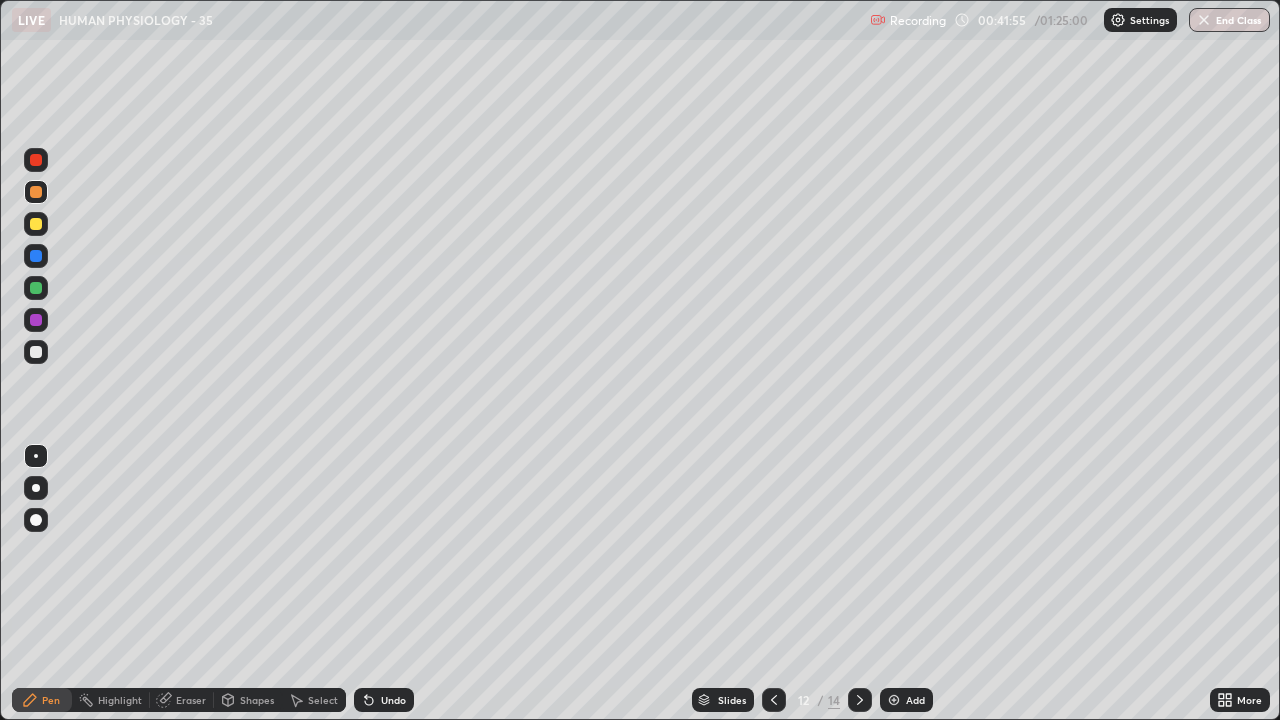 click at bounding box center [36, 352] 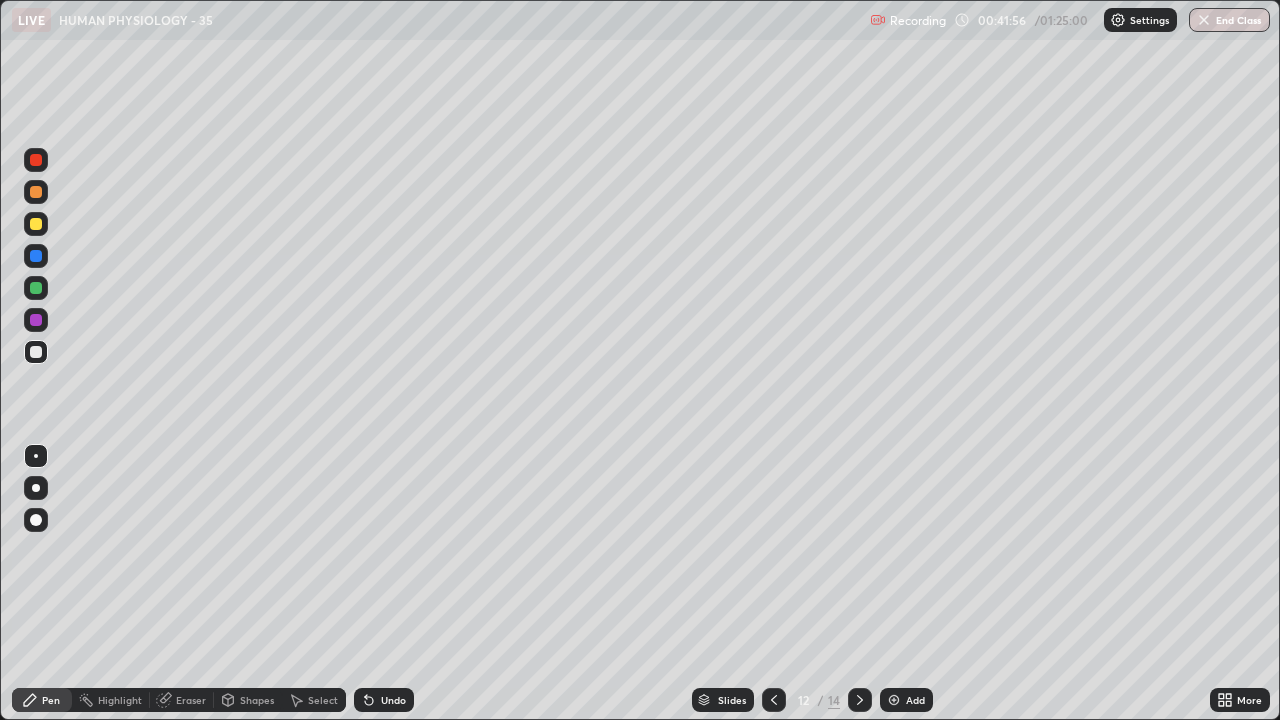 click at bounding box center [36, 488] 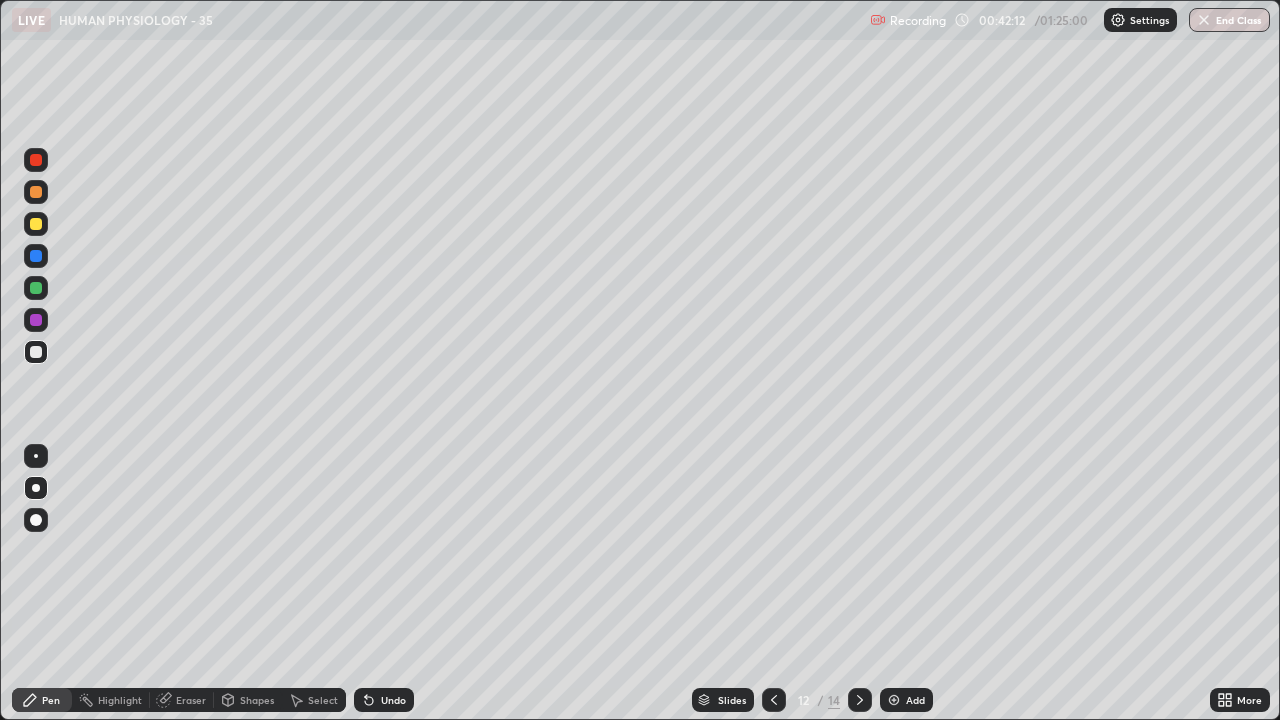 click at bounding box center [36, 160] 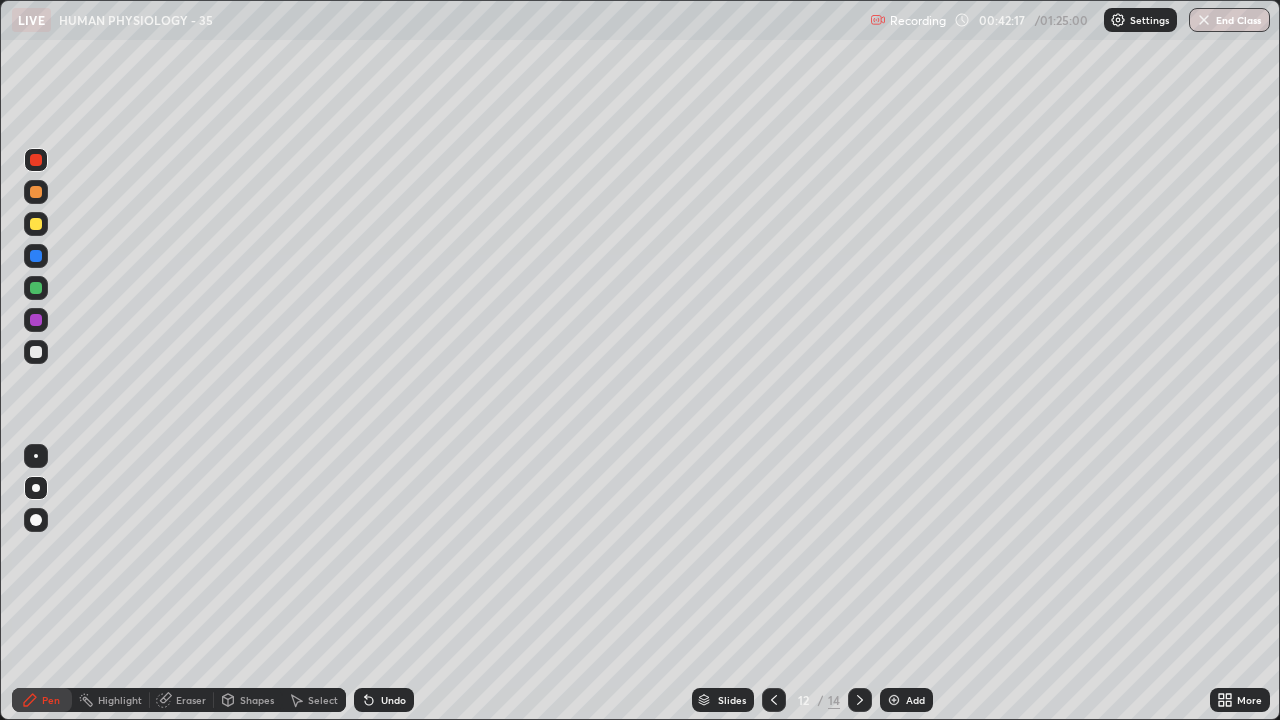 click at bounding box center (36, 320) 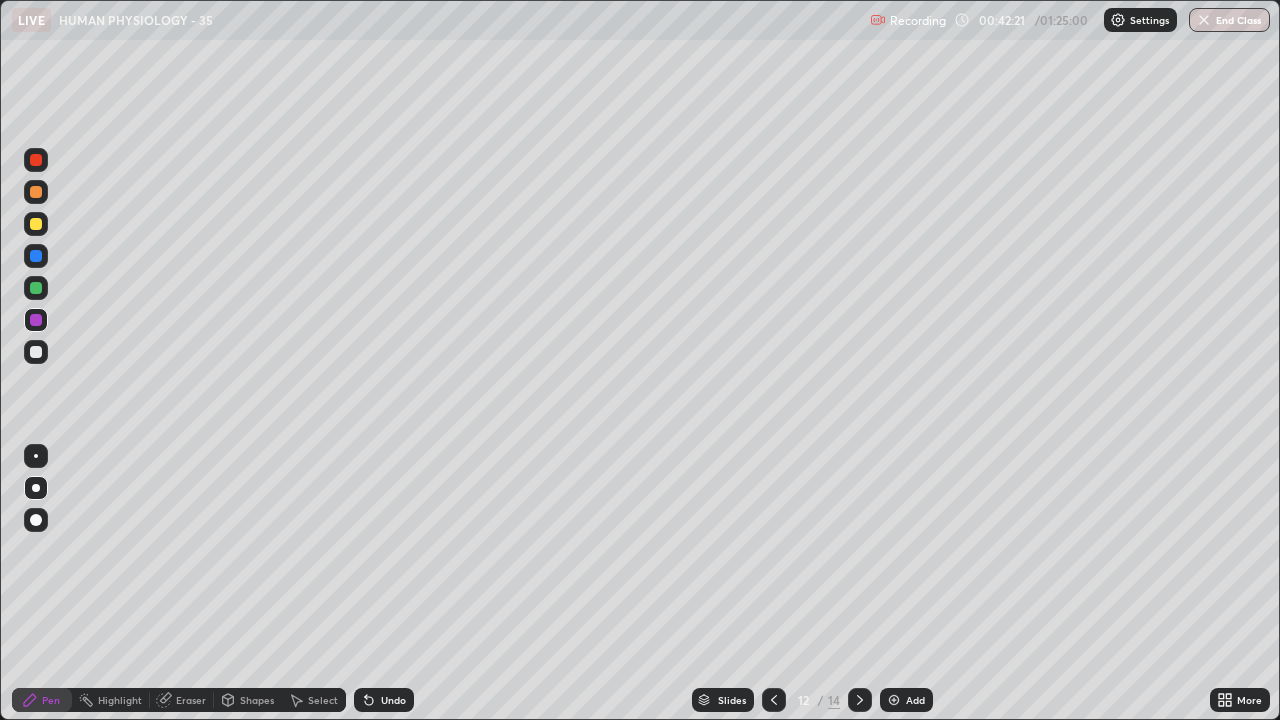 click at bounding box center [36, 520] 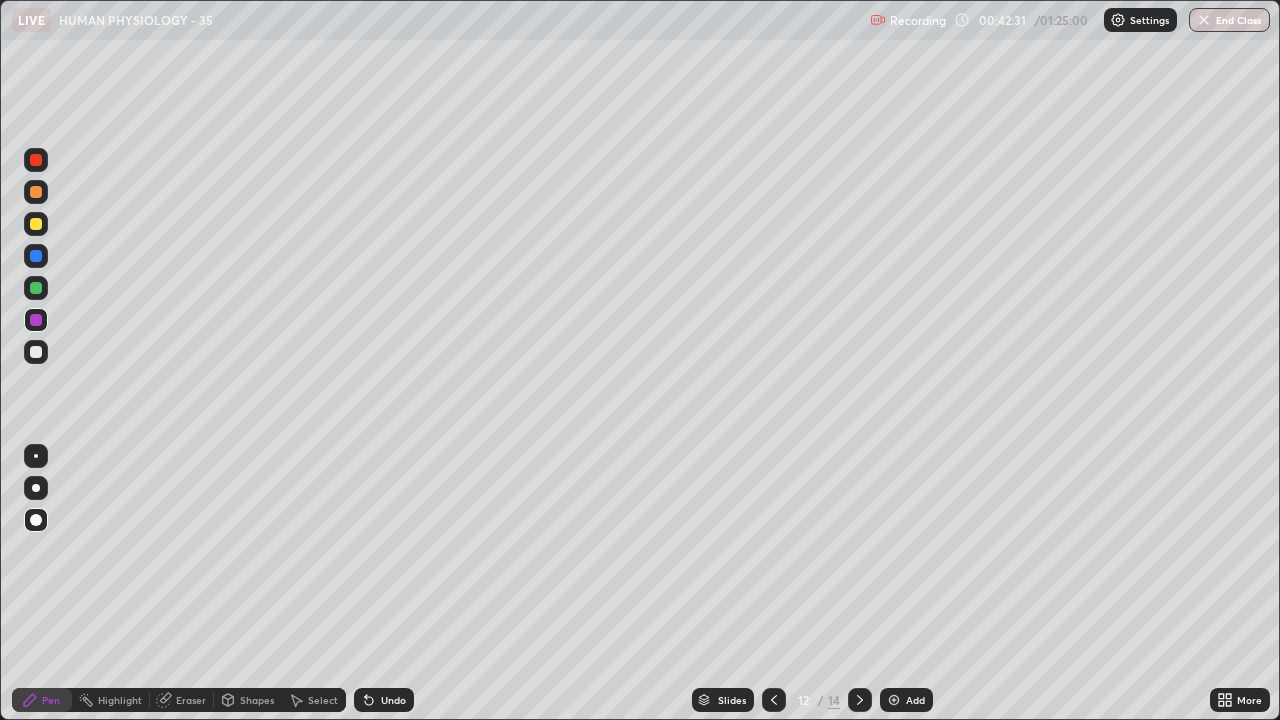 click at bounding box center (36, 160) 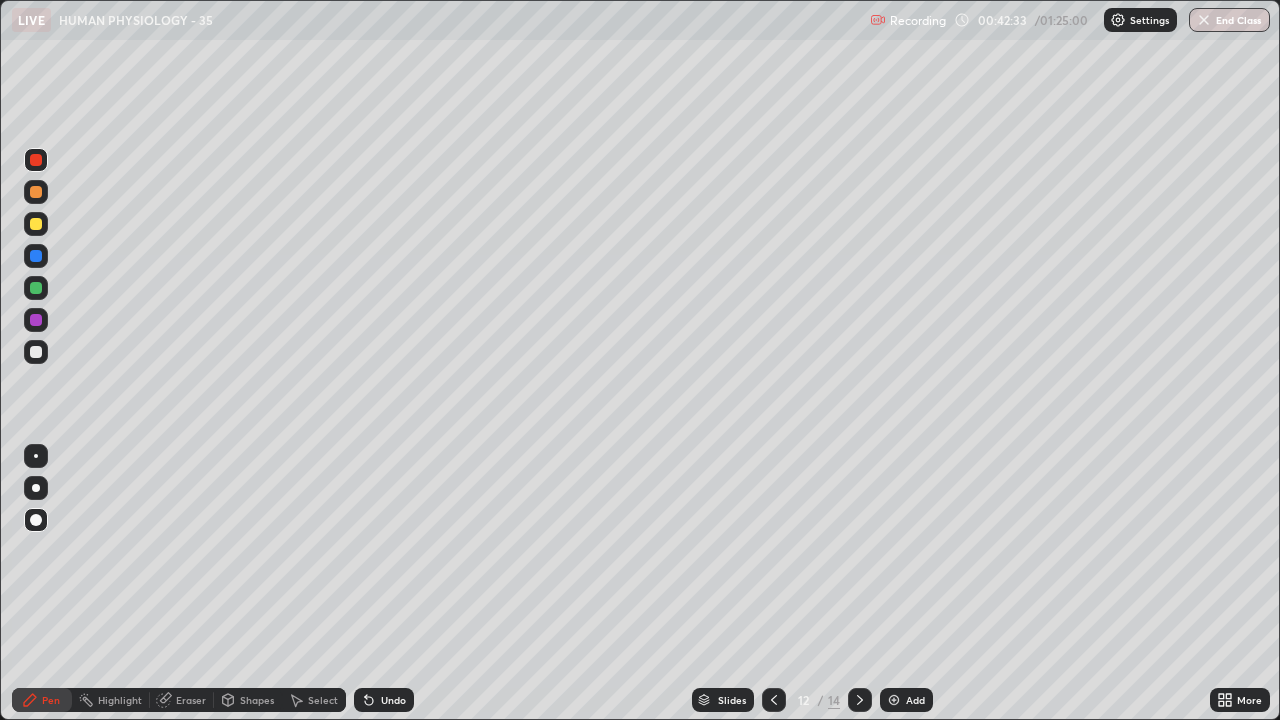 click at bounding box center [36, 488] 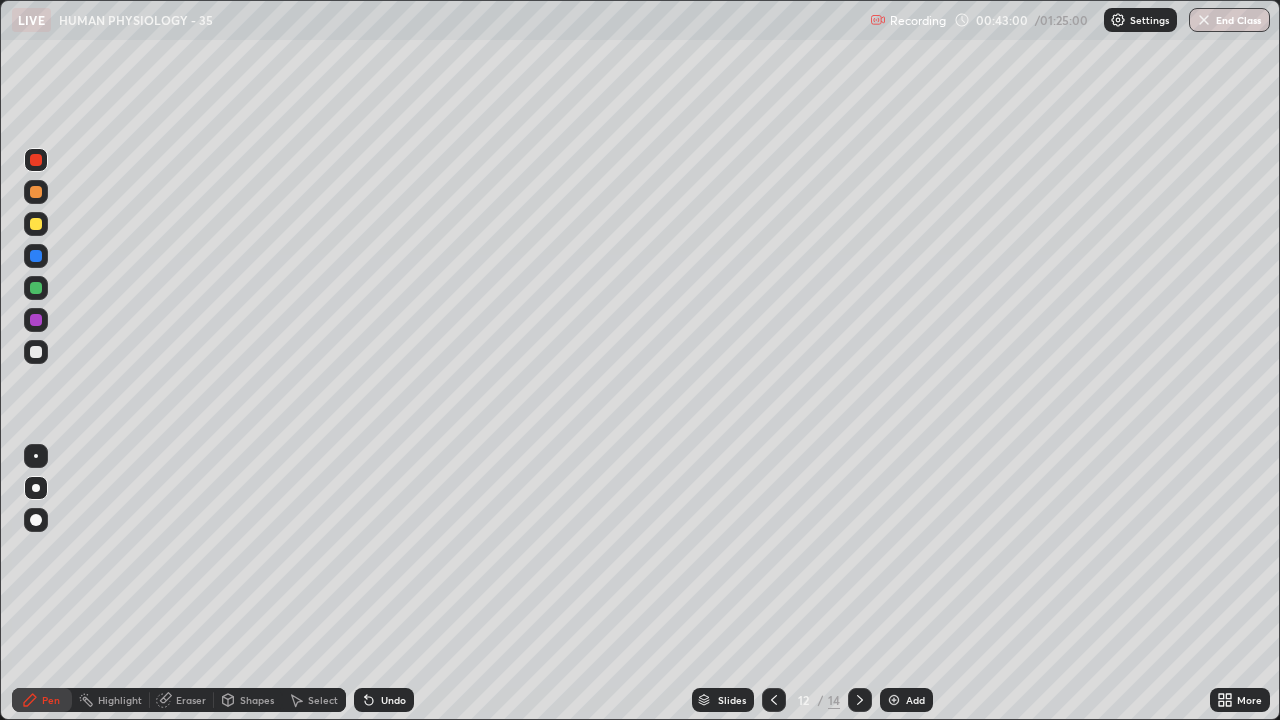 click at bounding box center [36, 224] 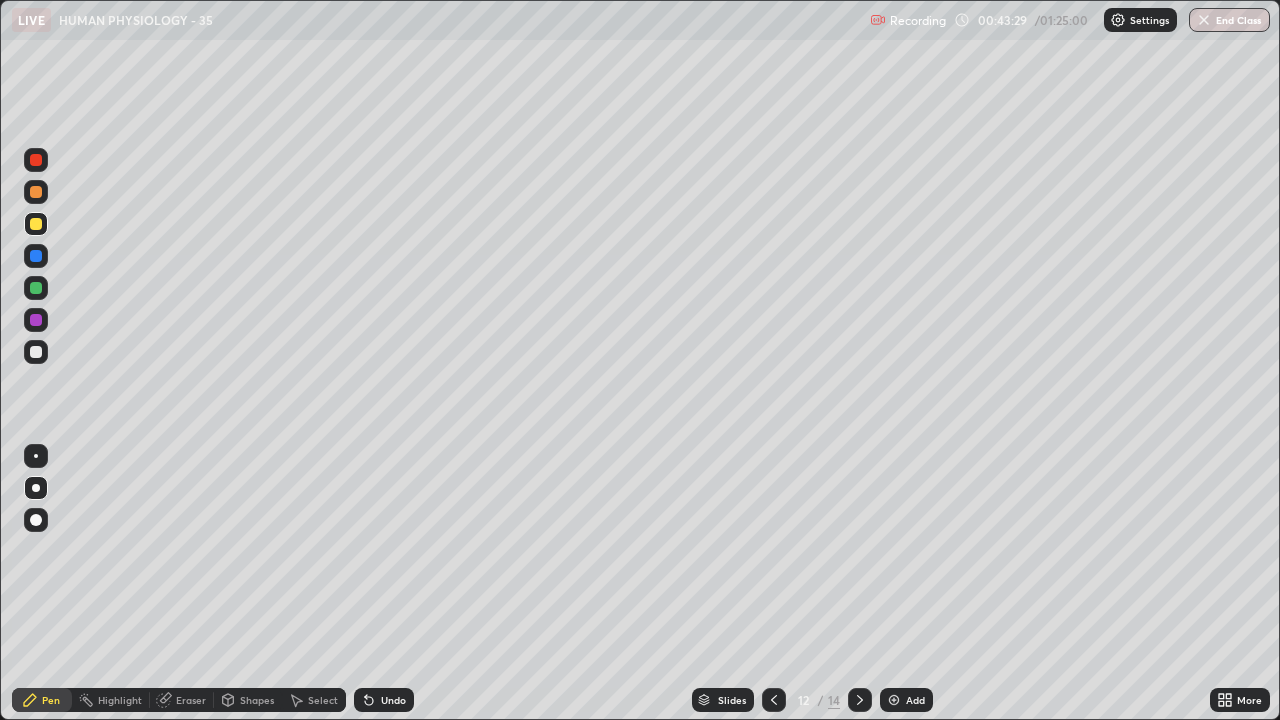 click at bounding box center (36, 352) 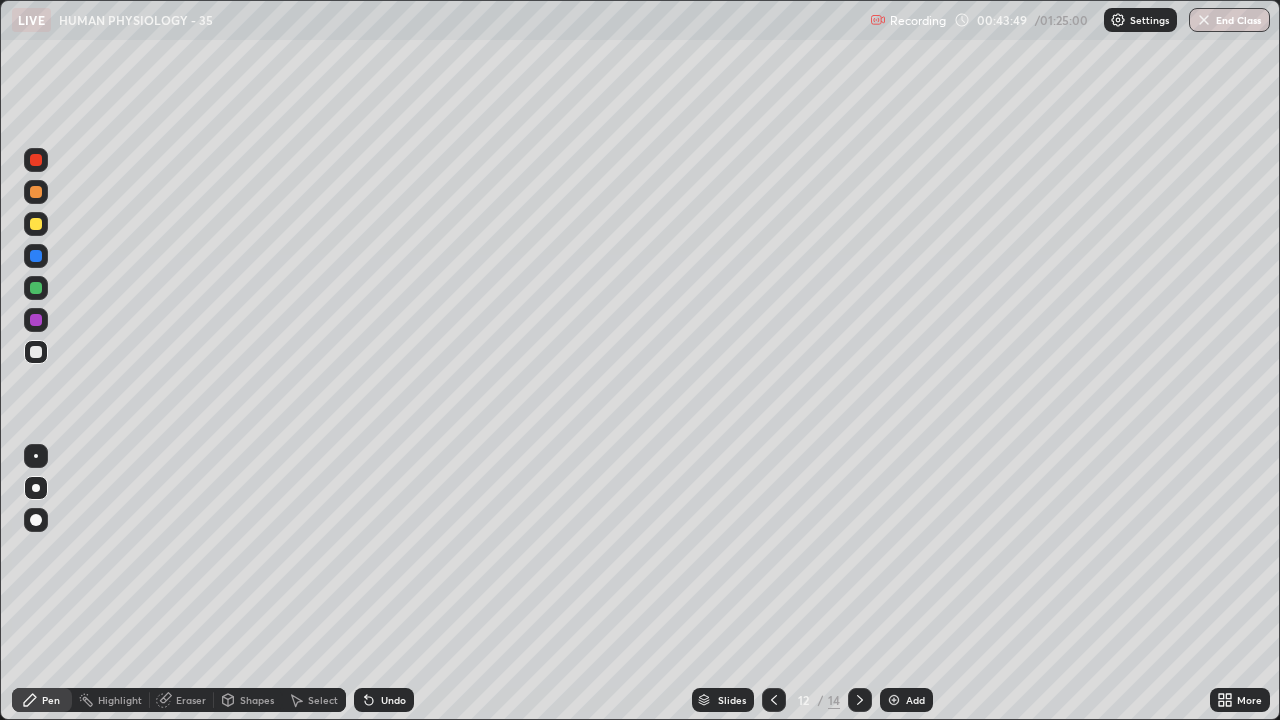 click at bounding box center [36, 256] 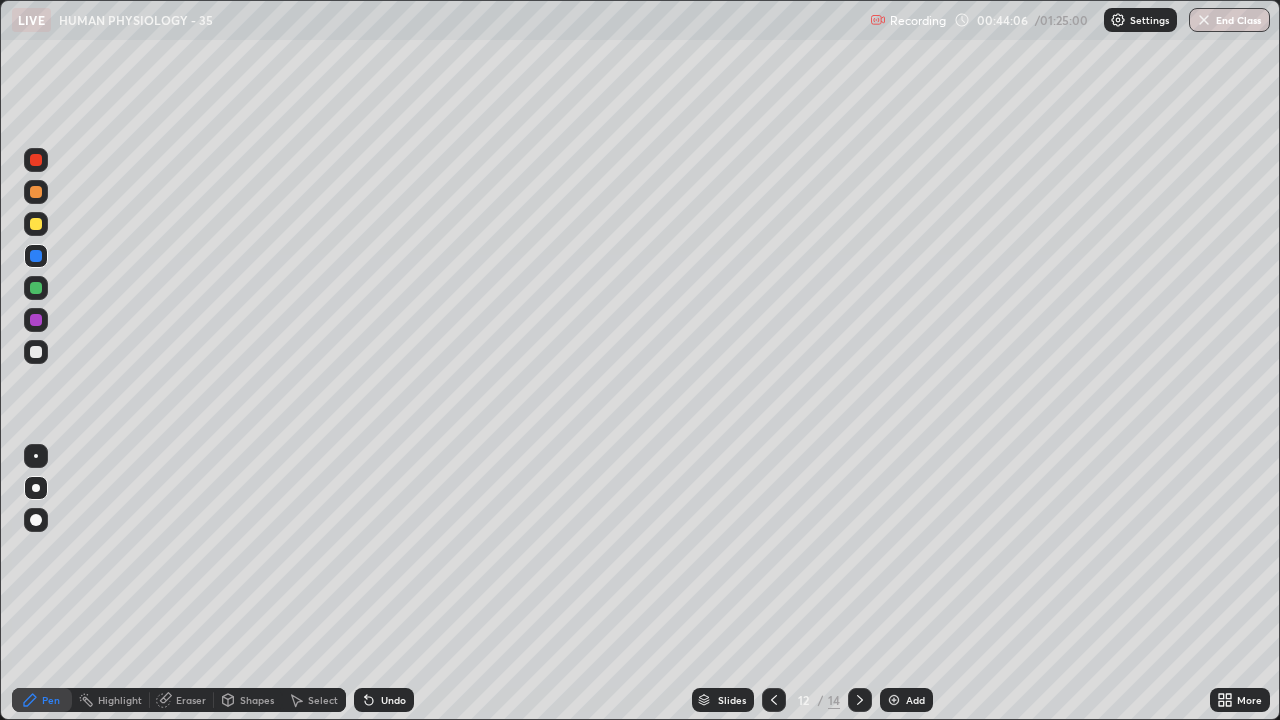 click at bounding box center (36, 320) 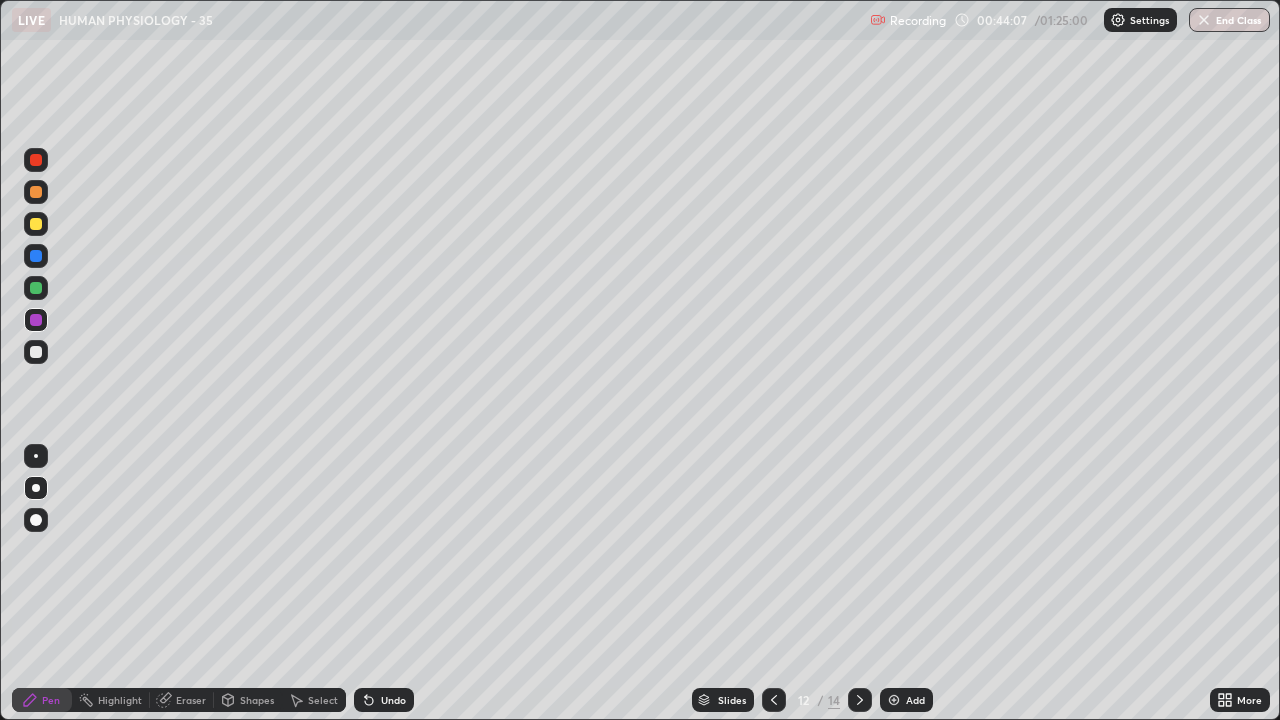 click at bounding box center [36, 456] 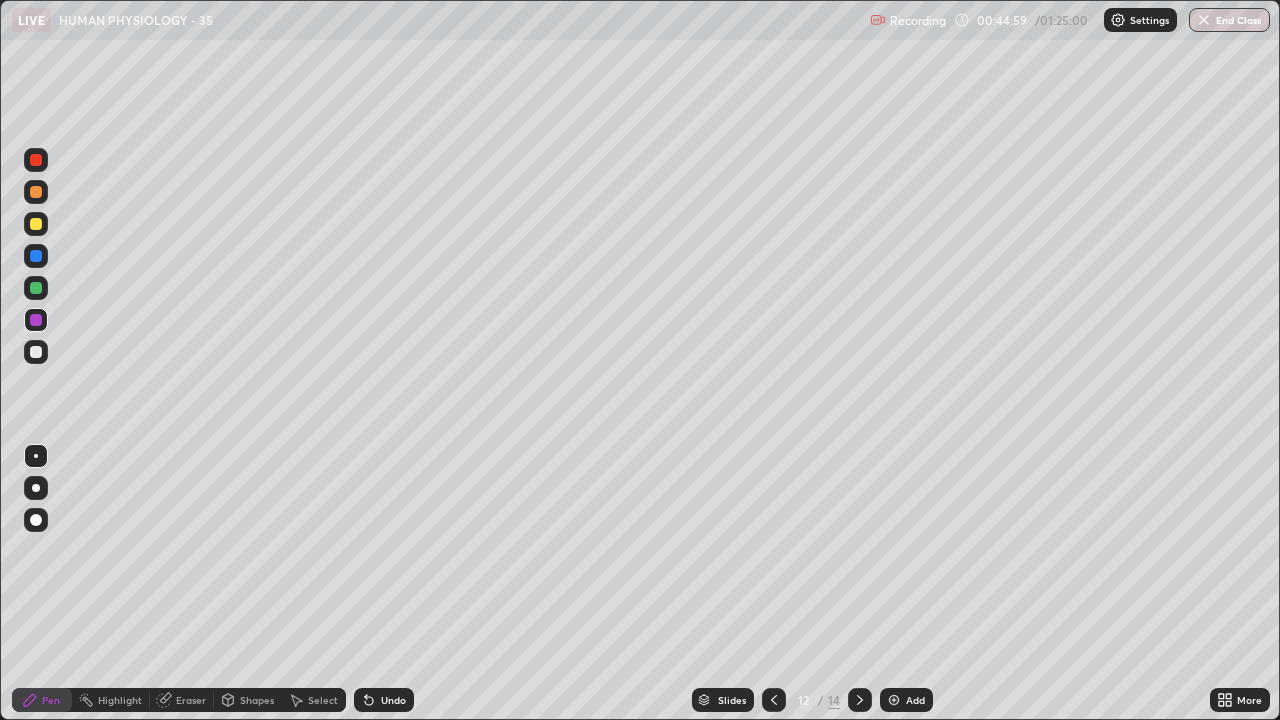 click on "Undo" at bounding box center [384, 700] 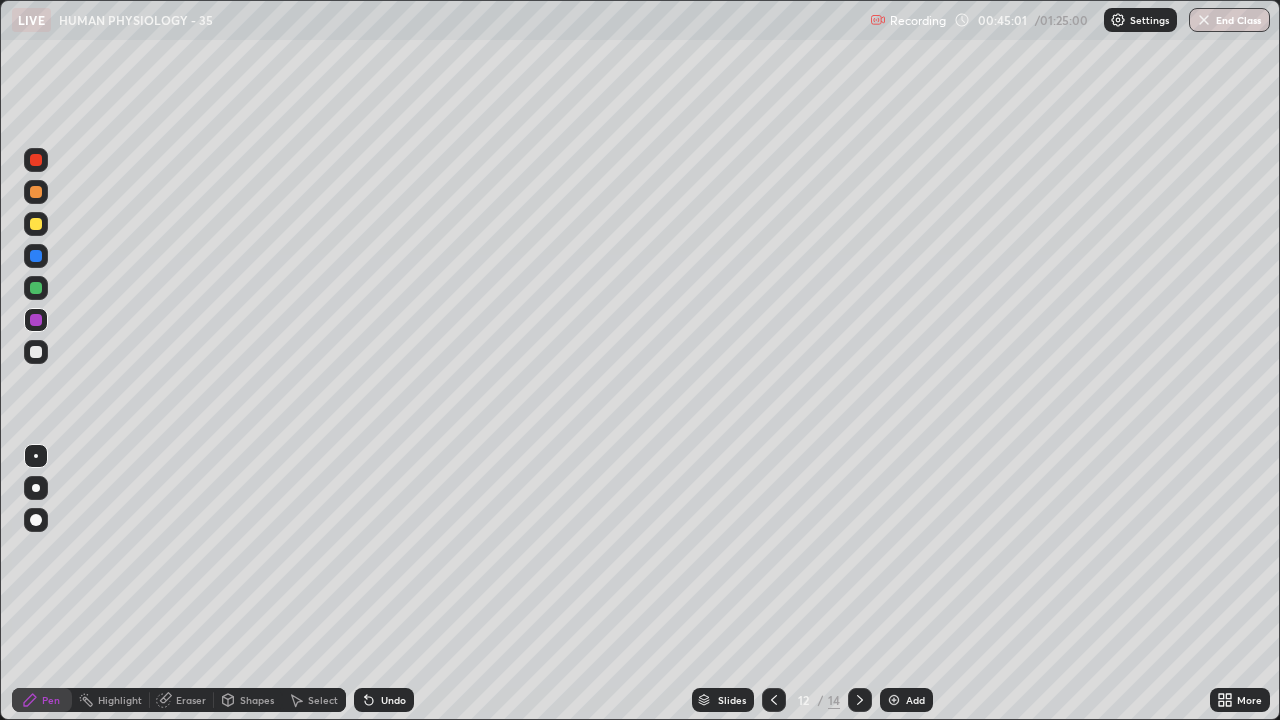 click on "Undo" at bounding box center [393, 700] 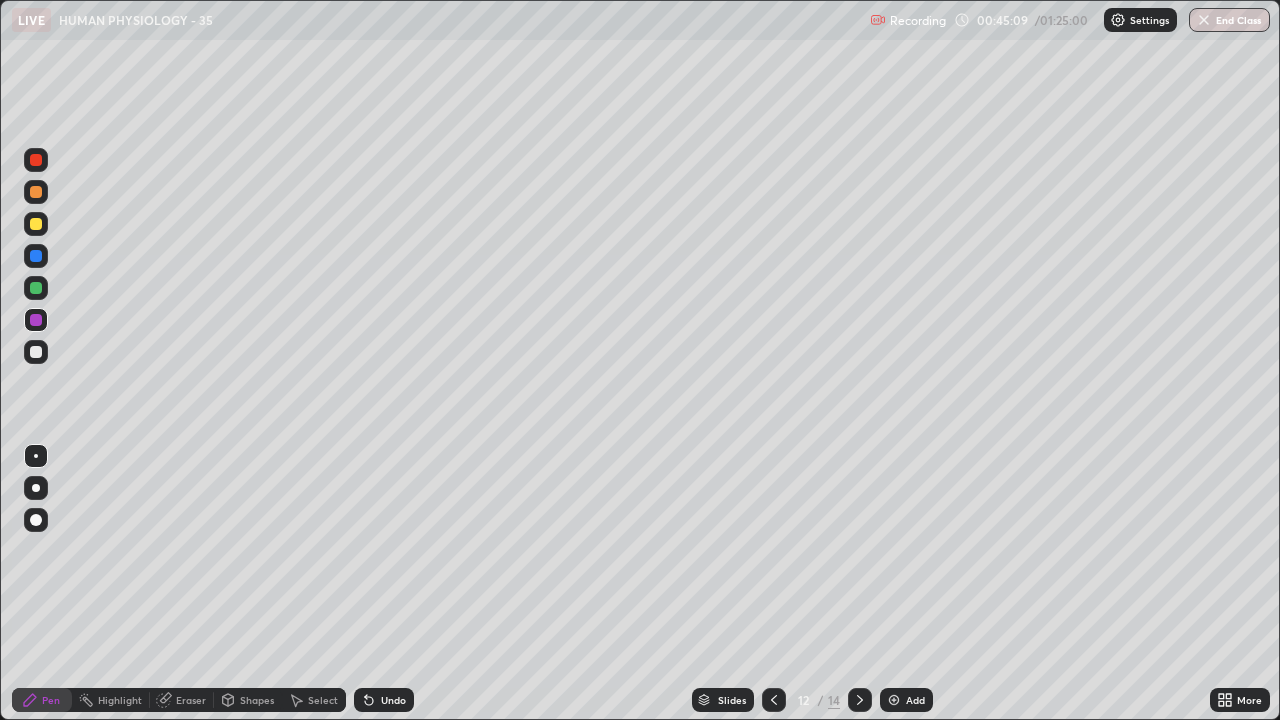 click at bounding box center [36, 488] 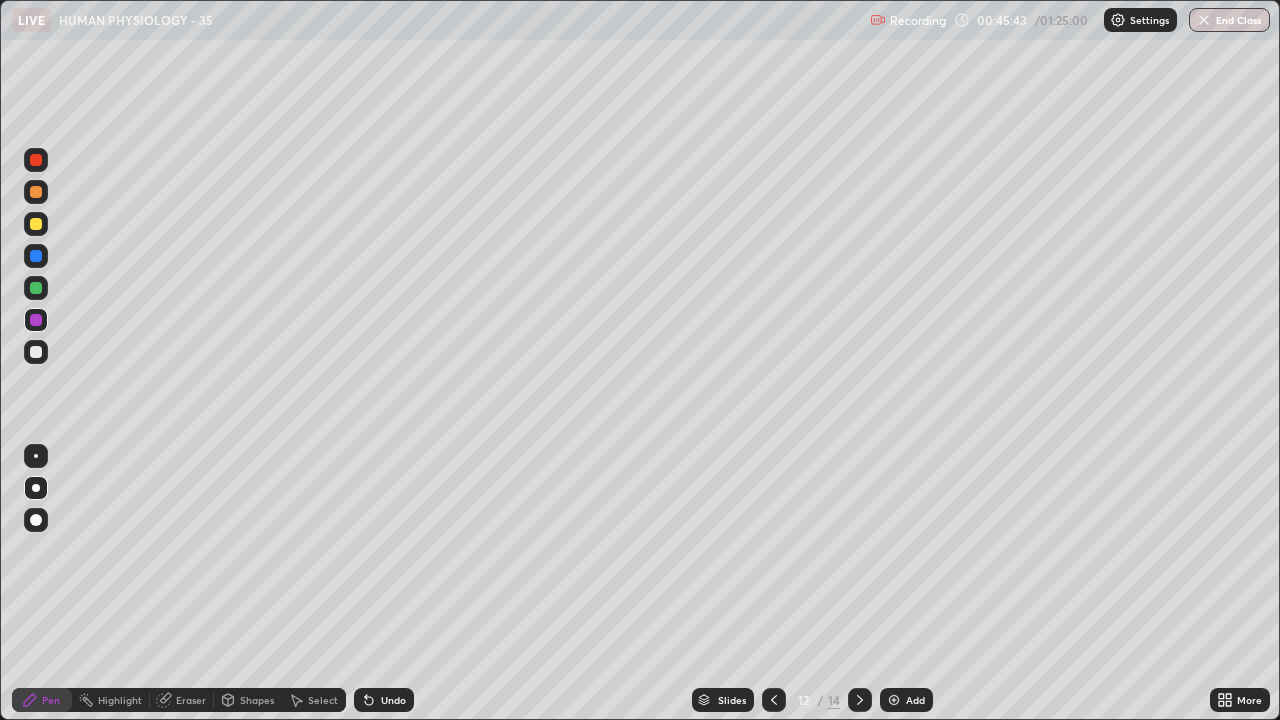 click at bounding box center [36, 352] 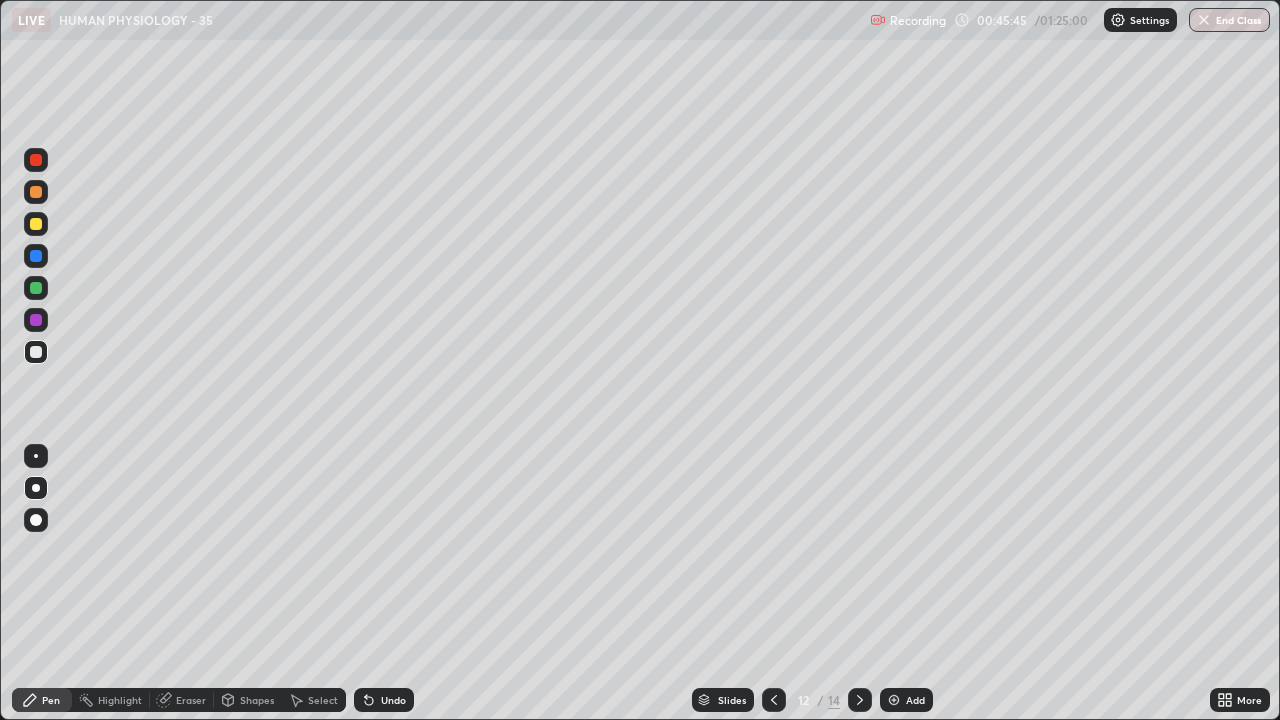 click at bounding box center (36, 456) 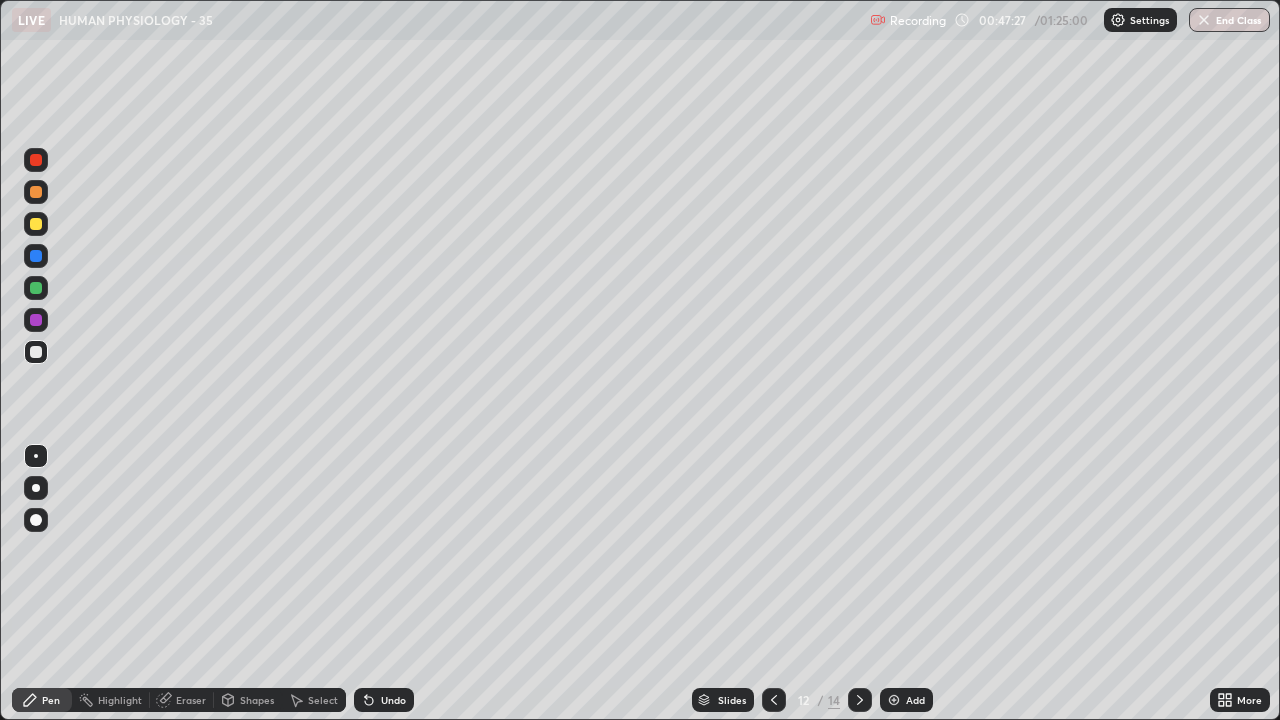click at bounding box center (36, 488) 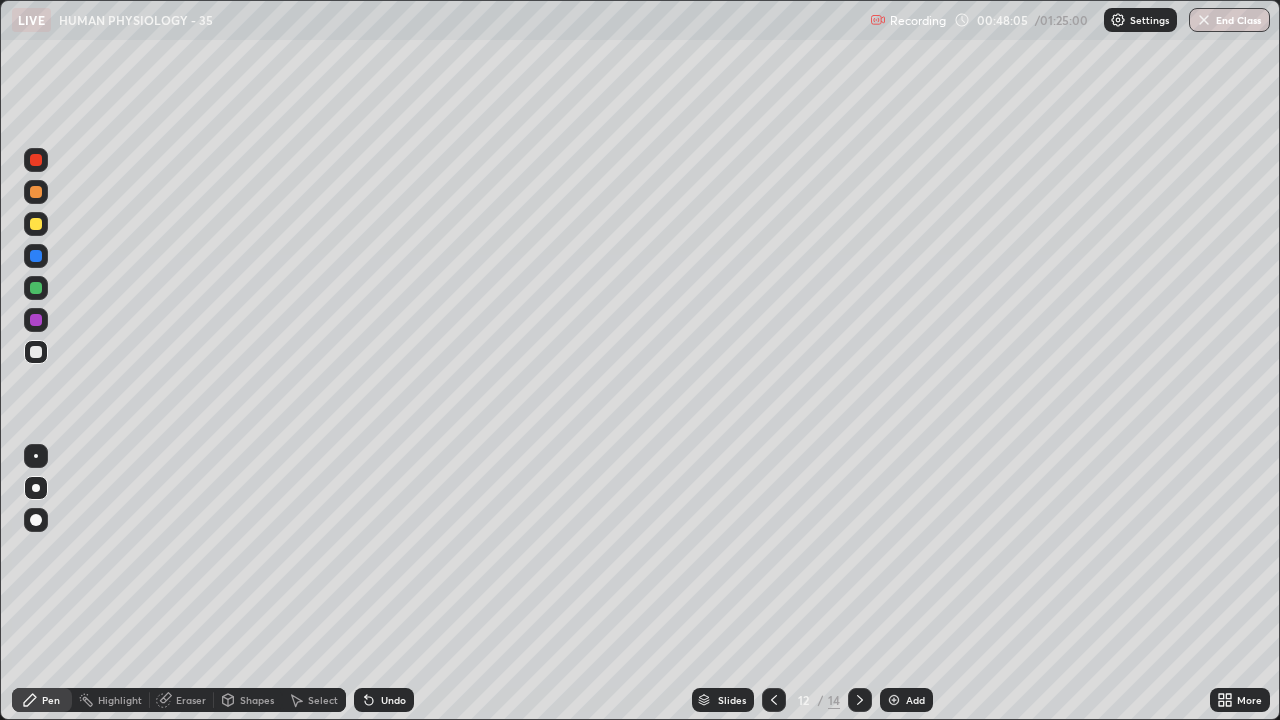 click on "Undo" at bounding box center [393, 700] 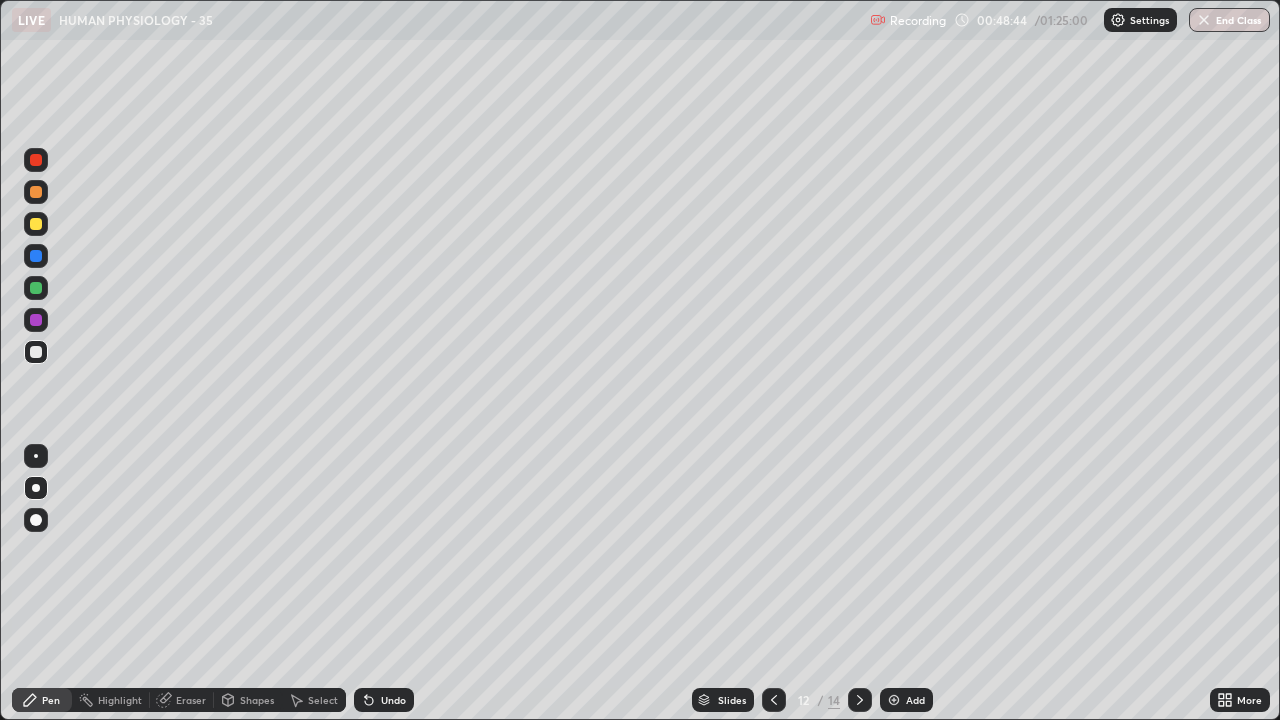 click at bounding box center (36, 456) 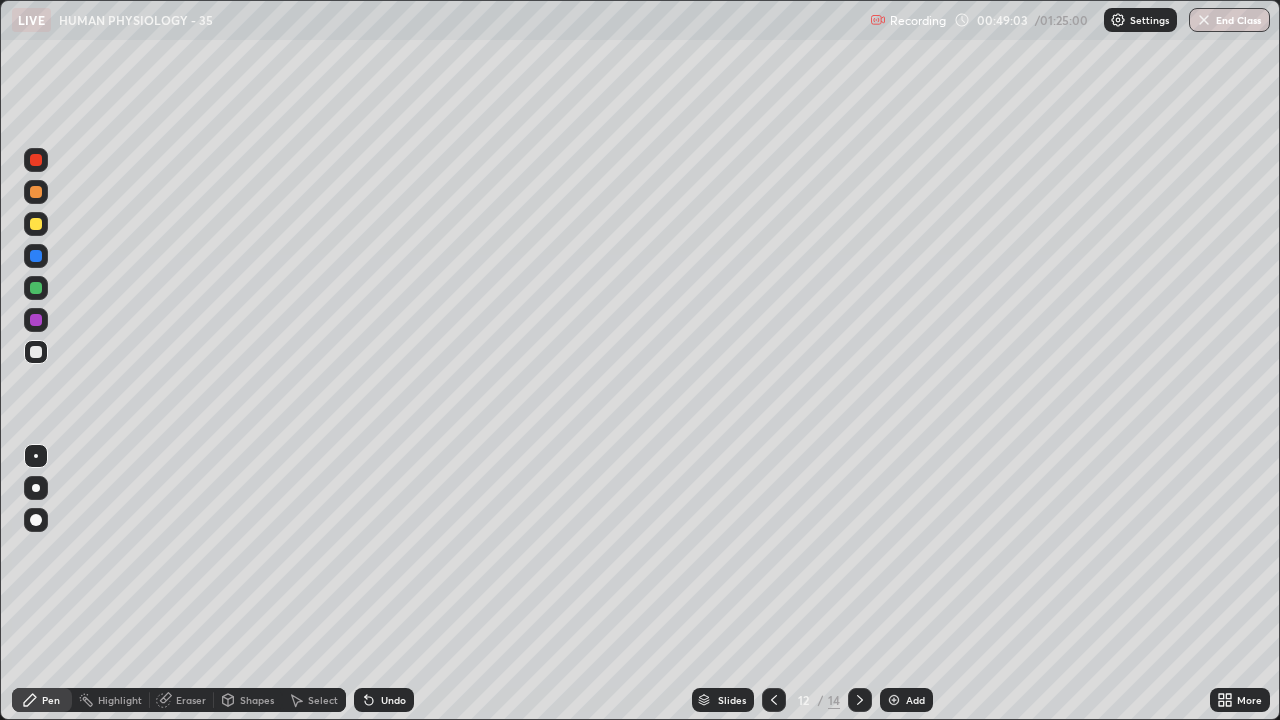 click on "Undo" at bounding box center [393, 700] 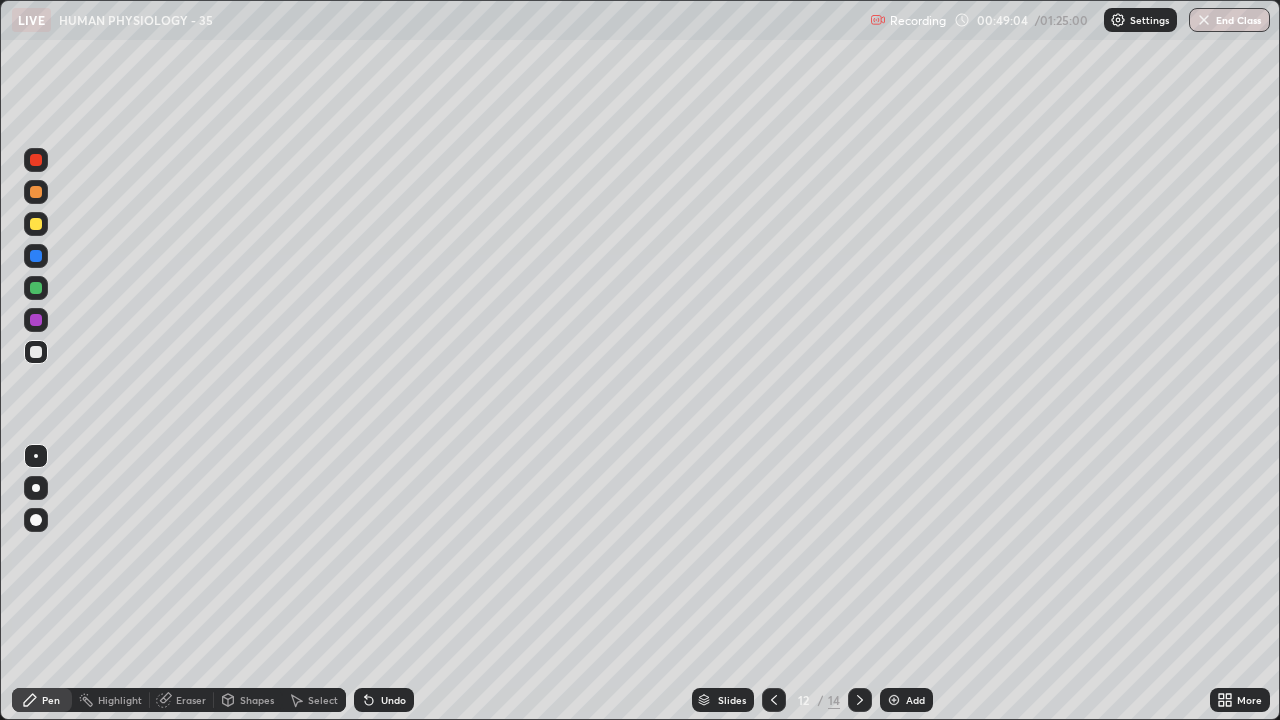 click on "Undo" at bounding box center [393, 700] 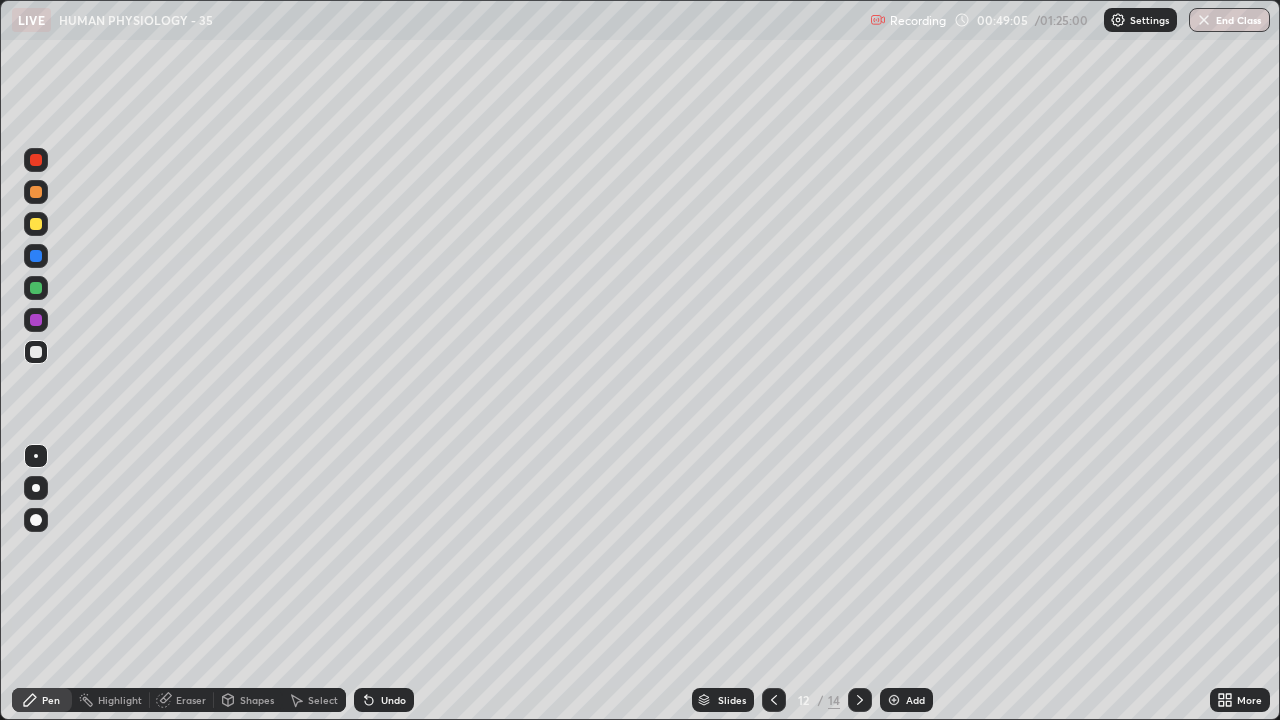click on "Undo" at bounding box center (384, 700) 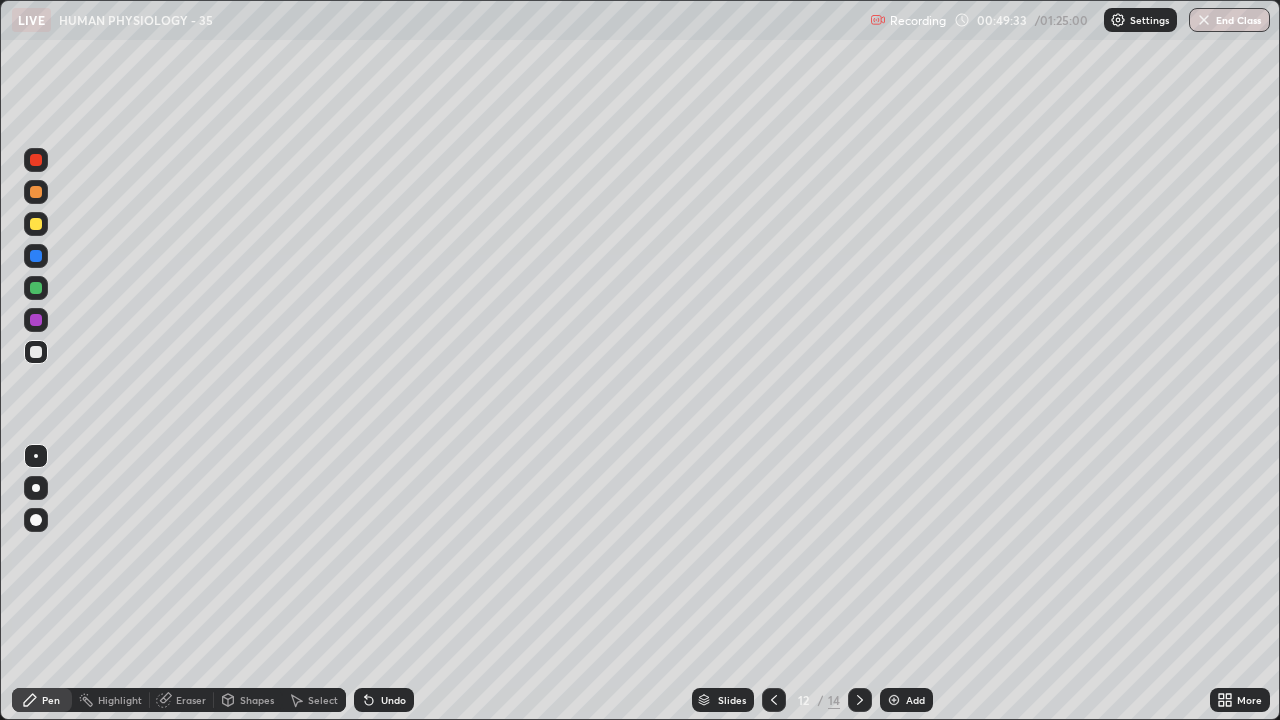 click at bounding box center (36, 320) 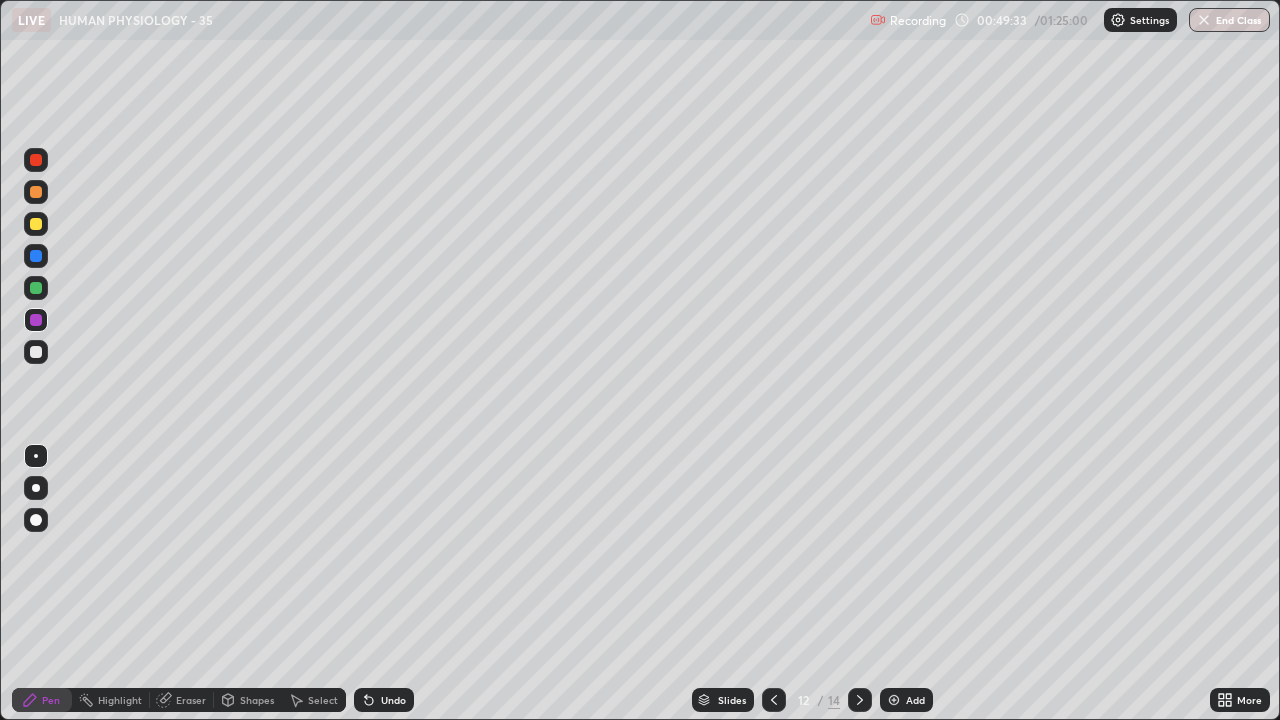 click at bounding box center [36, 288] 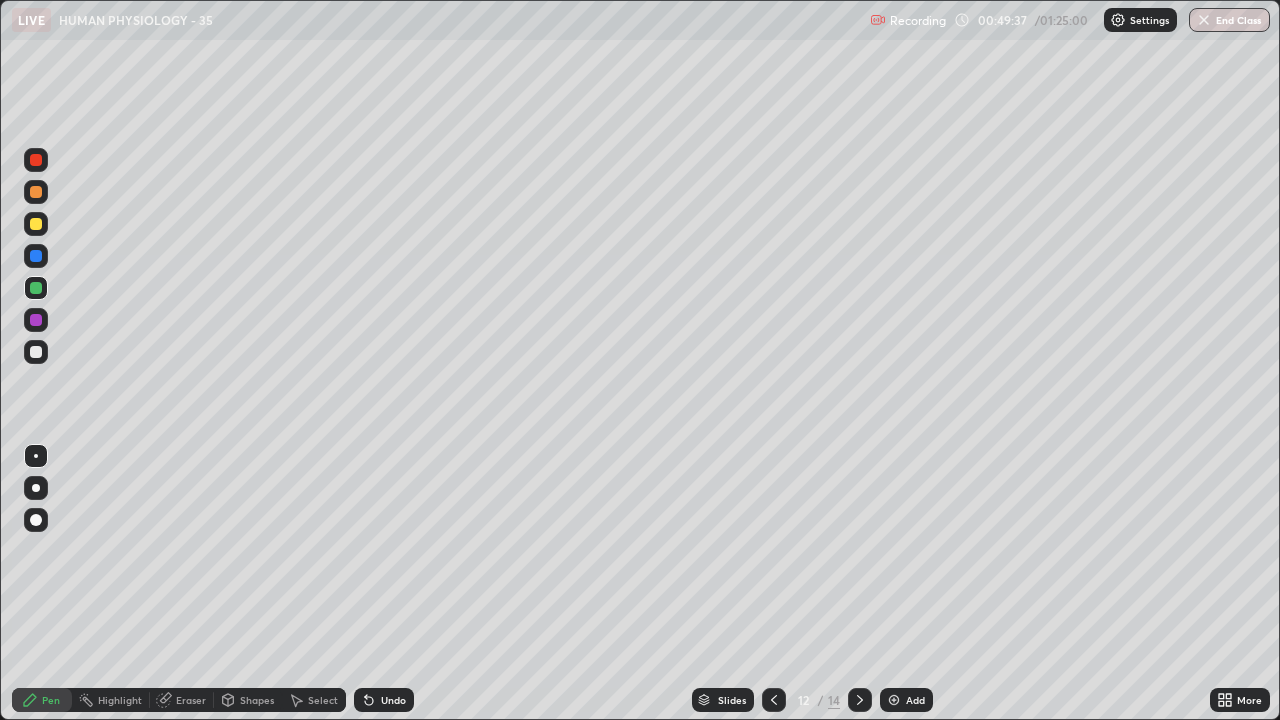 click at bounding box center (36, 488) 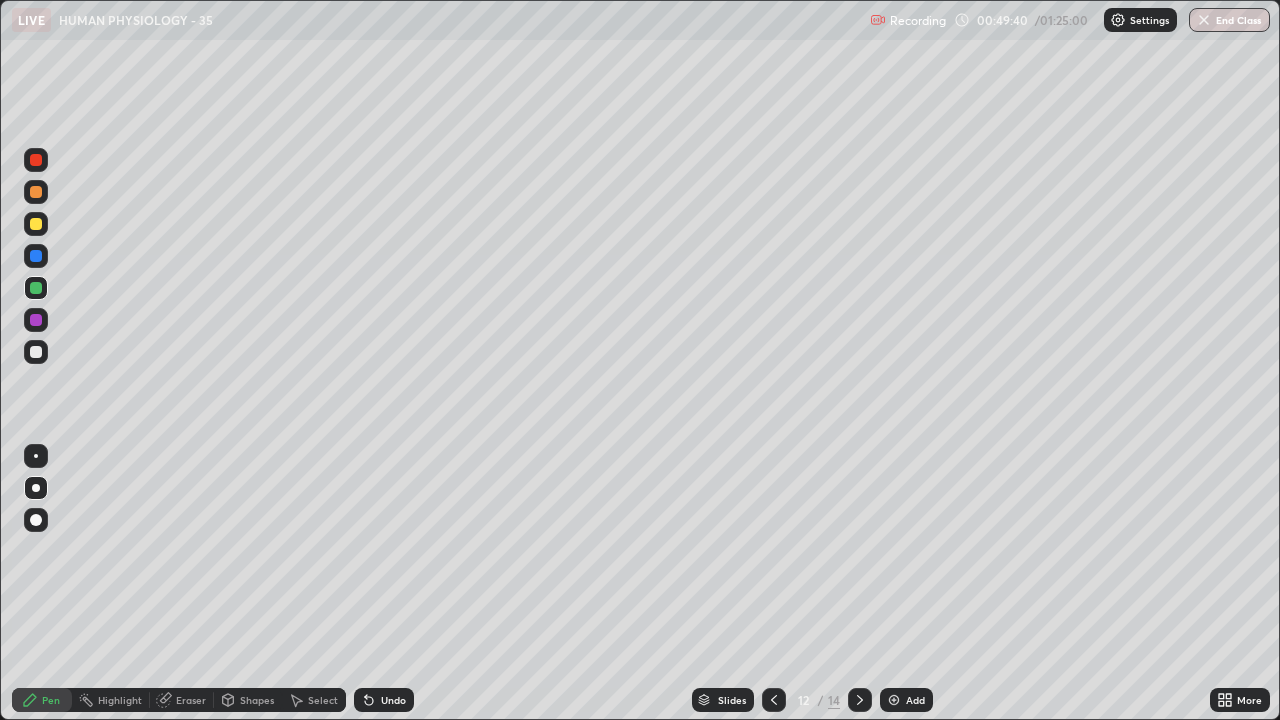 click on "Shapes" at bounding box center [248, 700] 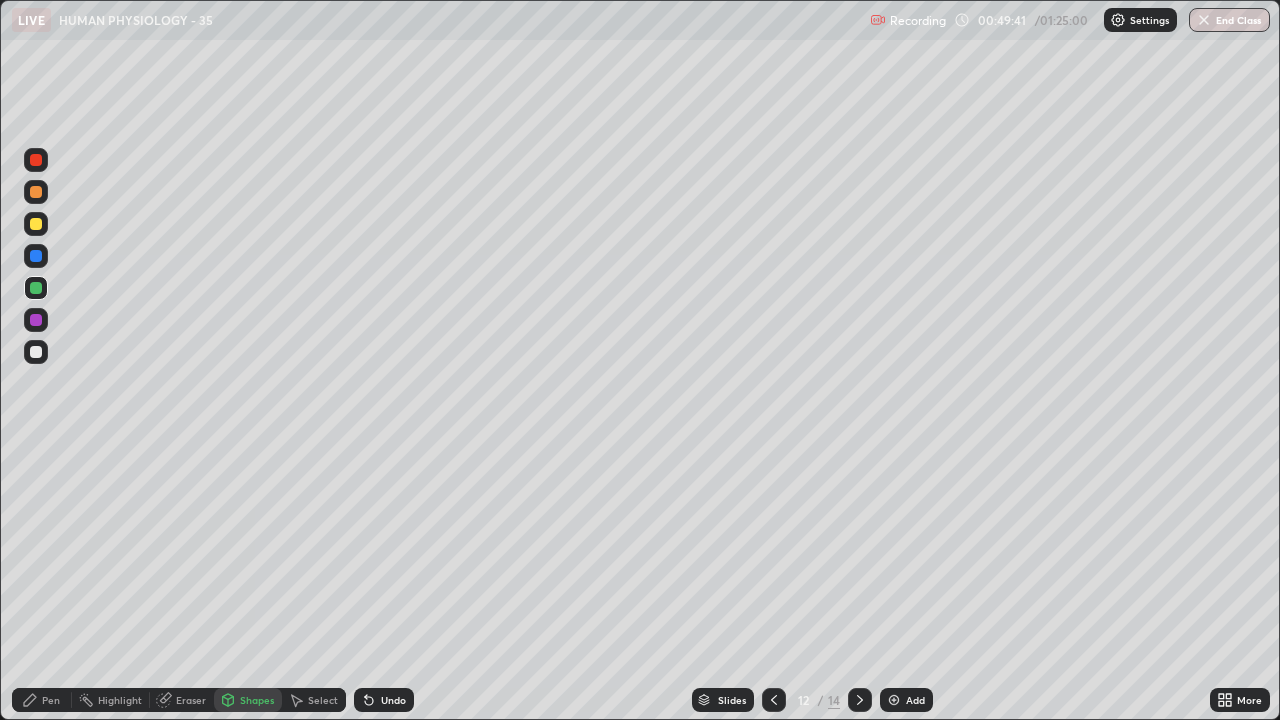 click on "Highlight" at bounding box center [111, 700] 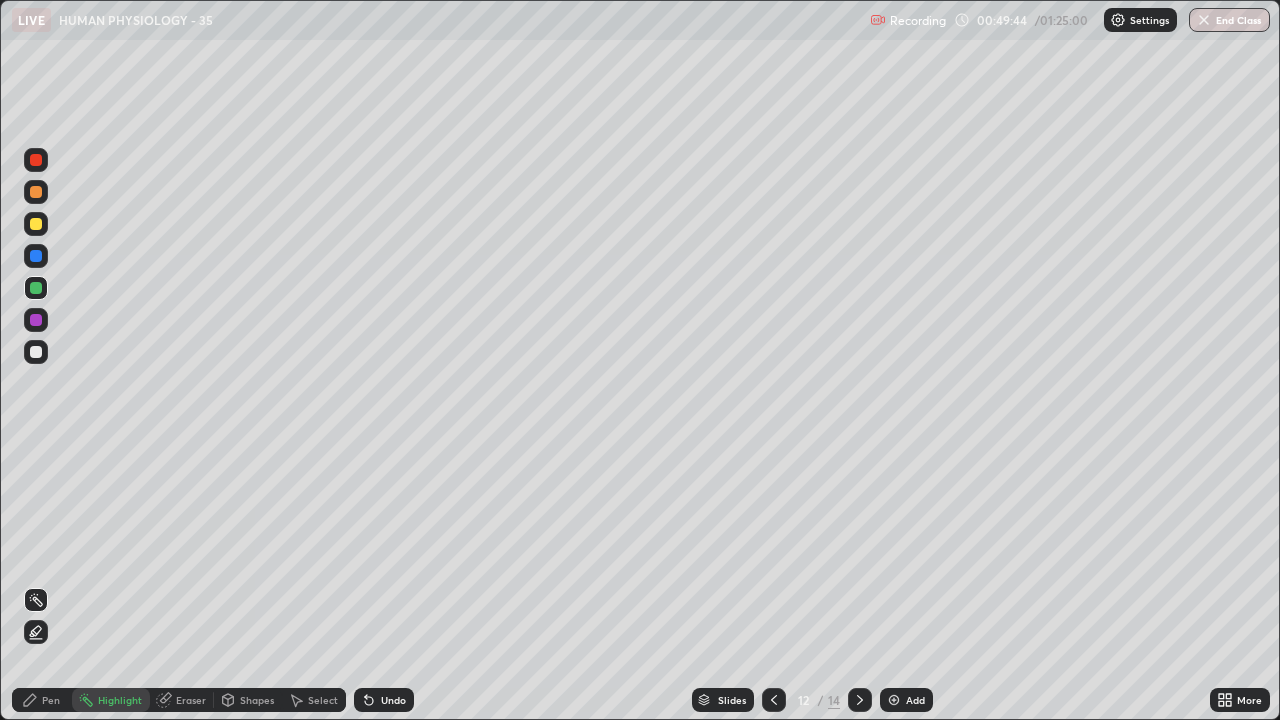 click on "Pen" at bounding box center [51, 700] 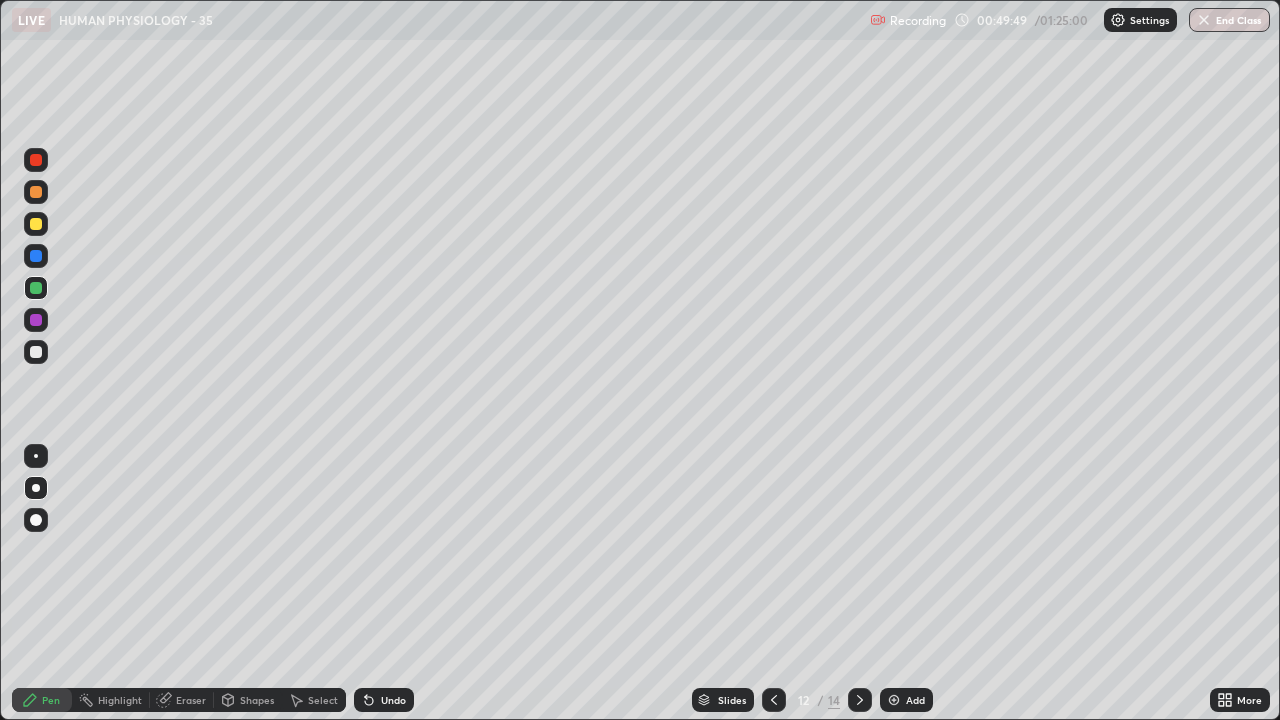 click on "Shapes" at bounding box center [248, 700] 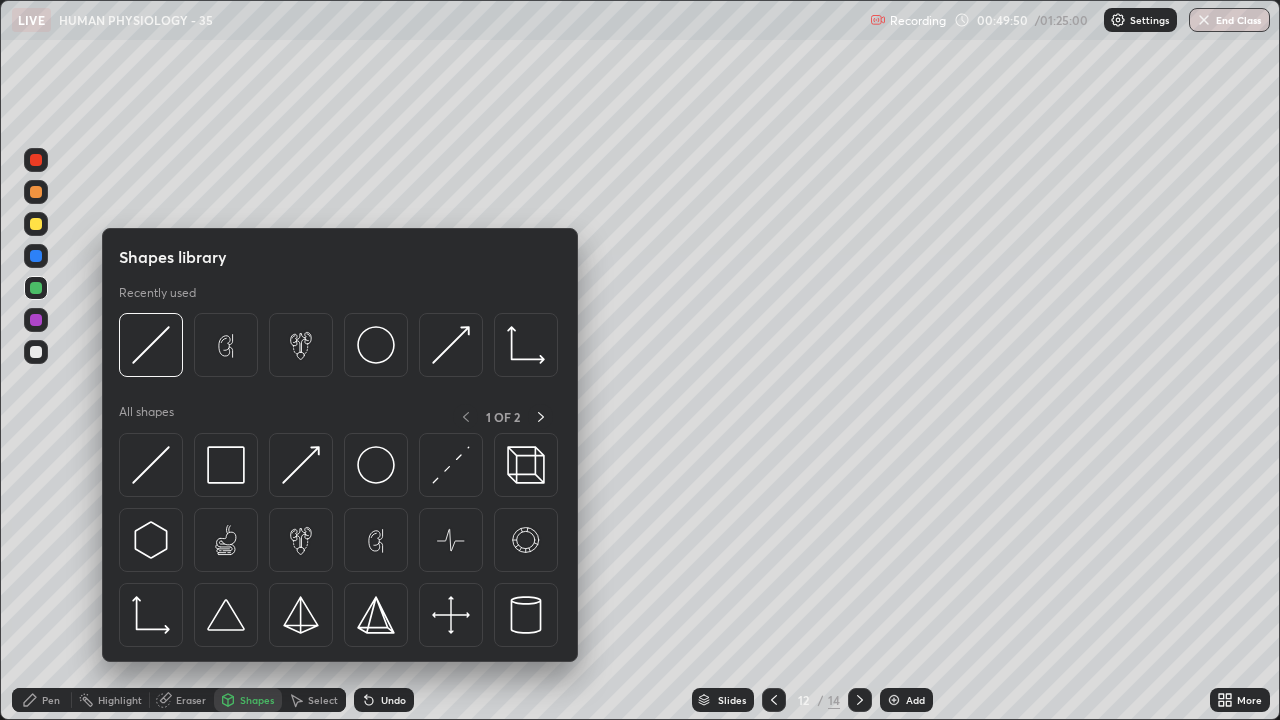 click on "Erase all" at bounding box center [36, 360] 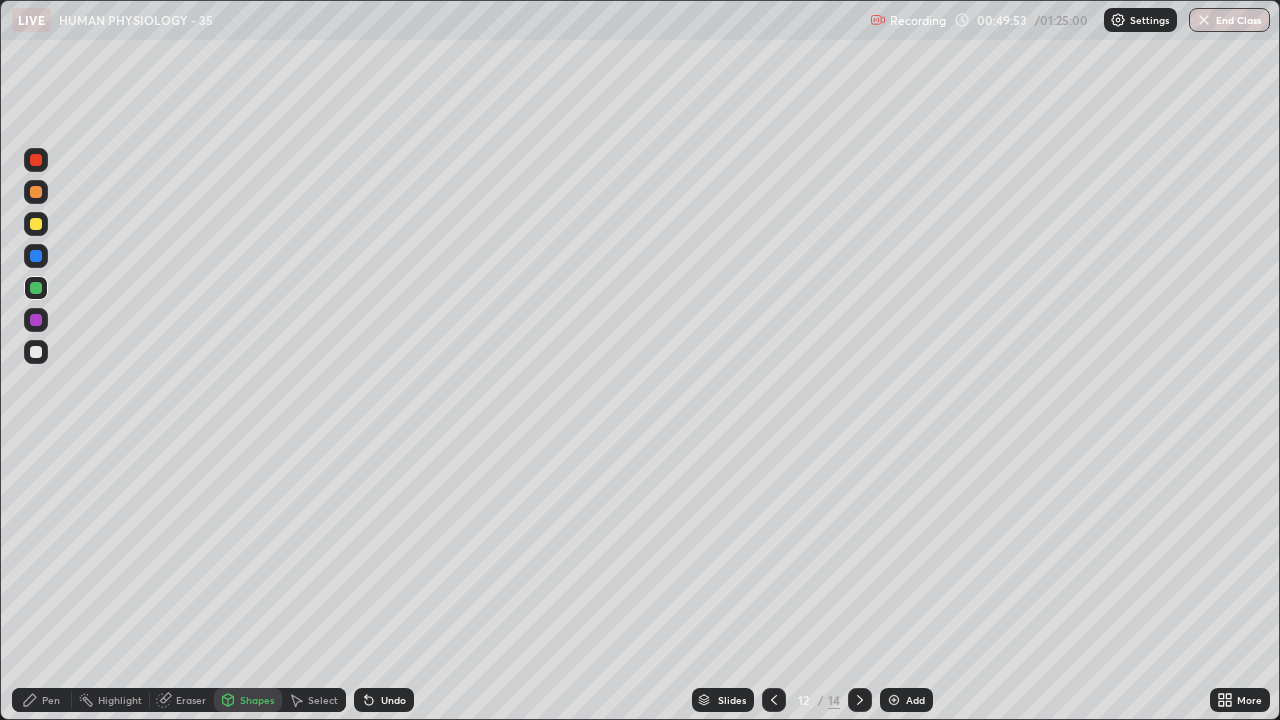 click on "Pen" at bounding box center [42, 700] 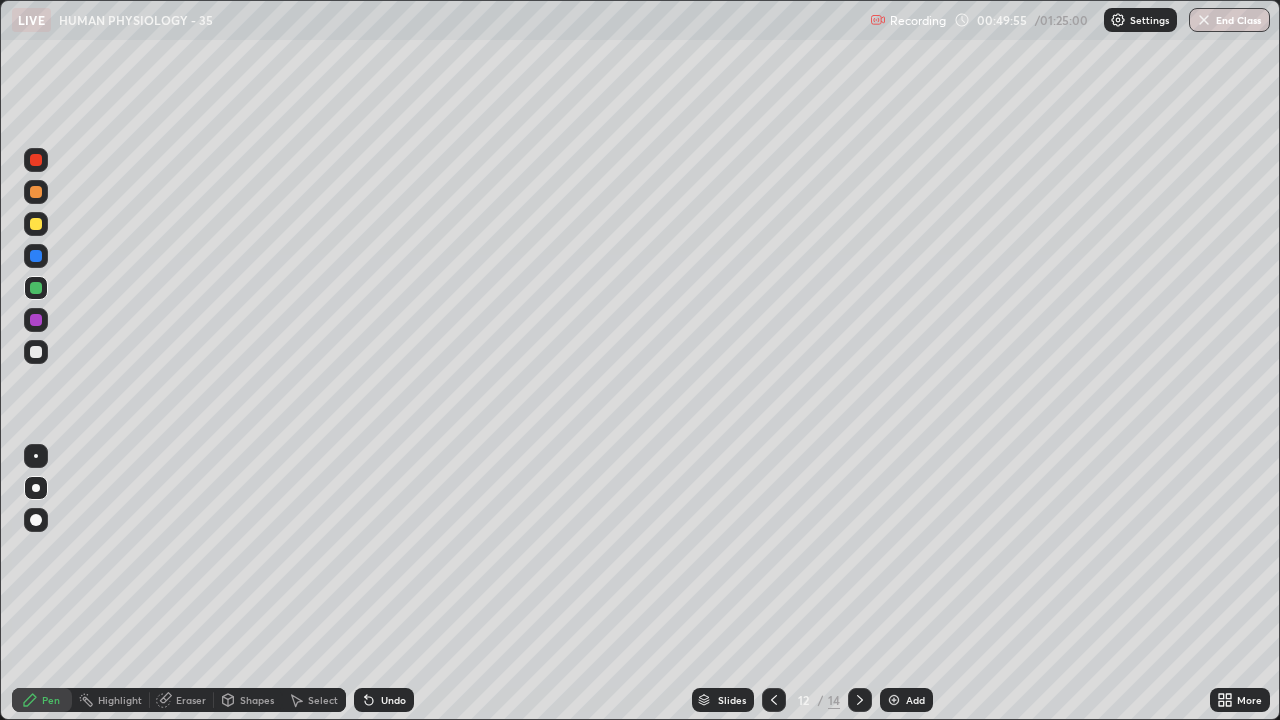 click on "Undo" at bounding box center (393, 700) 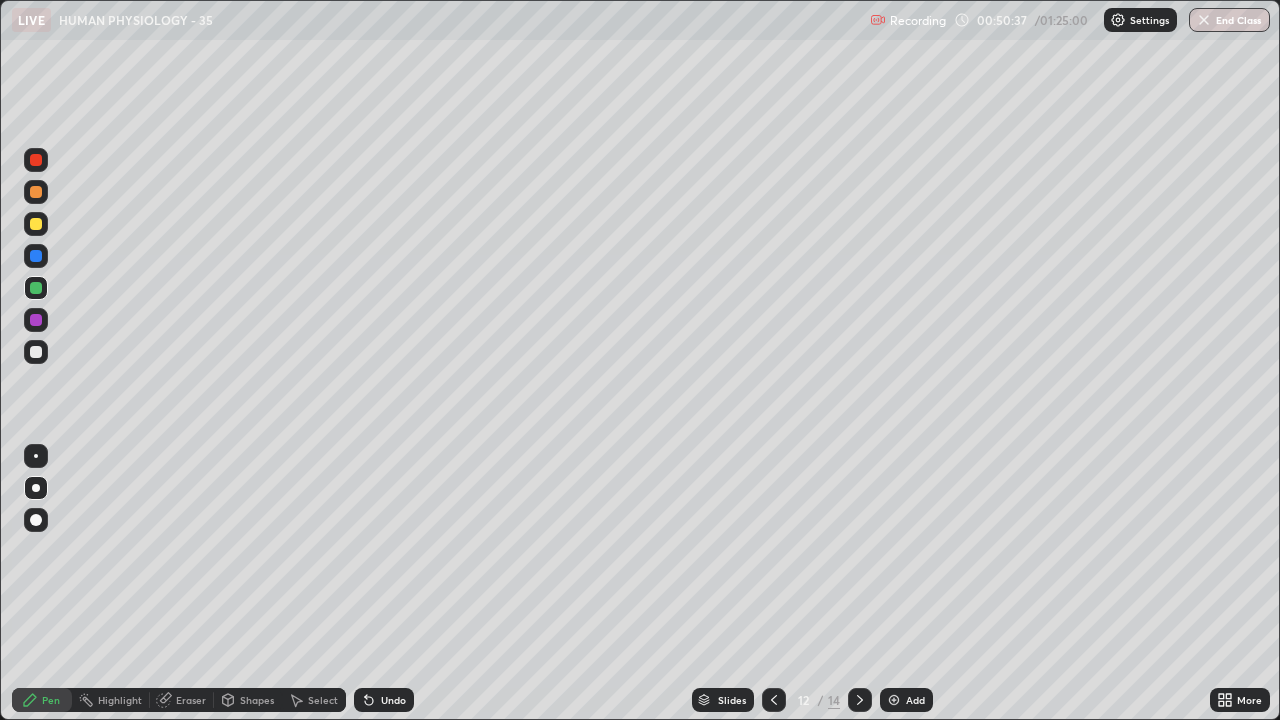 click at bounding box center [36, 352] 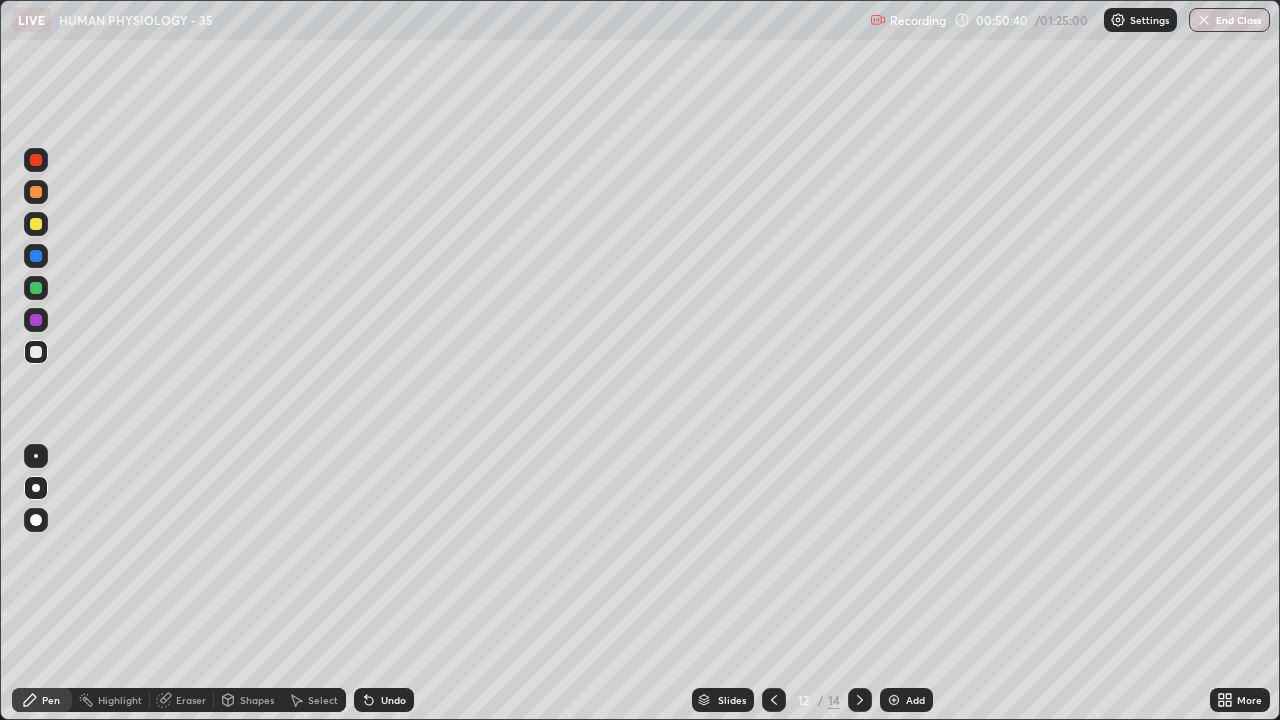 click at bounding box center (36, 160) 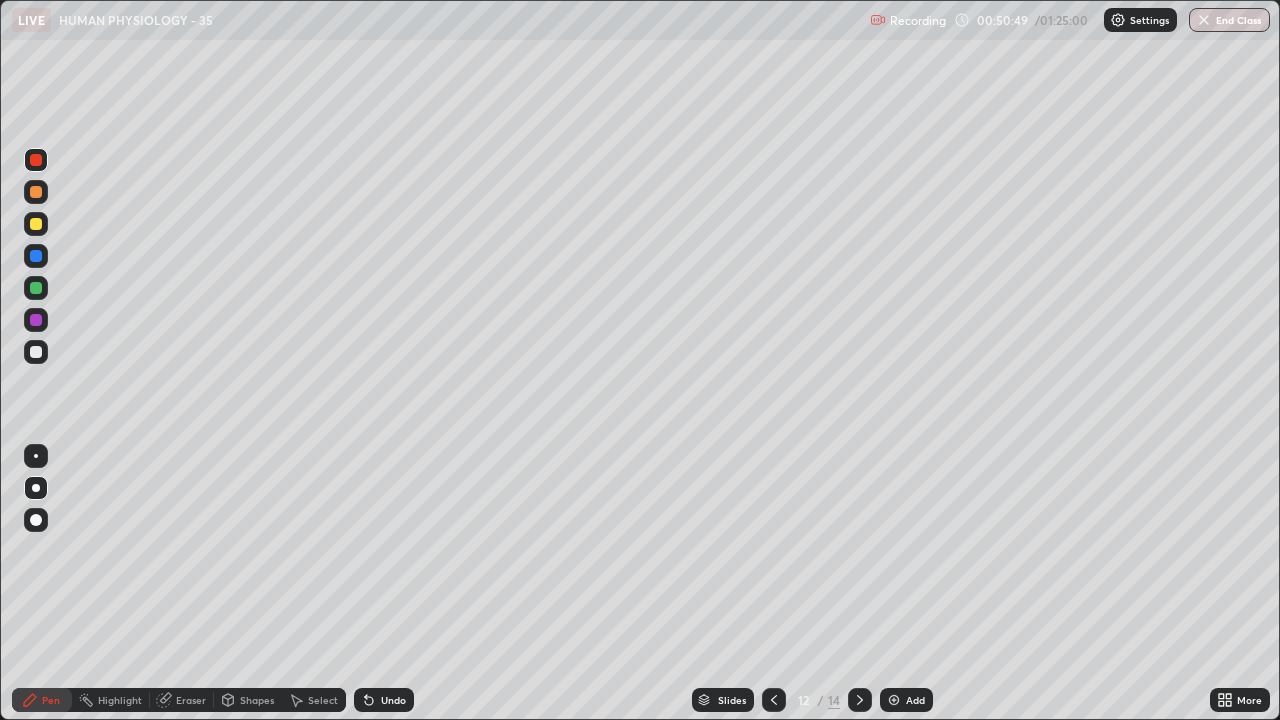click at bounding box center (36, 352) 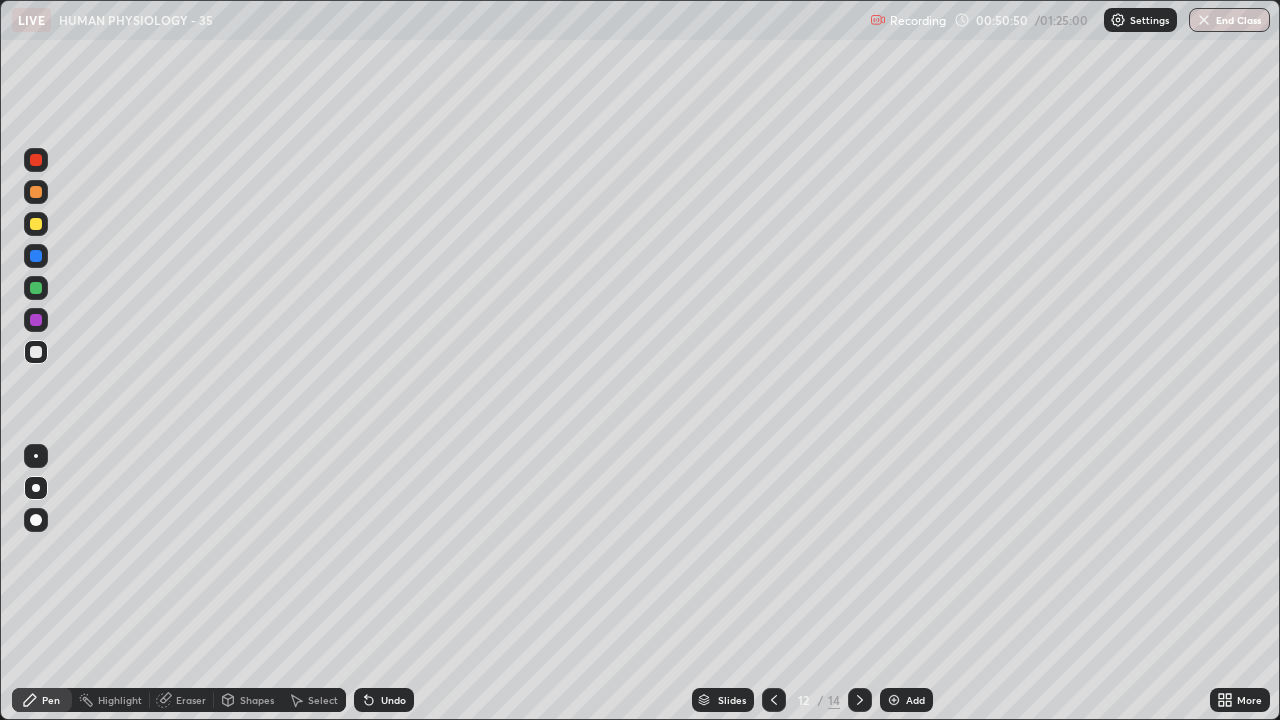 click at bounding box center (36, 456) 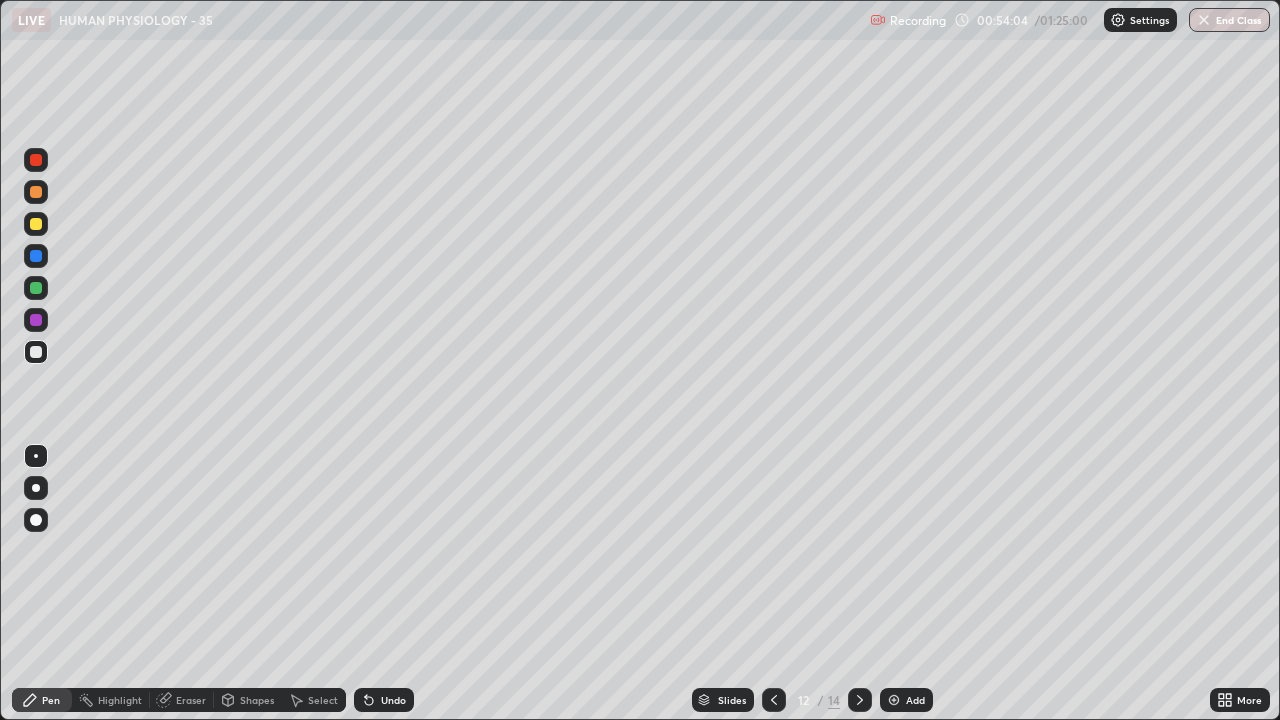 click at bounding box center [894, 700] 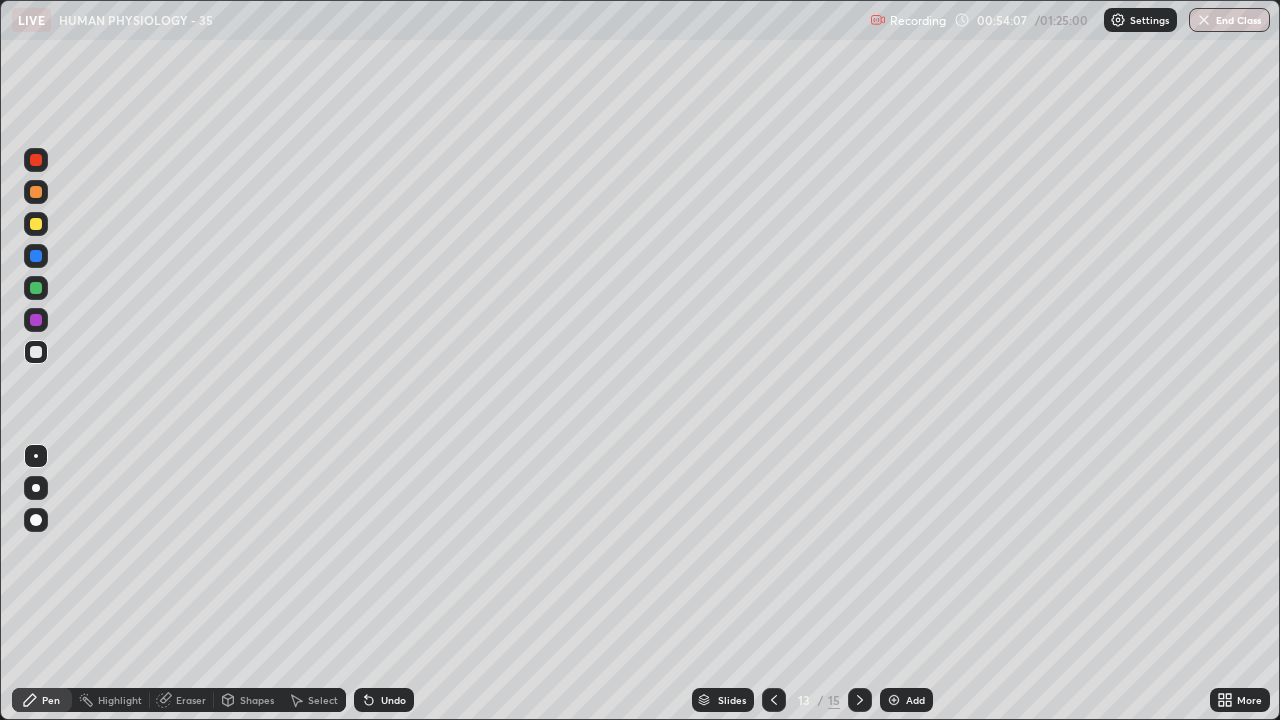 click at bounding box center (36, 488) 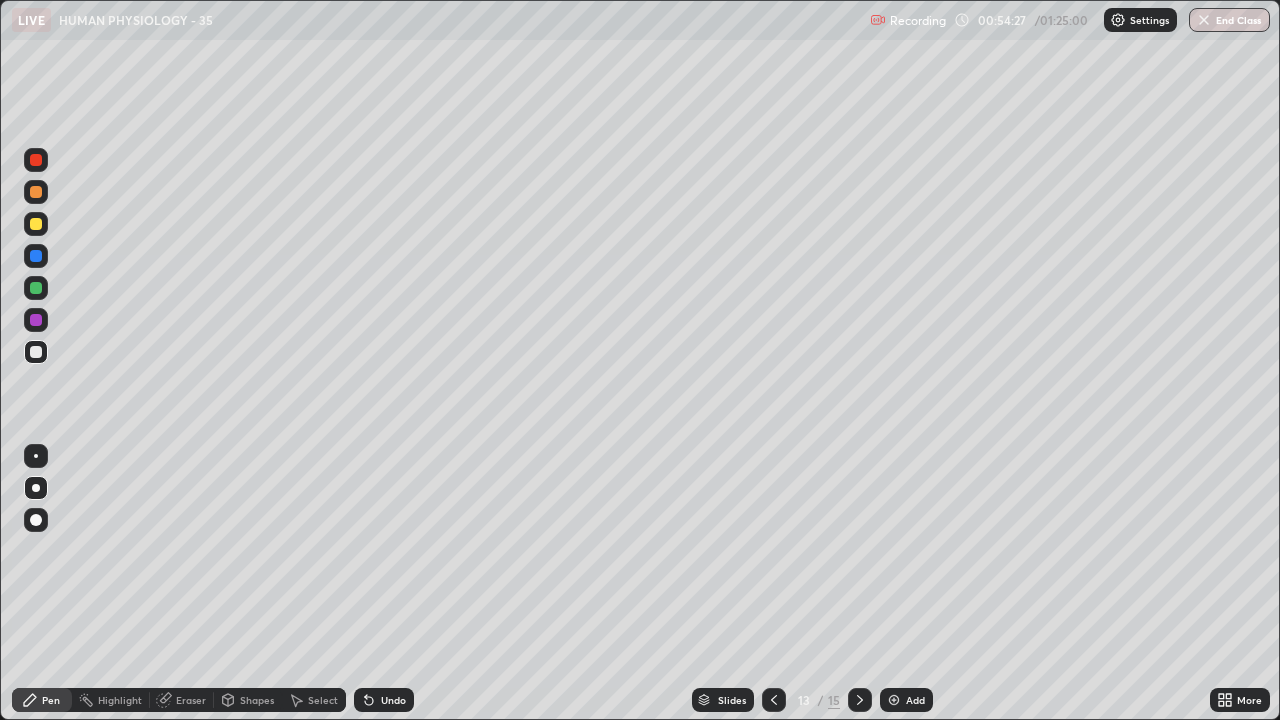 click at bounding box center (36, 224) 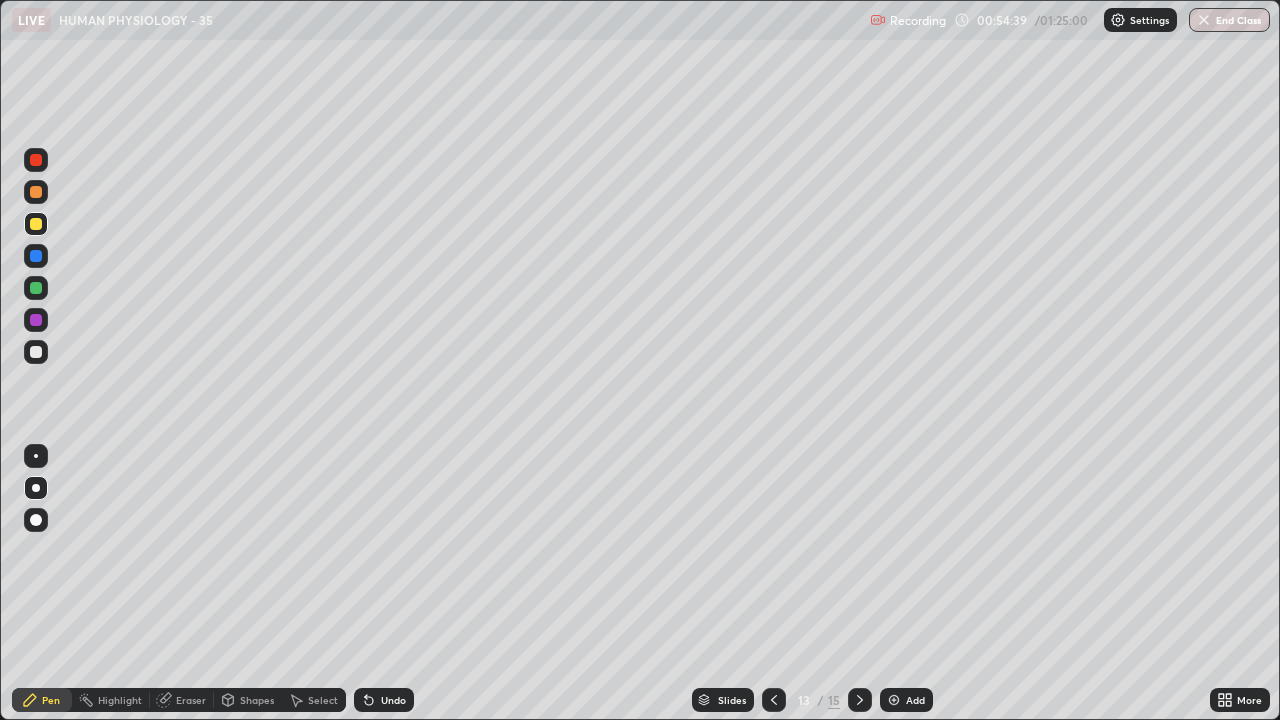 click at bounding box center (36, 352) 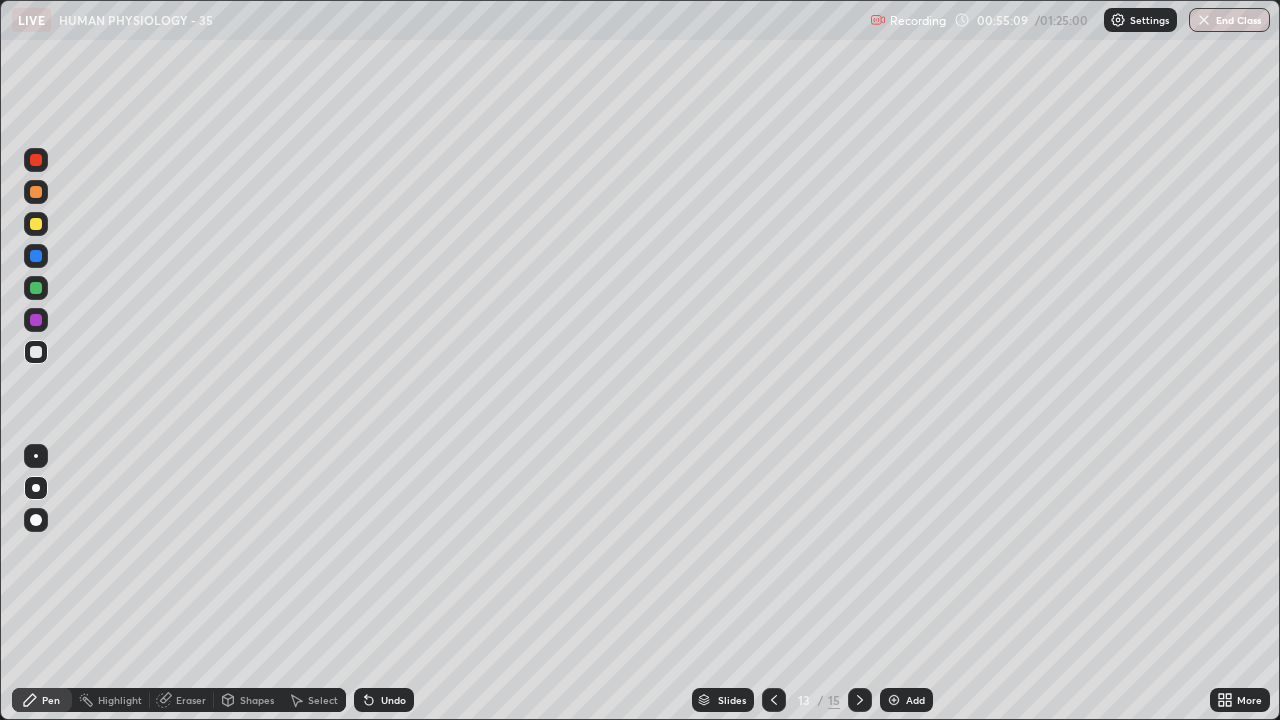 click 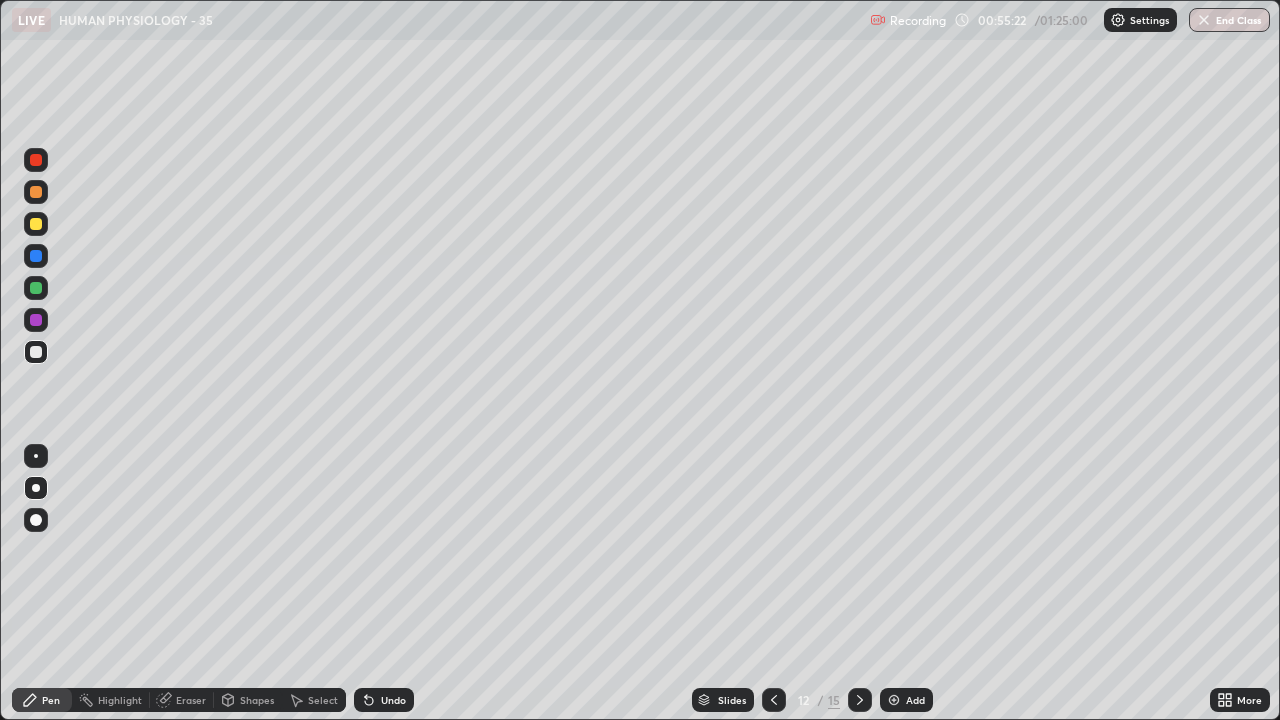 click 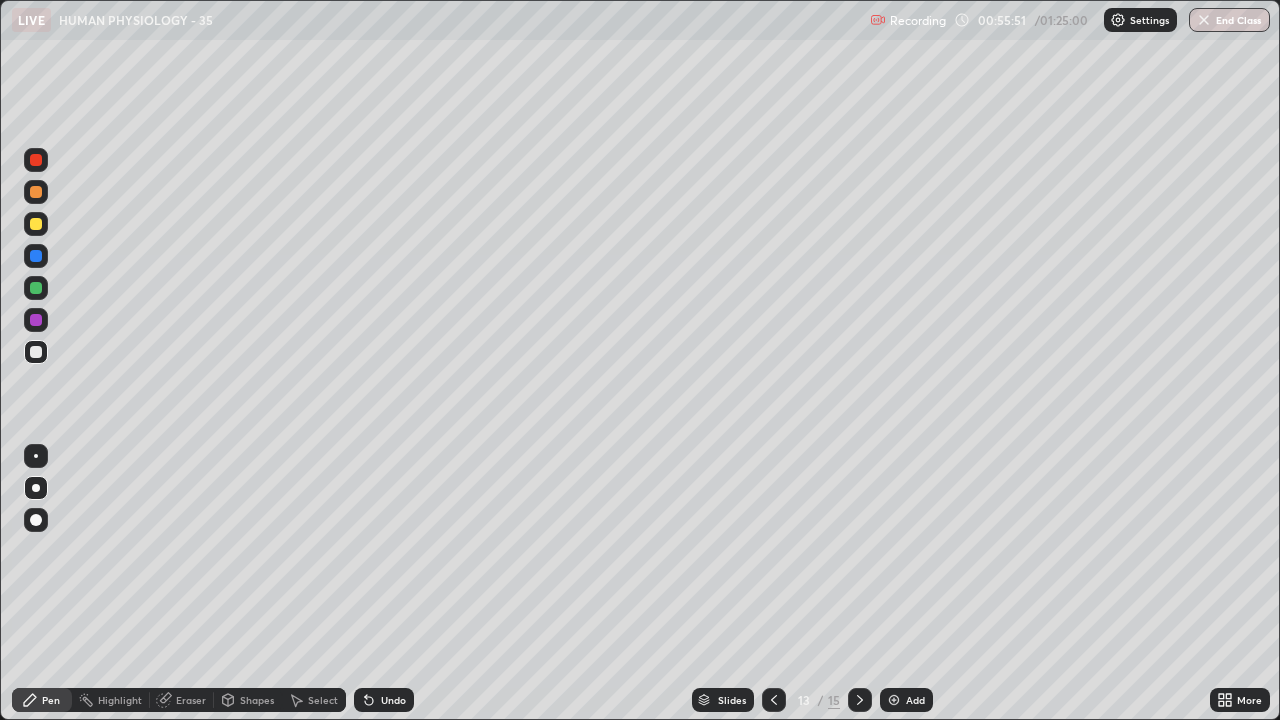 click at bounding box center [36, 224] 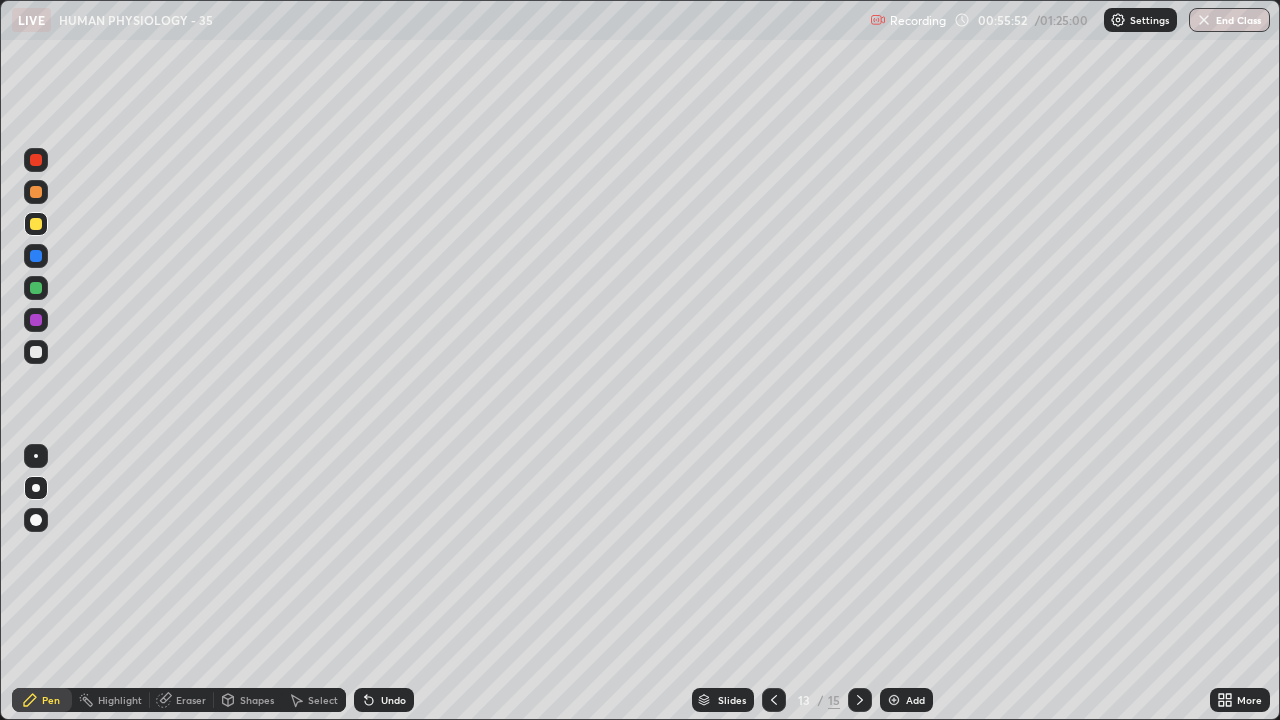 click at bounding box center (36, 352) 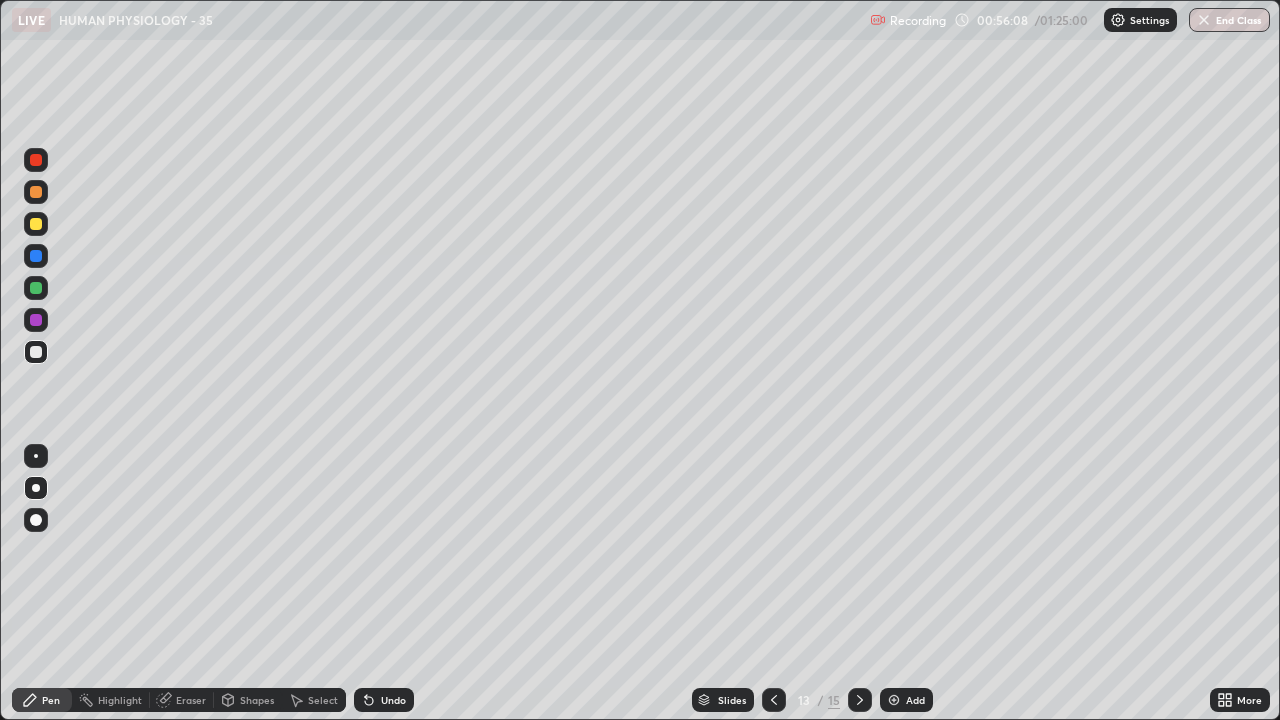 click at bounding box center [36, 224] 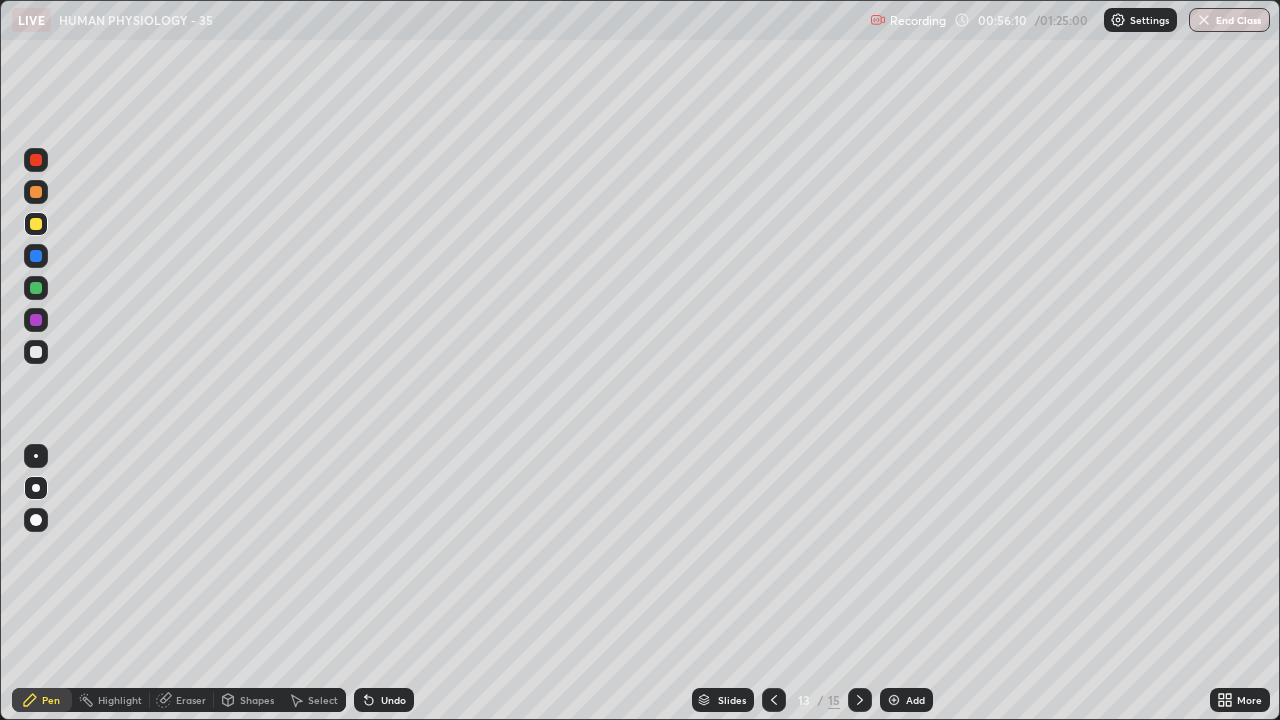click 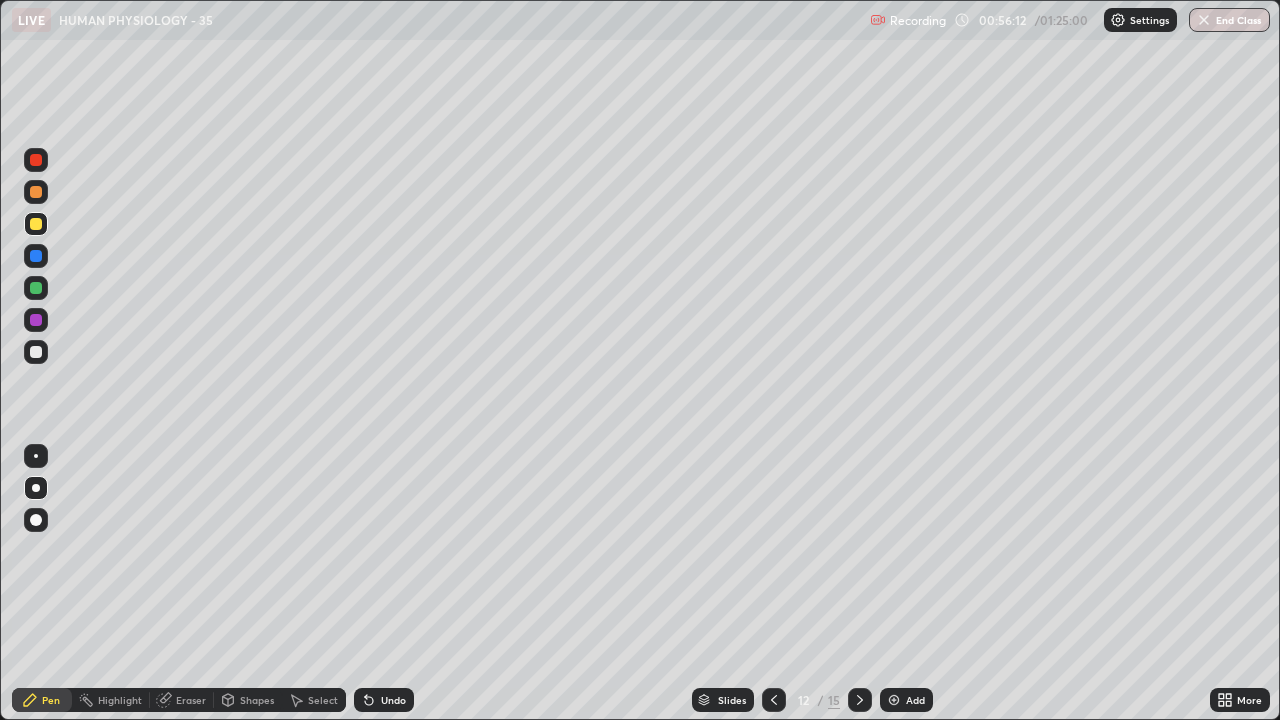 click 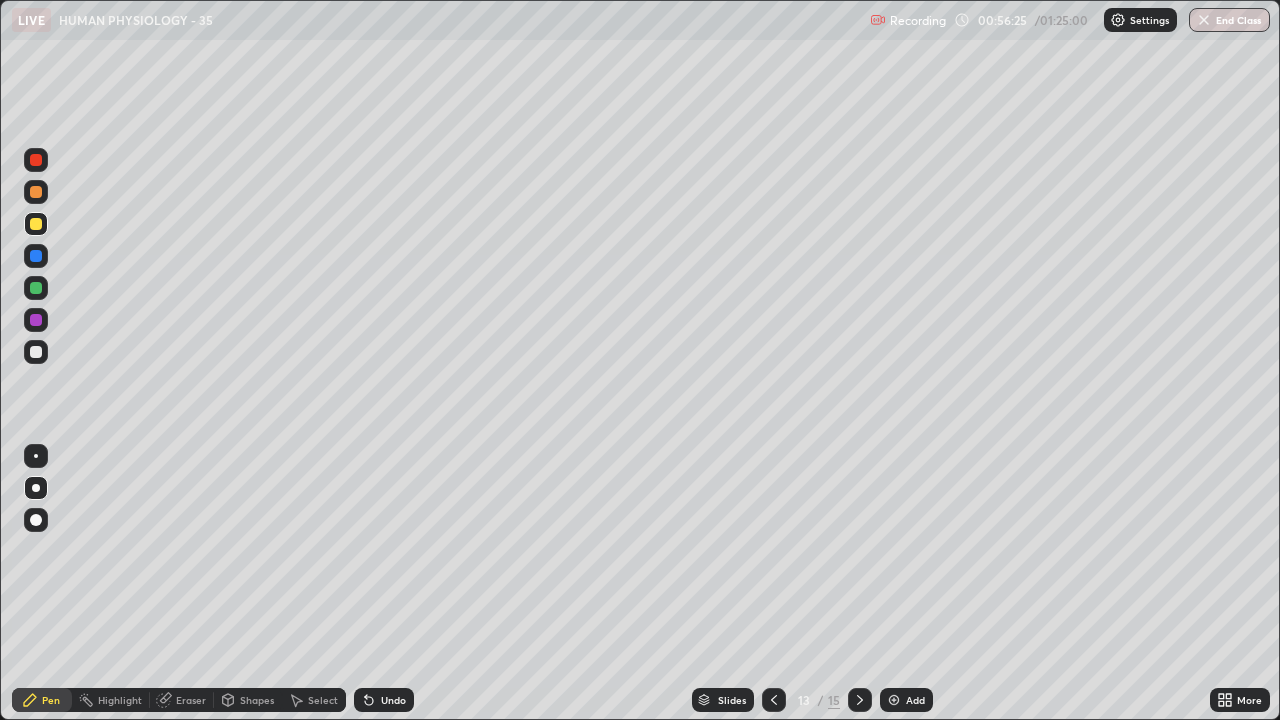 click at bounding box center [36, 256] 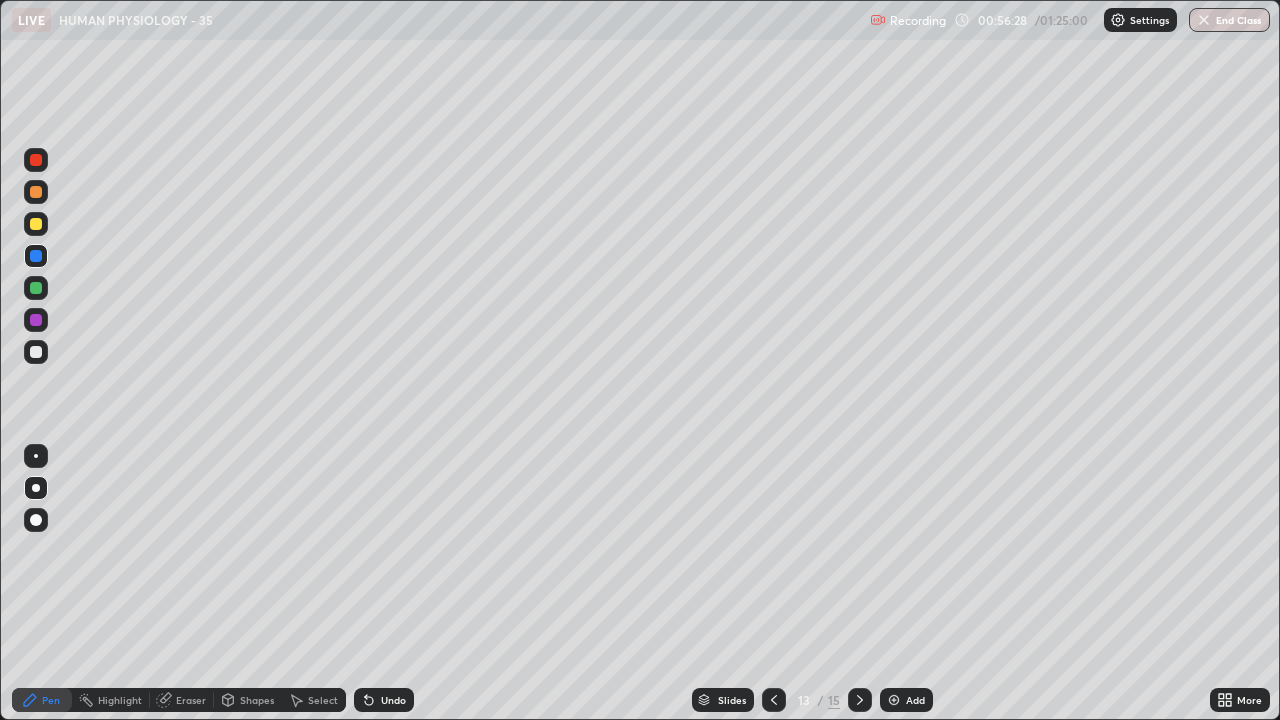 click 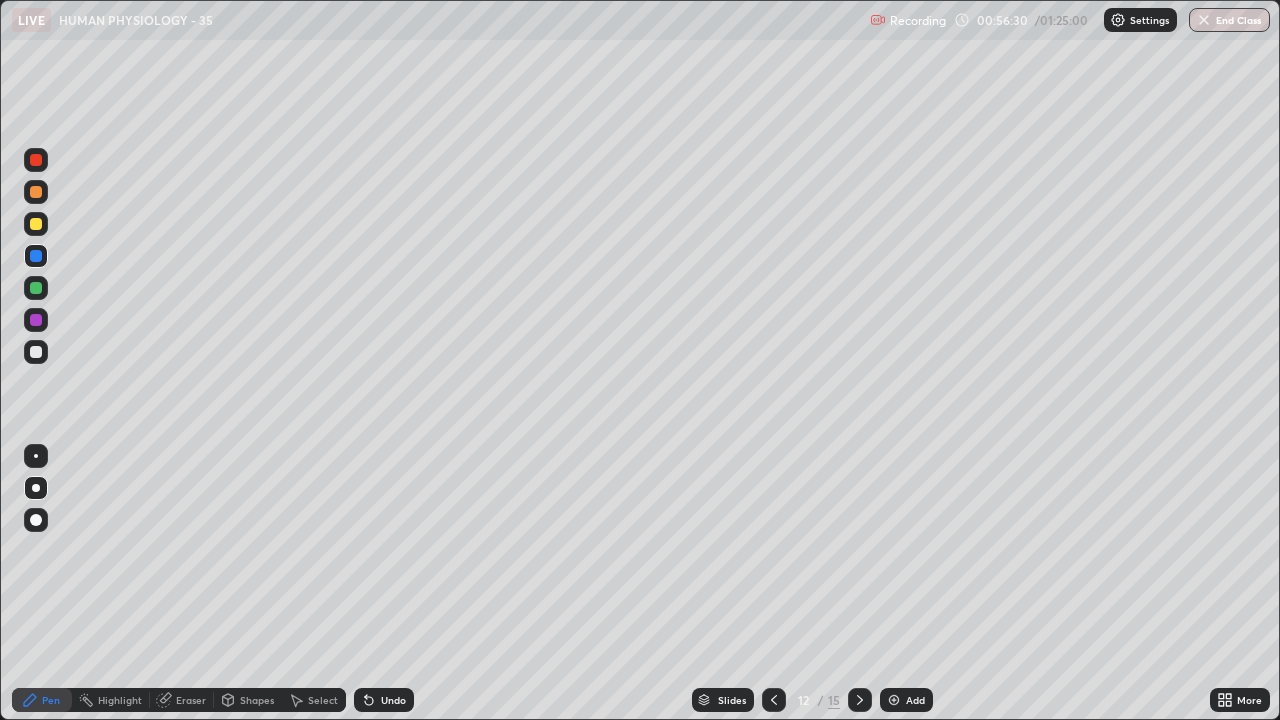 click 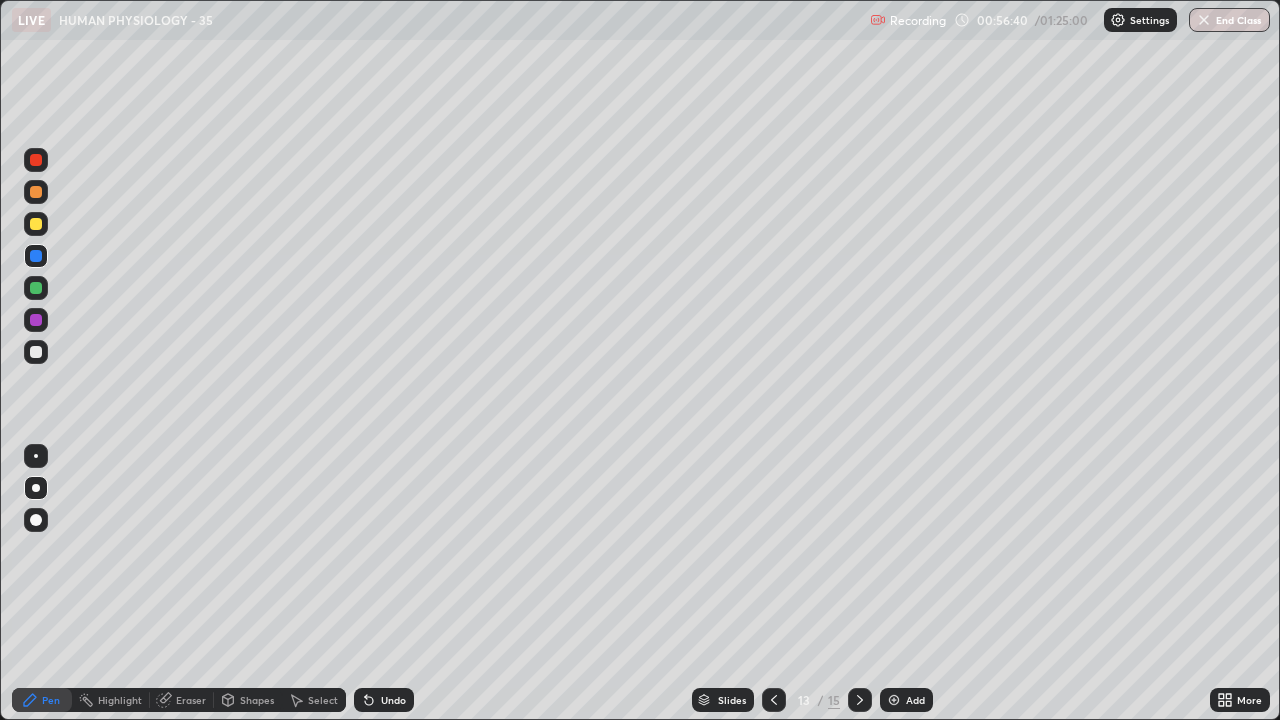 click at bounding box center (36, 352) 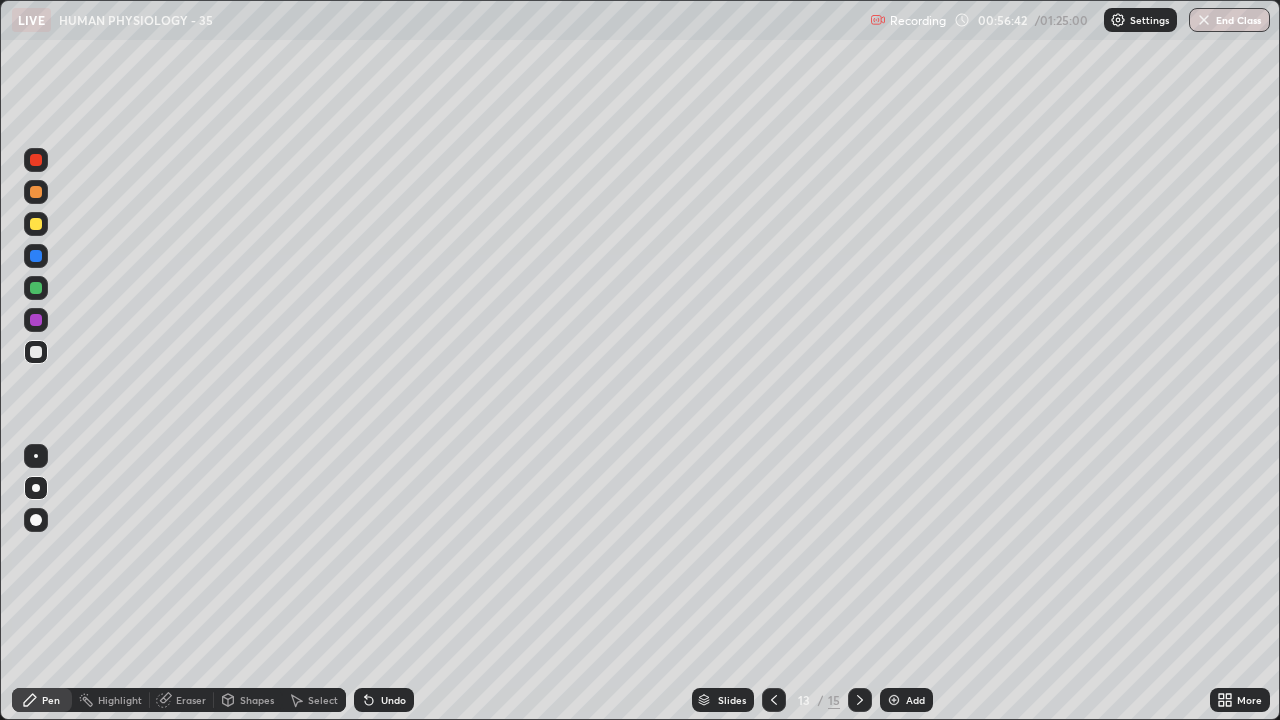 click at bounding box center [36, 456] 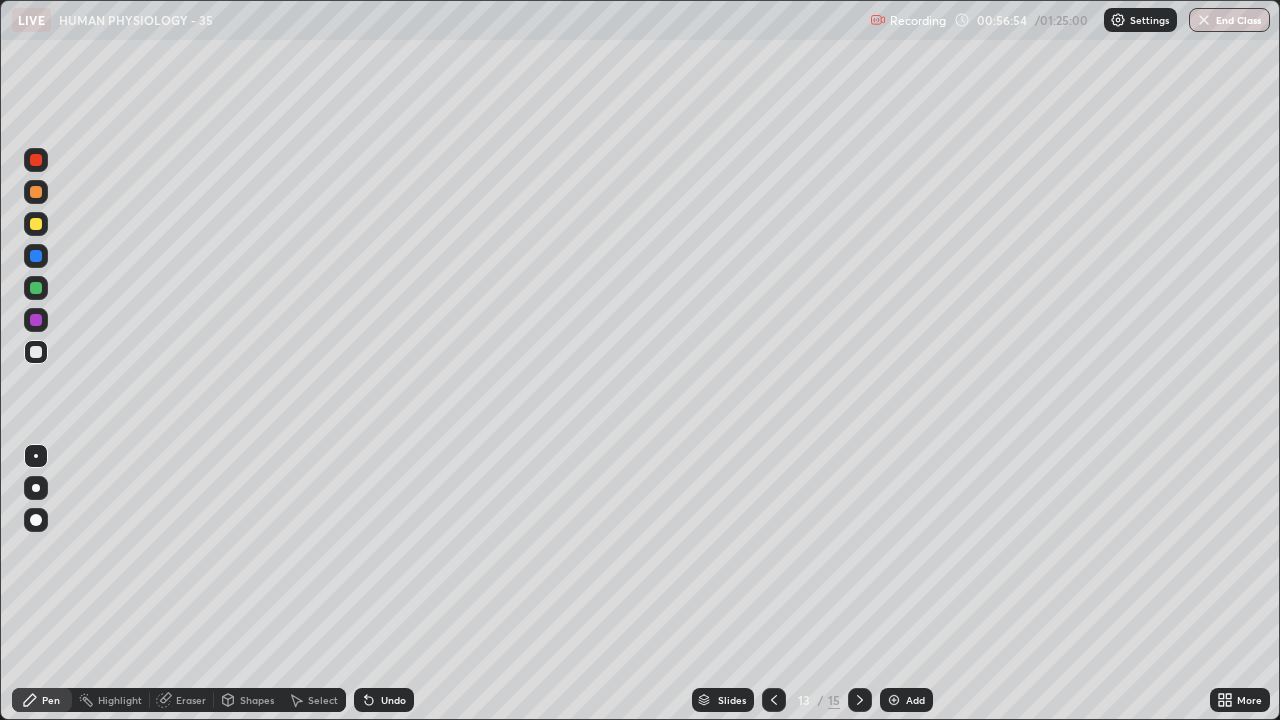 click on "Undo" at bounding box center (393, 700) 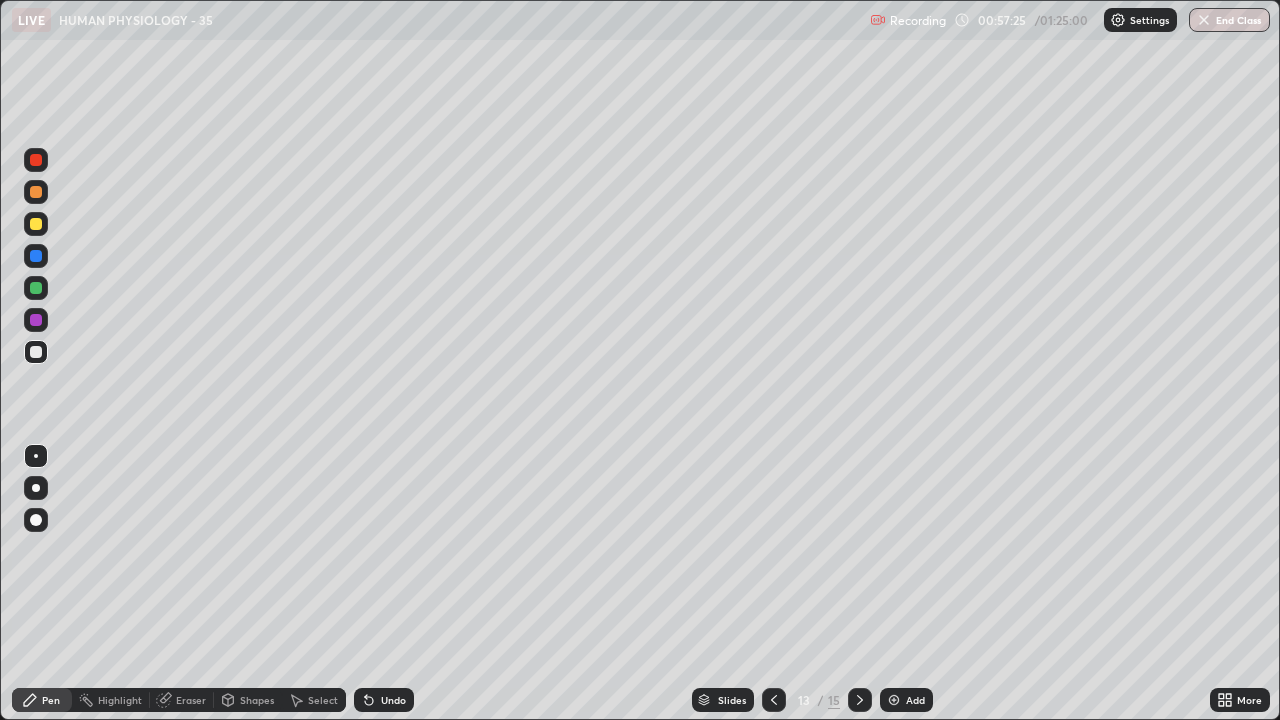 click at bounding box center (36, 256) 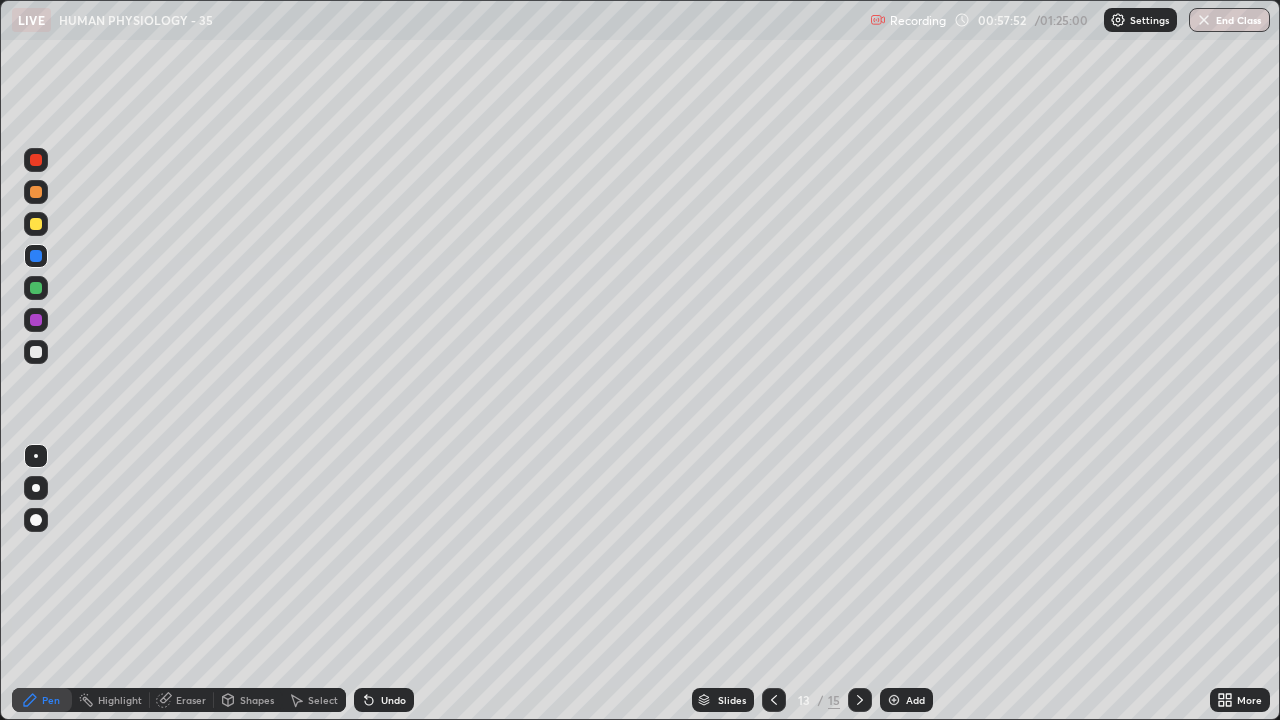 click at bounding box center [36, 352] 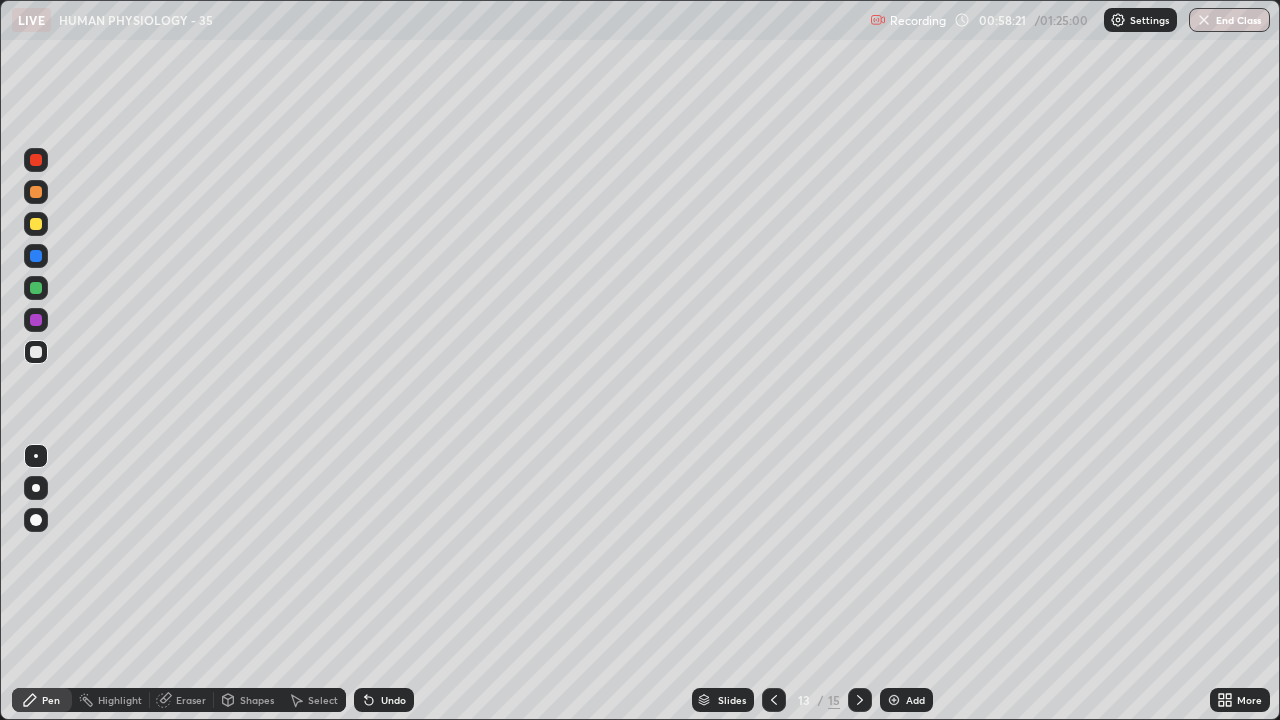 click 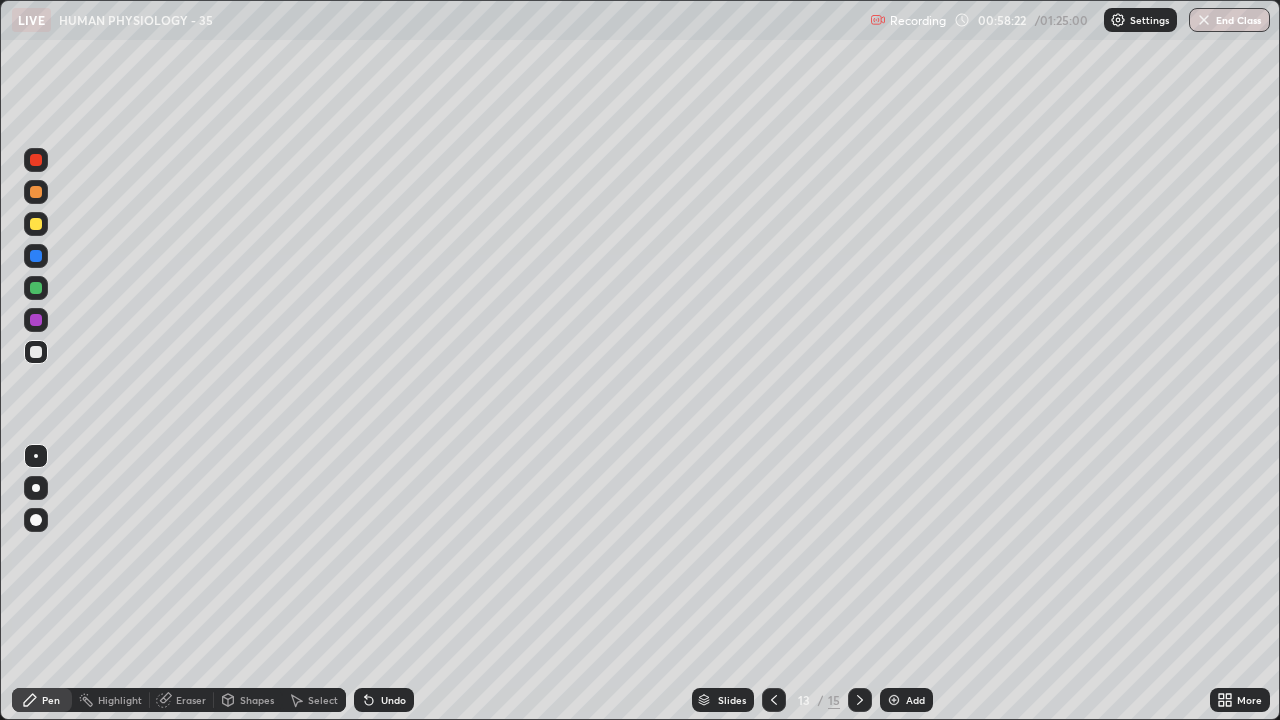 click 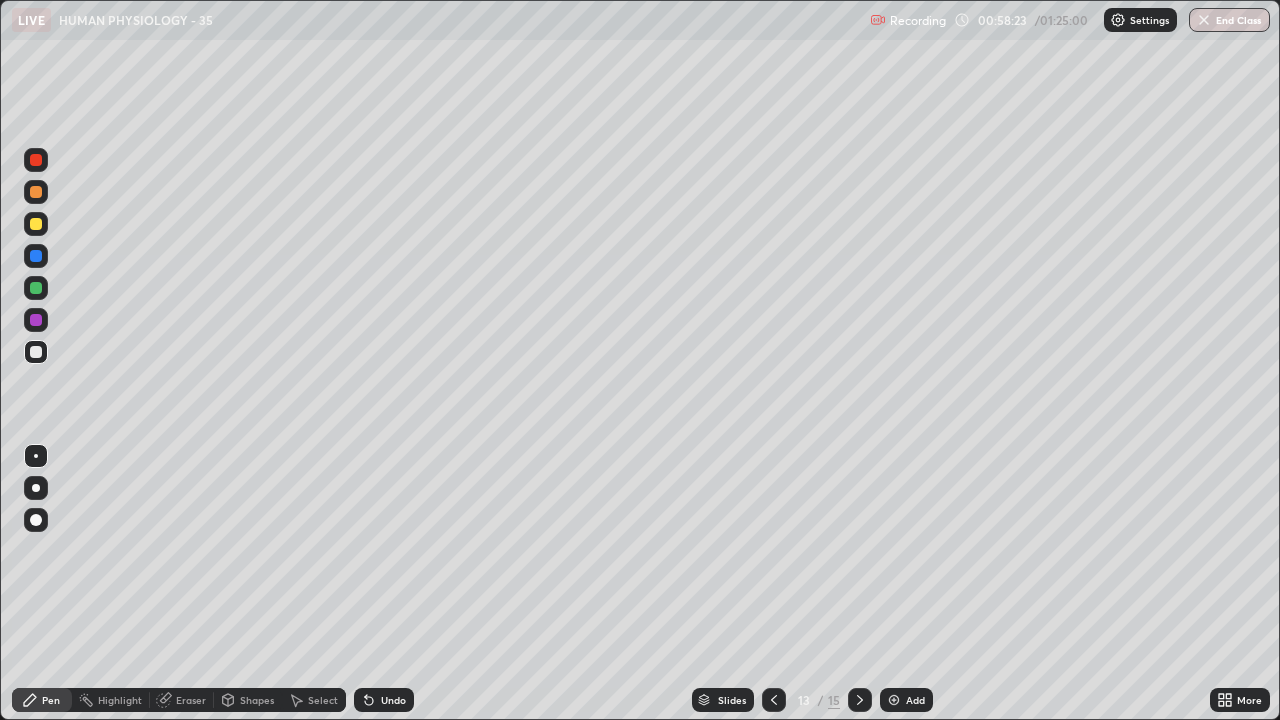 click on "Undo" at bounding box center [384, 700] 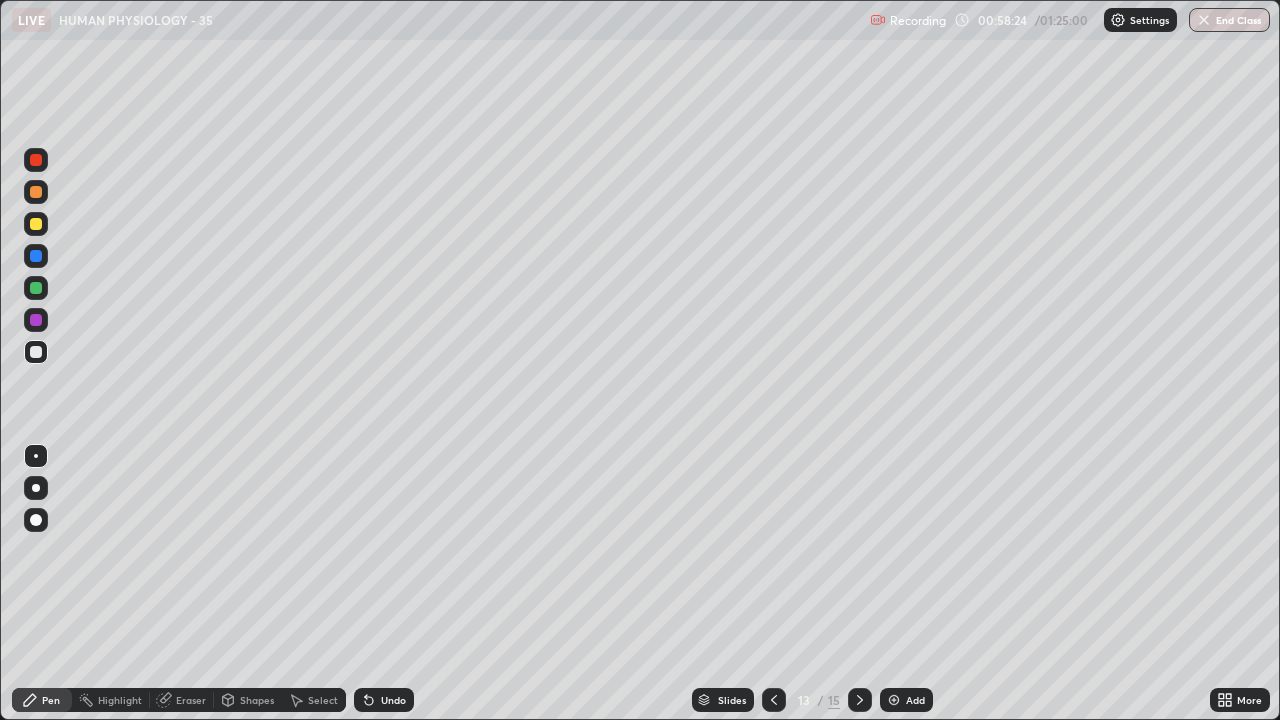 click on "Undo" at bounding box center [384, 700] 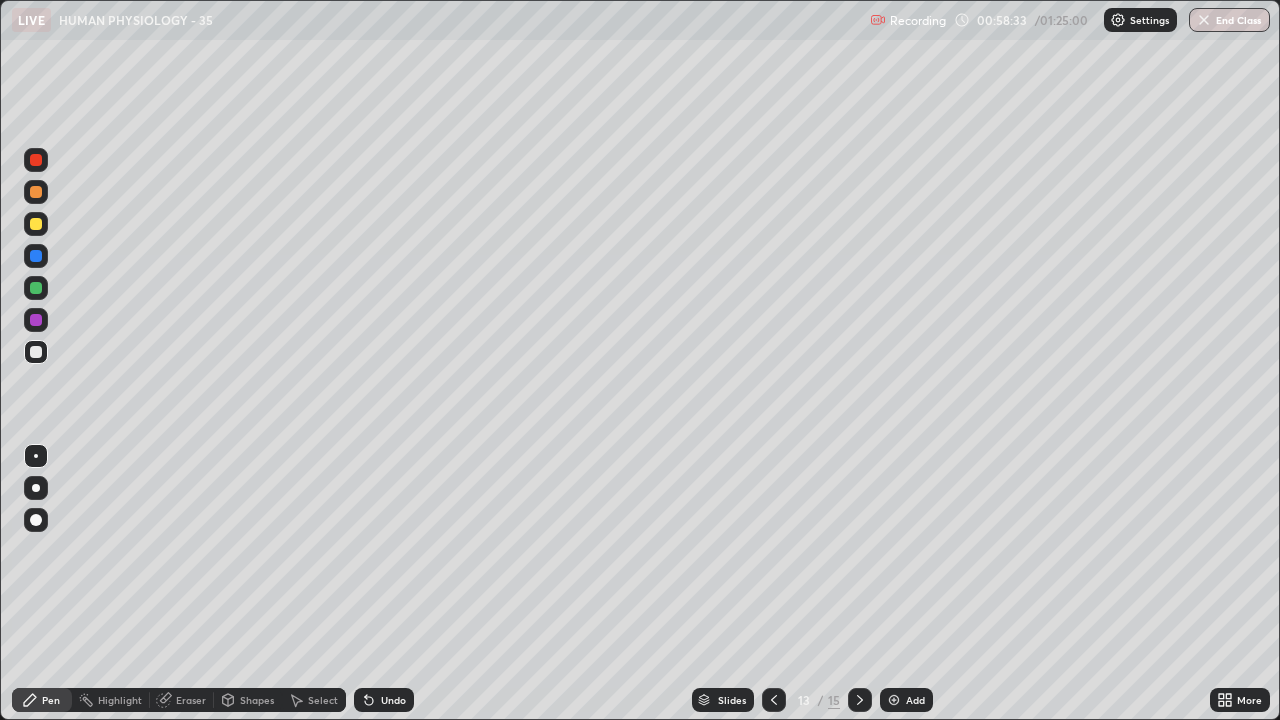 click on "Undo" at bounding box center (384, 700) 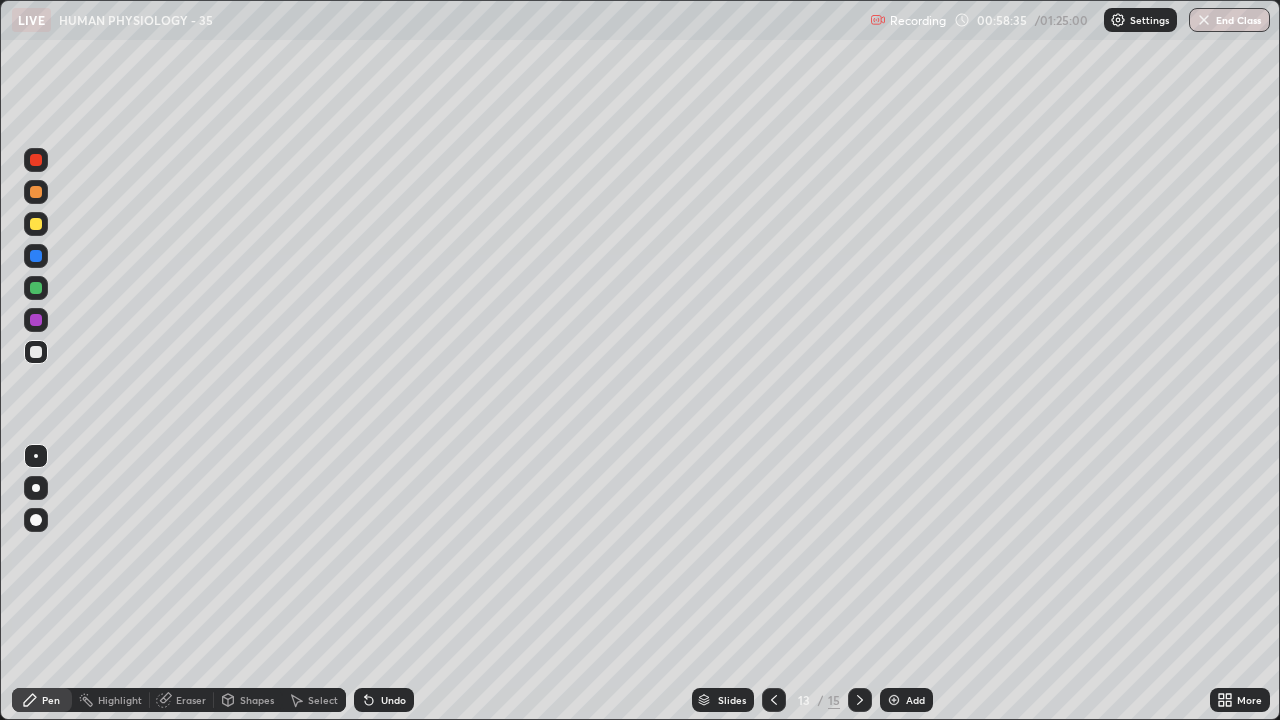 click on "Undo" at bounding box center (393, 700) 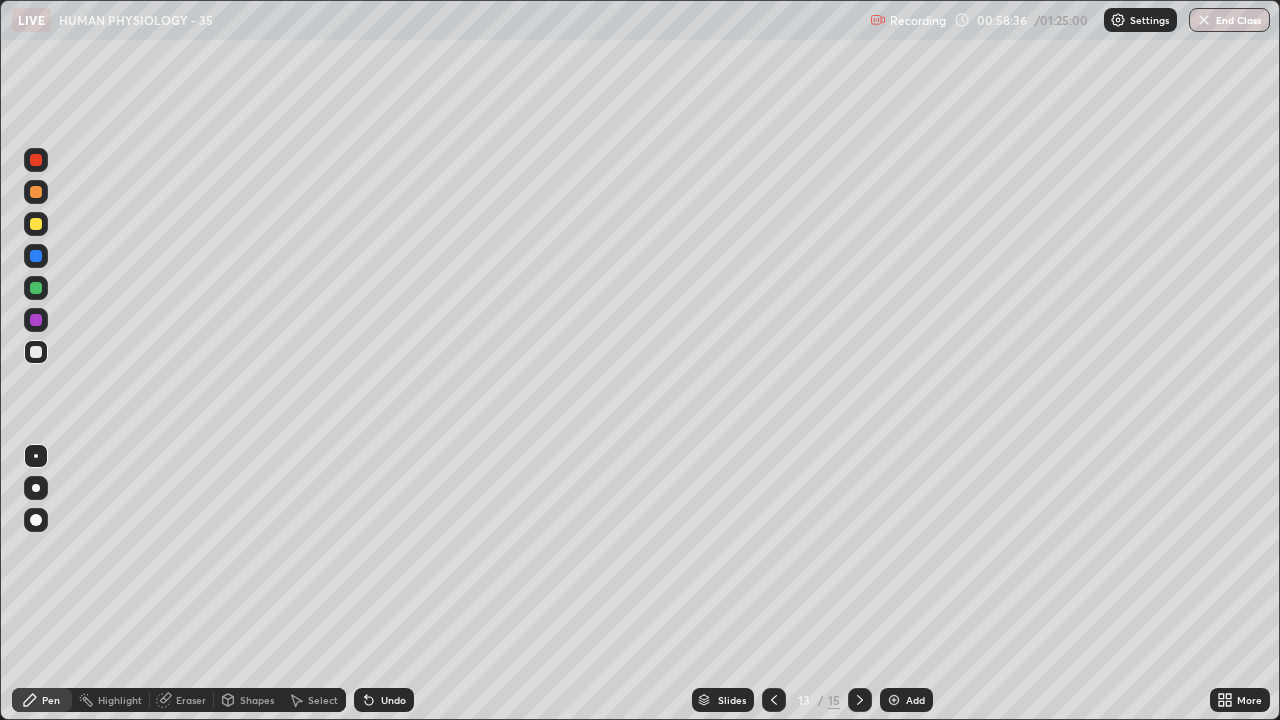 click on "Undo" at bounding box center (393, 700) 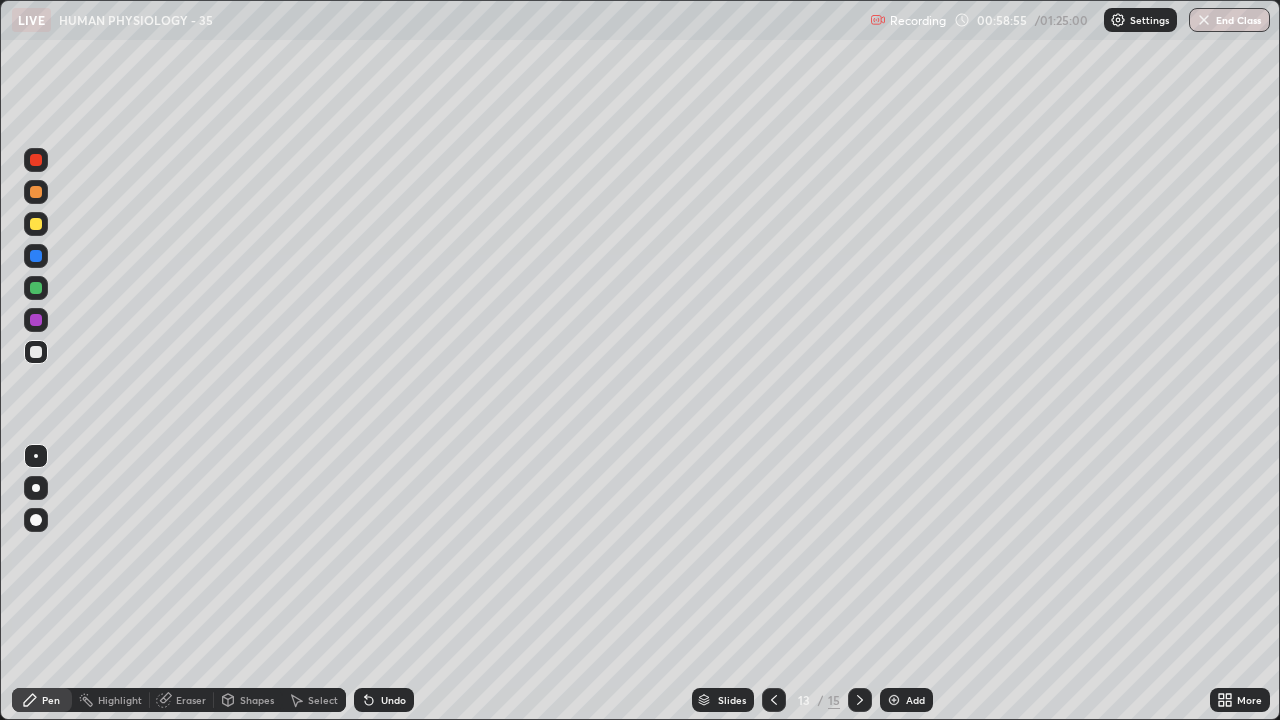 click at bounding box center (36, 256) 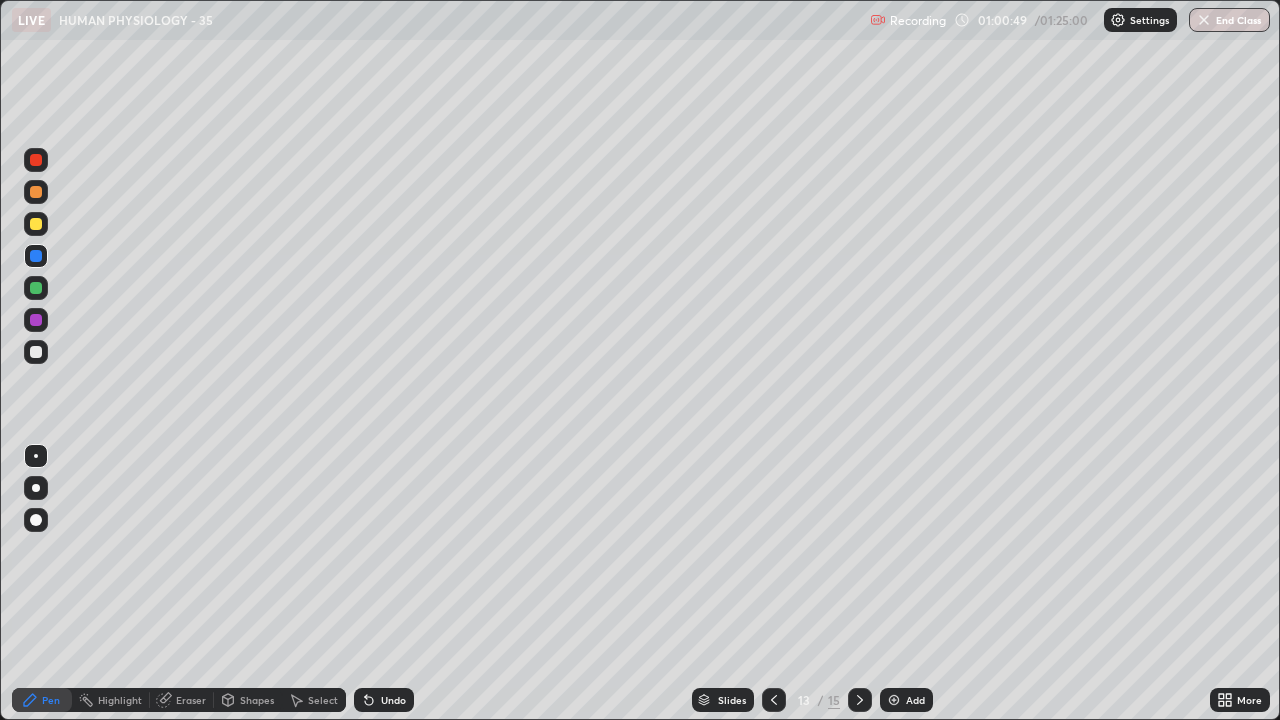 click on "Undo" at bounding box center (393, 700) 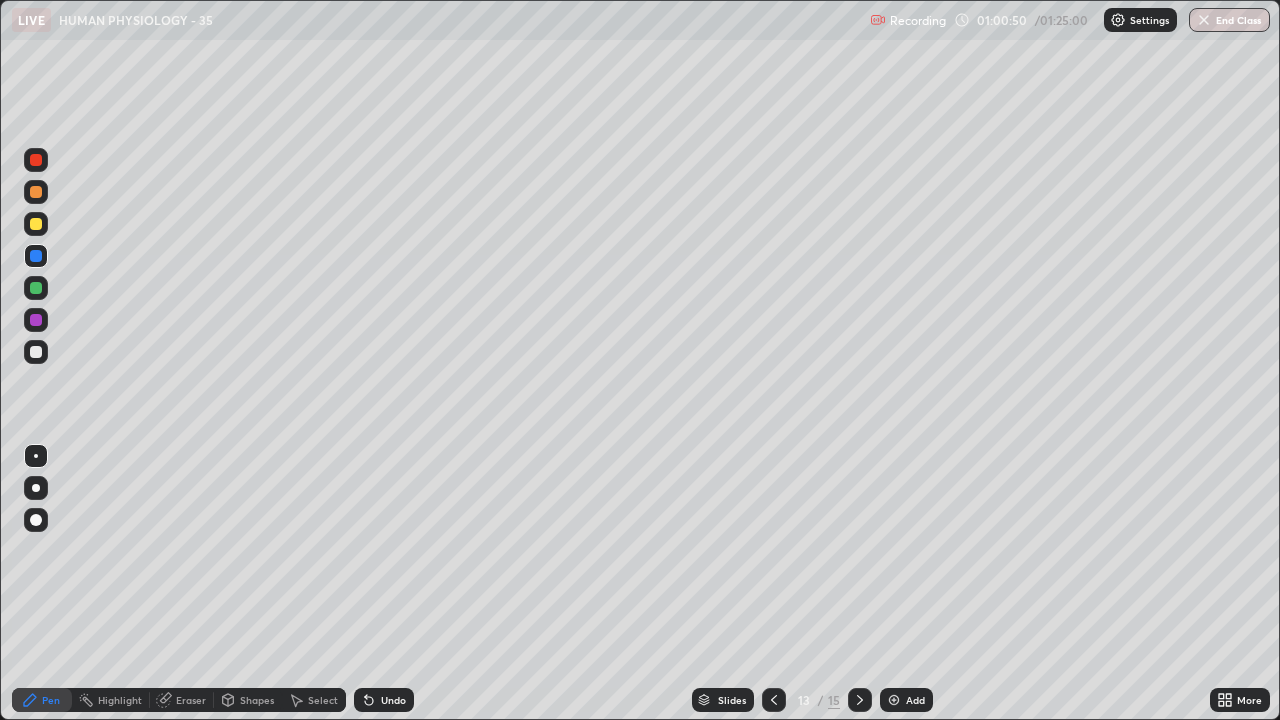 click at bounding box center [36, 488] 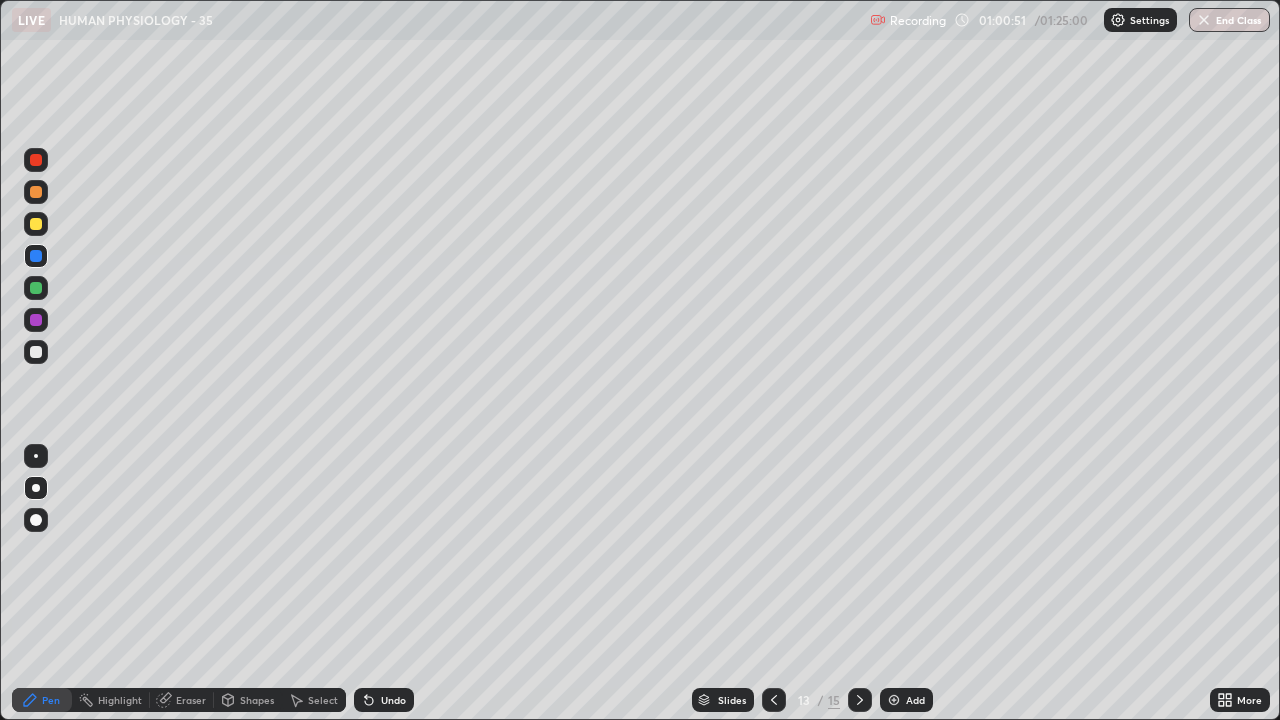 click at bounding box center (36, 352) 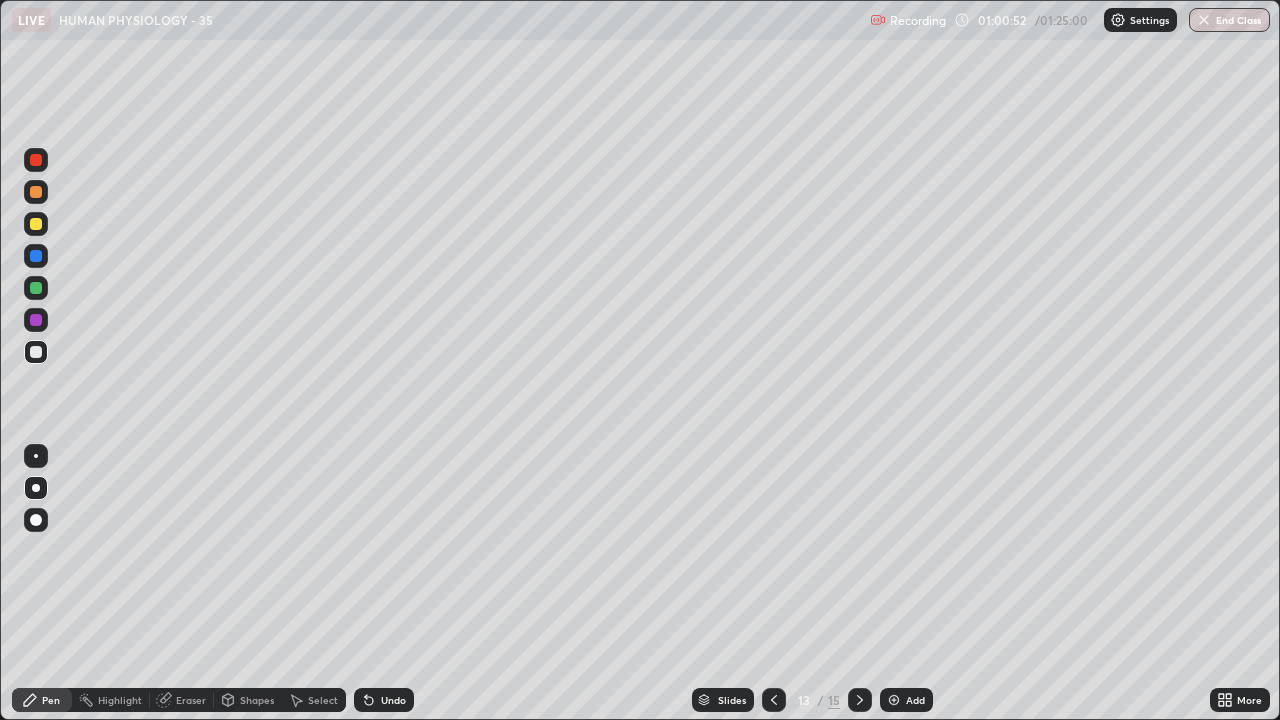 click at bounding box center [36, 456] 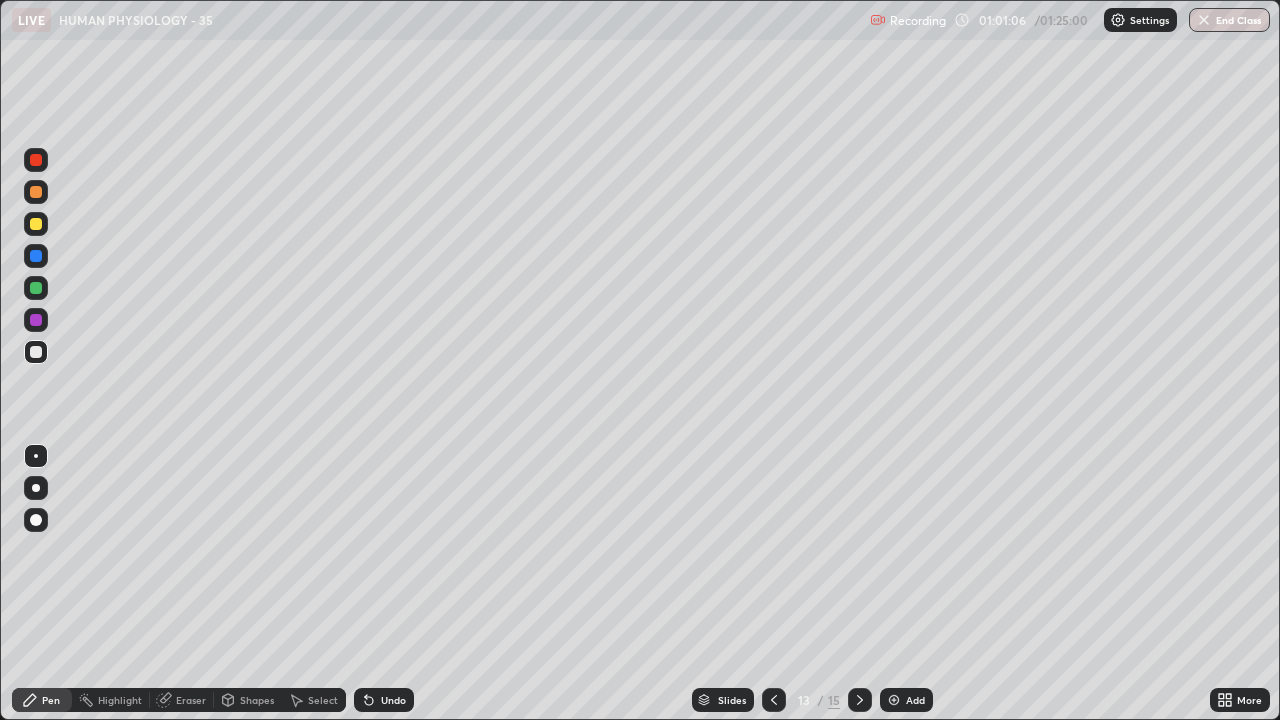 click on "Undo" at bounding box center [393, 700] 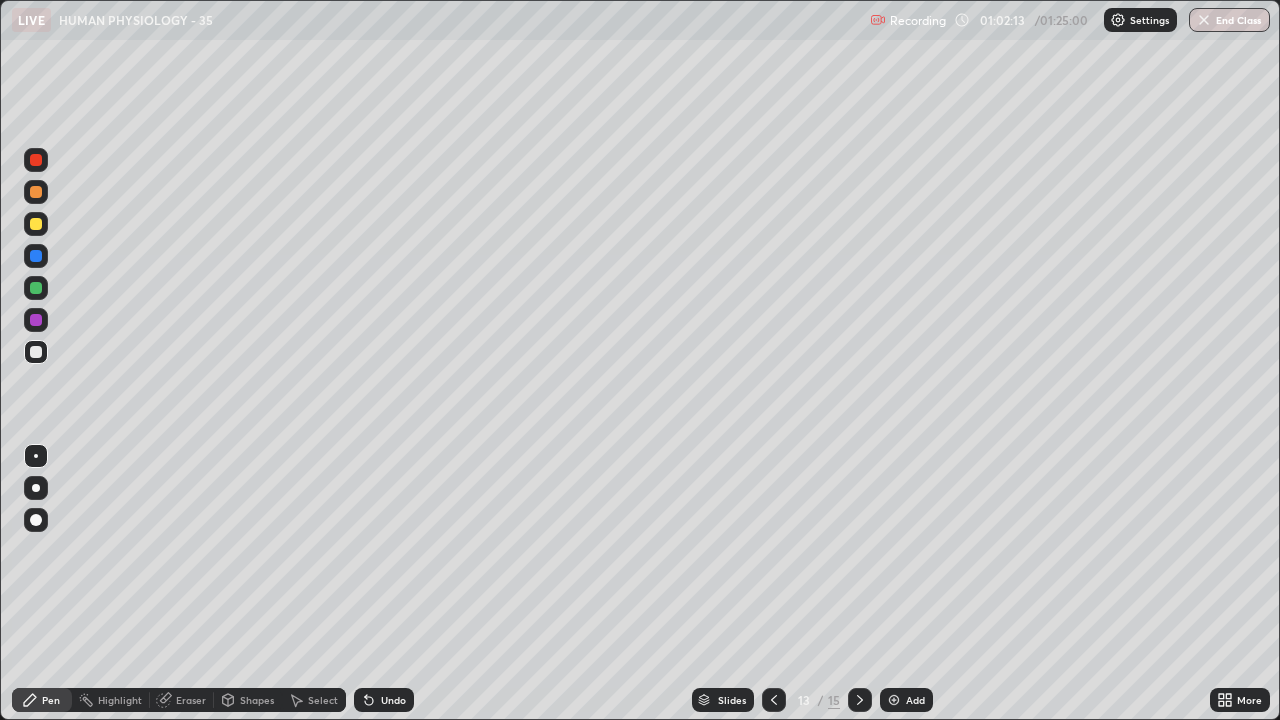 click at bounding box center (36, 488) 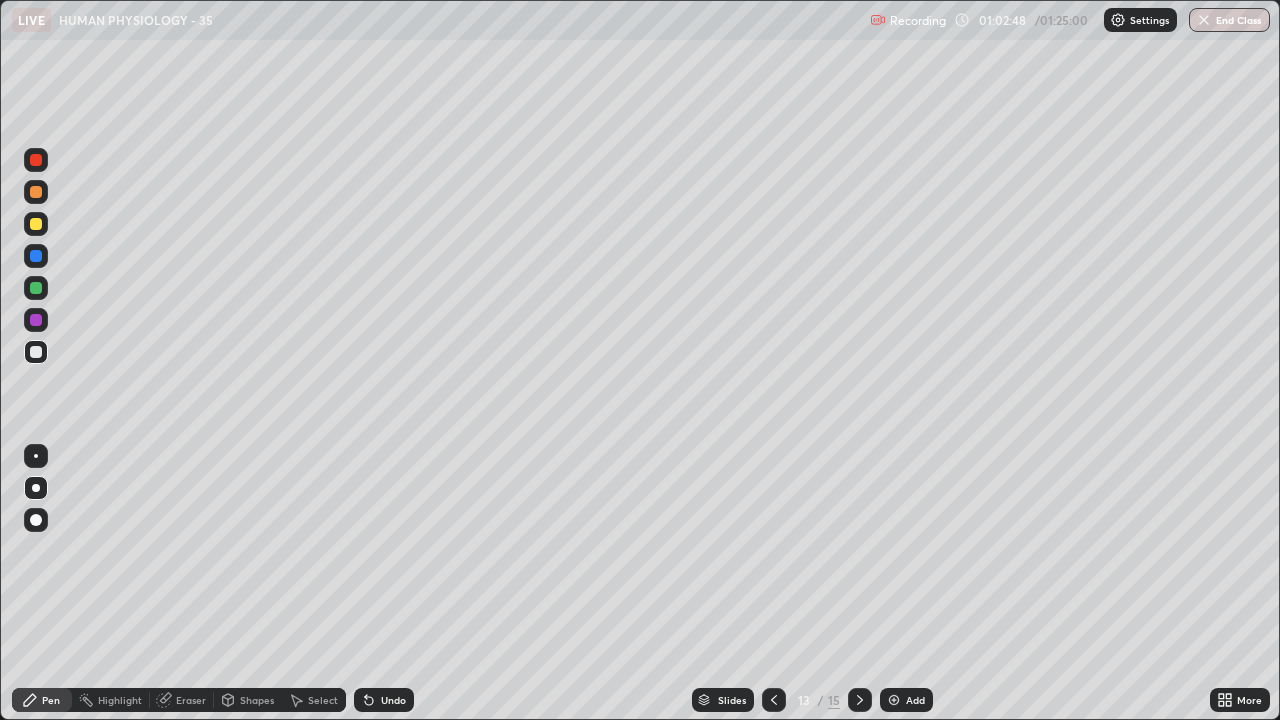 click on "Undo" at bounding box center [393, 700] 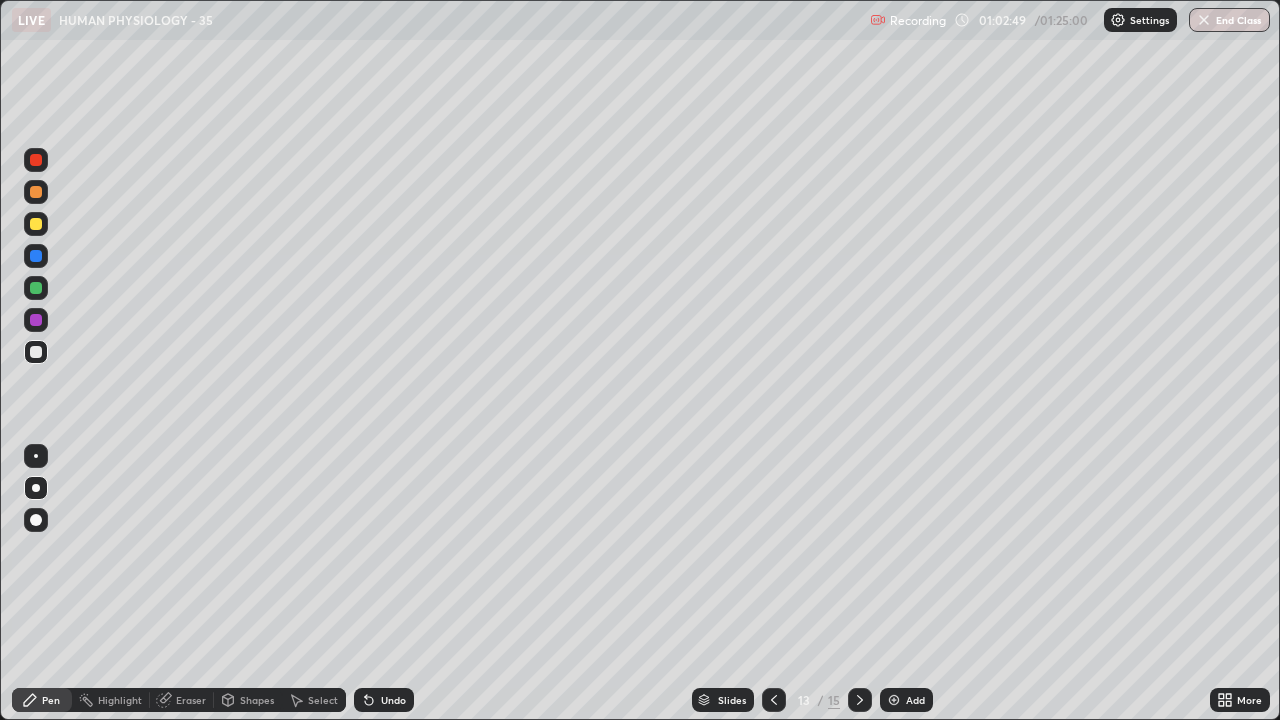 click on "Undo" at bounding box center [393, 700] 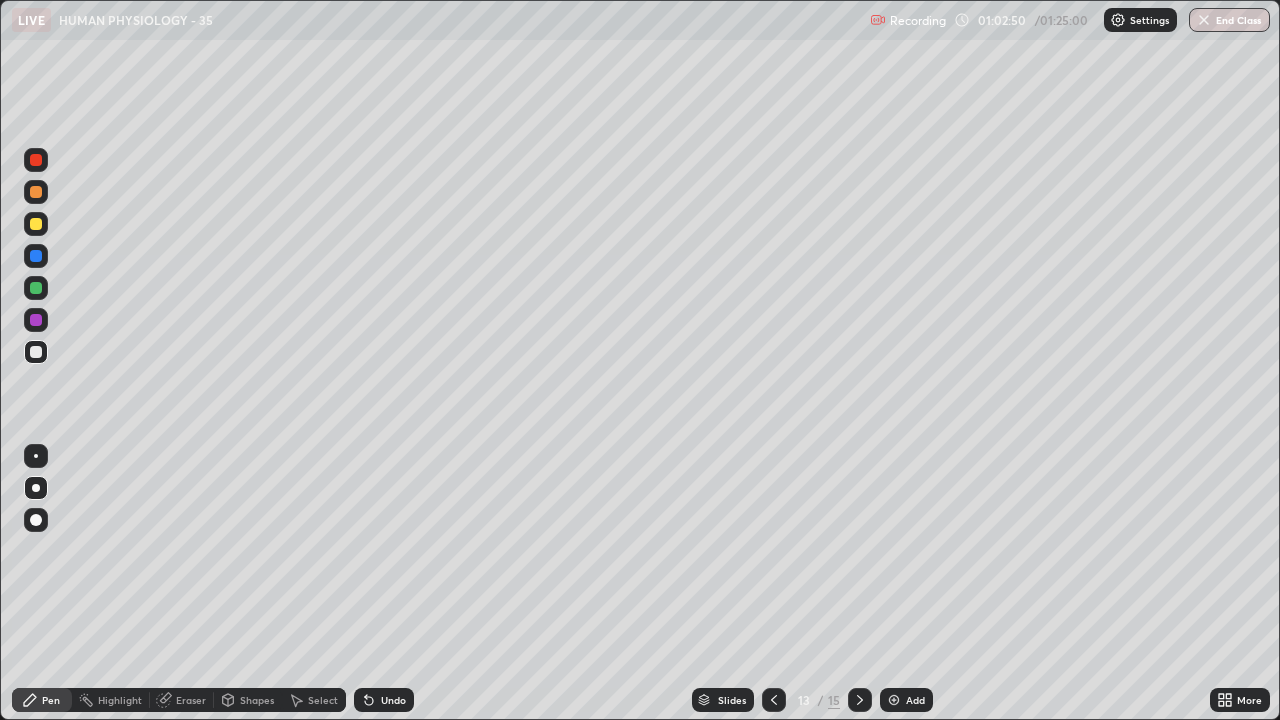 click on "Undo" at bounding box center (393, 700) 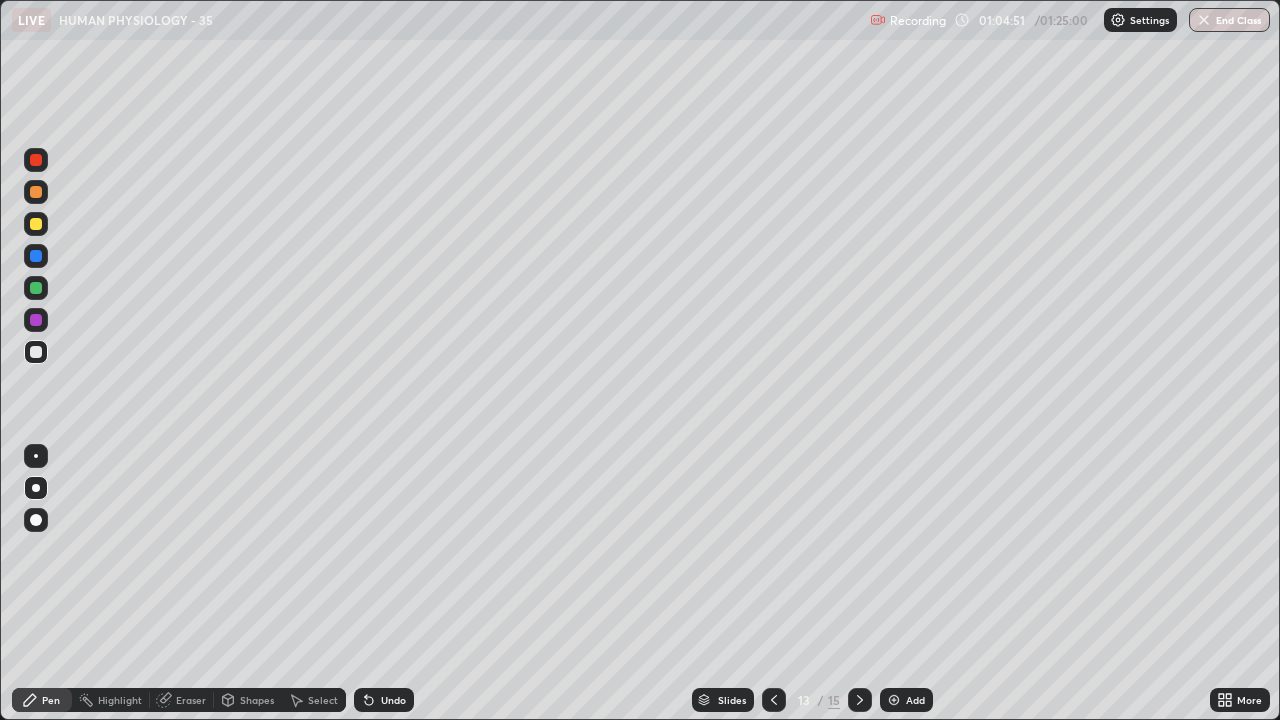click at bounding box center (36, 224) 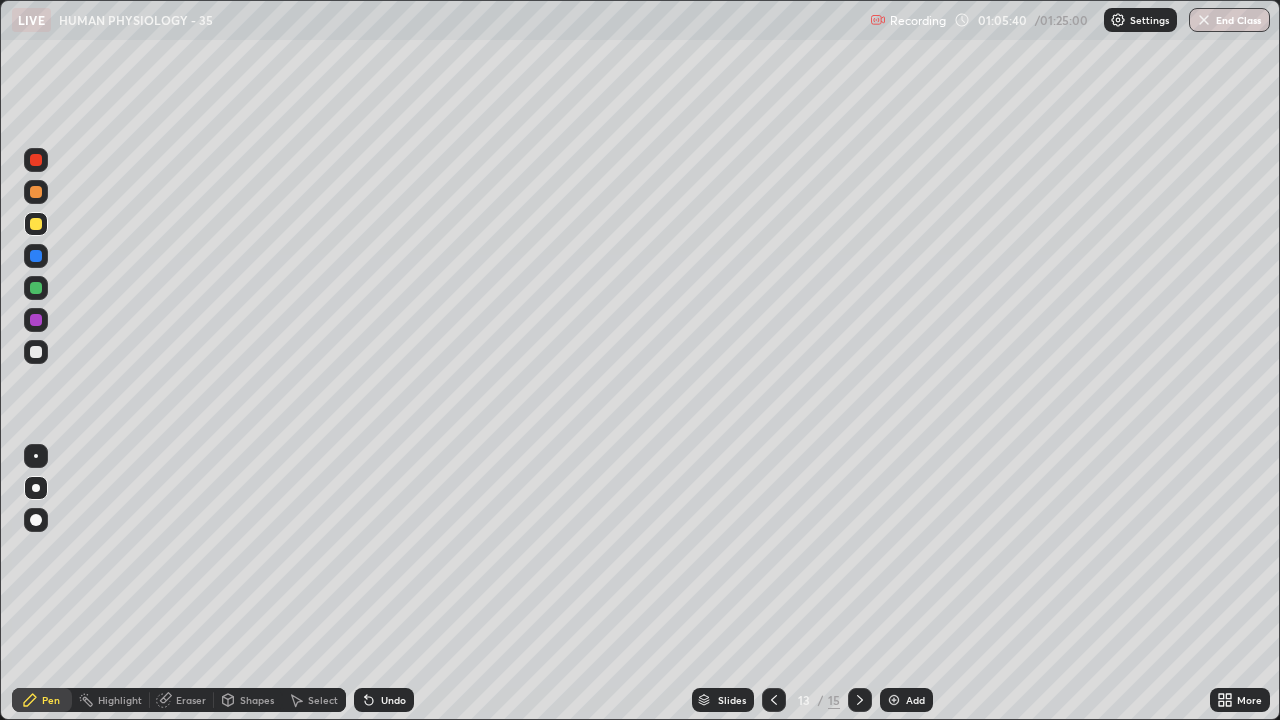 click at bounding box center (894, 700) 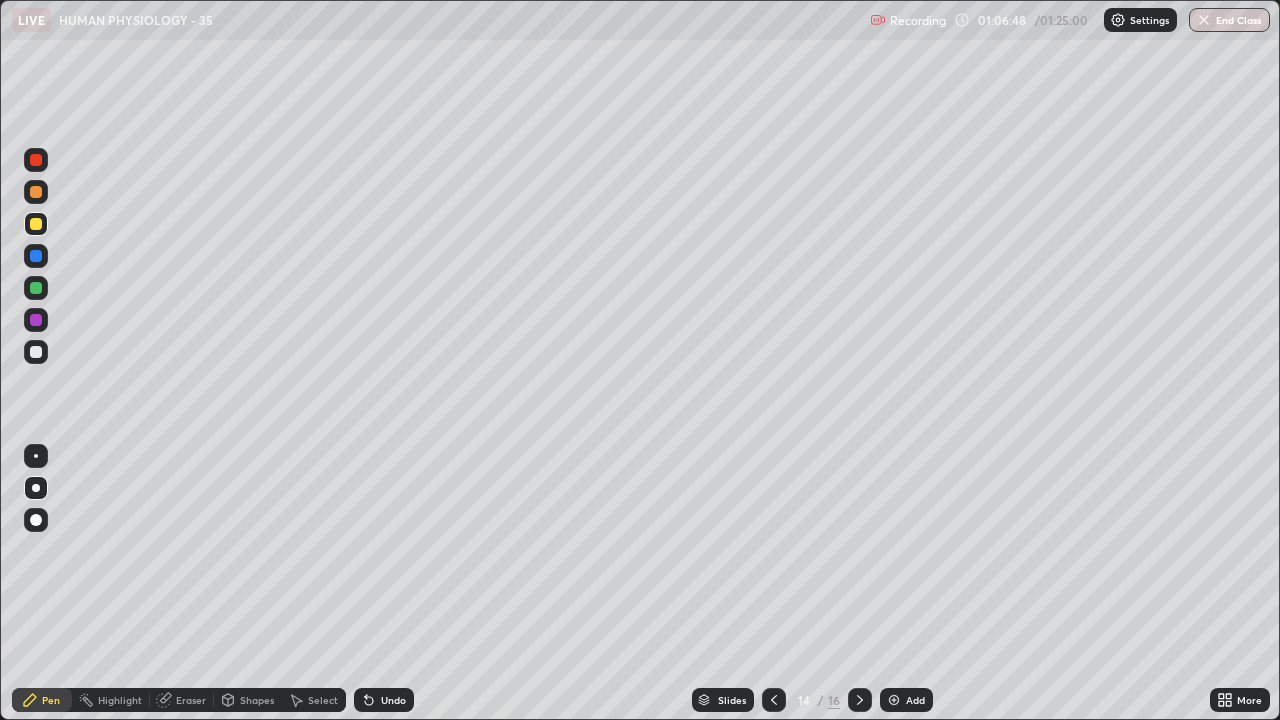 click at bounding box center [36, 352] 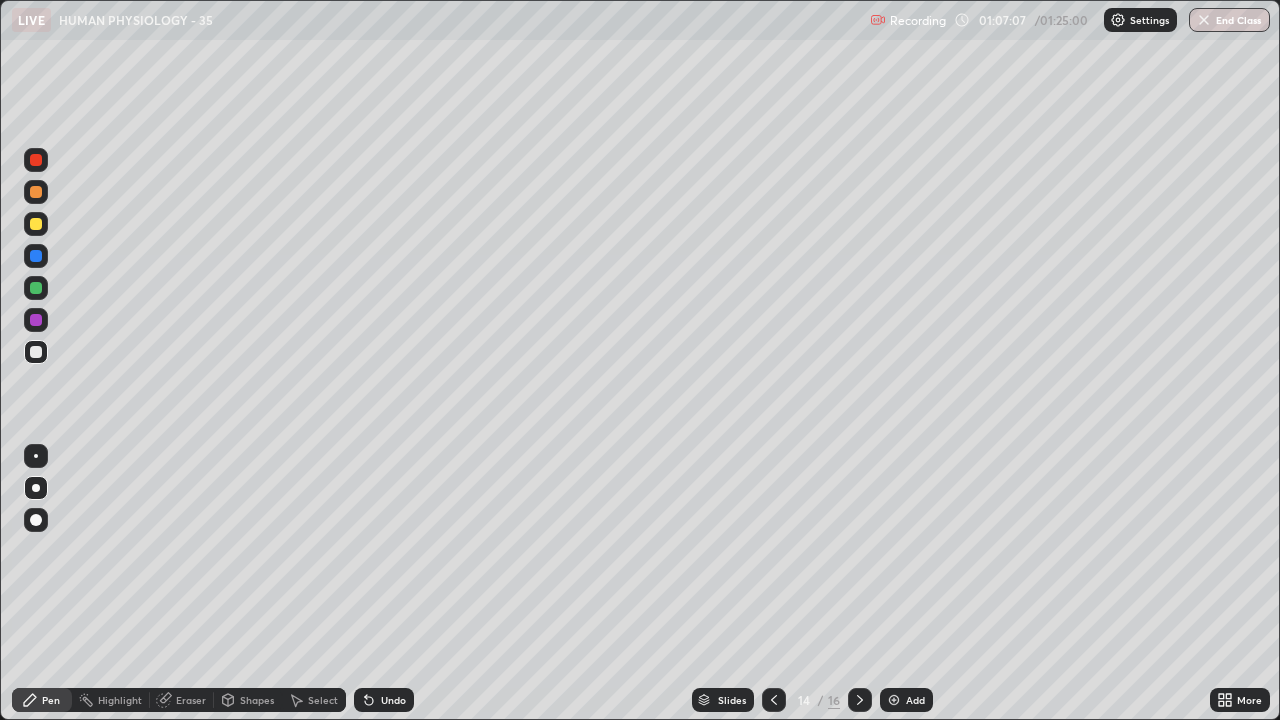 click at bounding box center (36, 224) 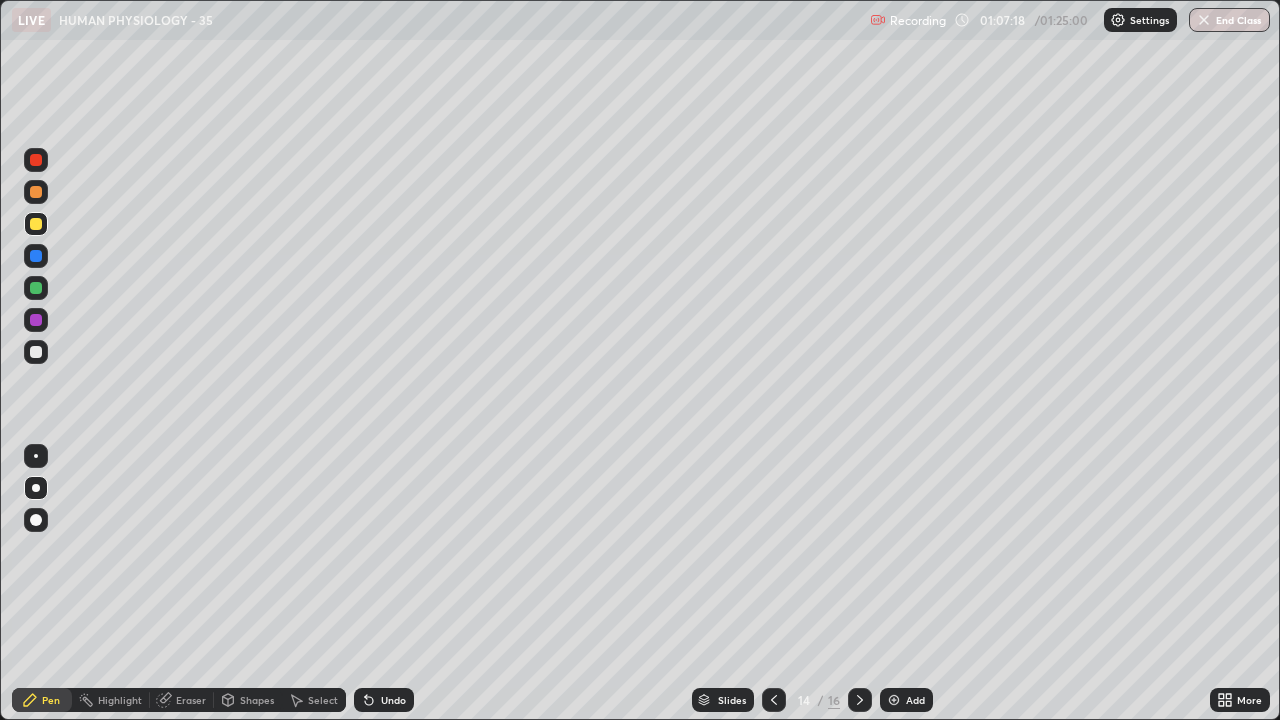 click at bounding box center [36, 352] 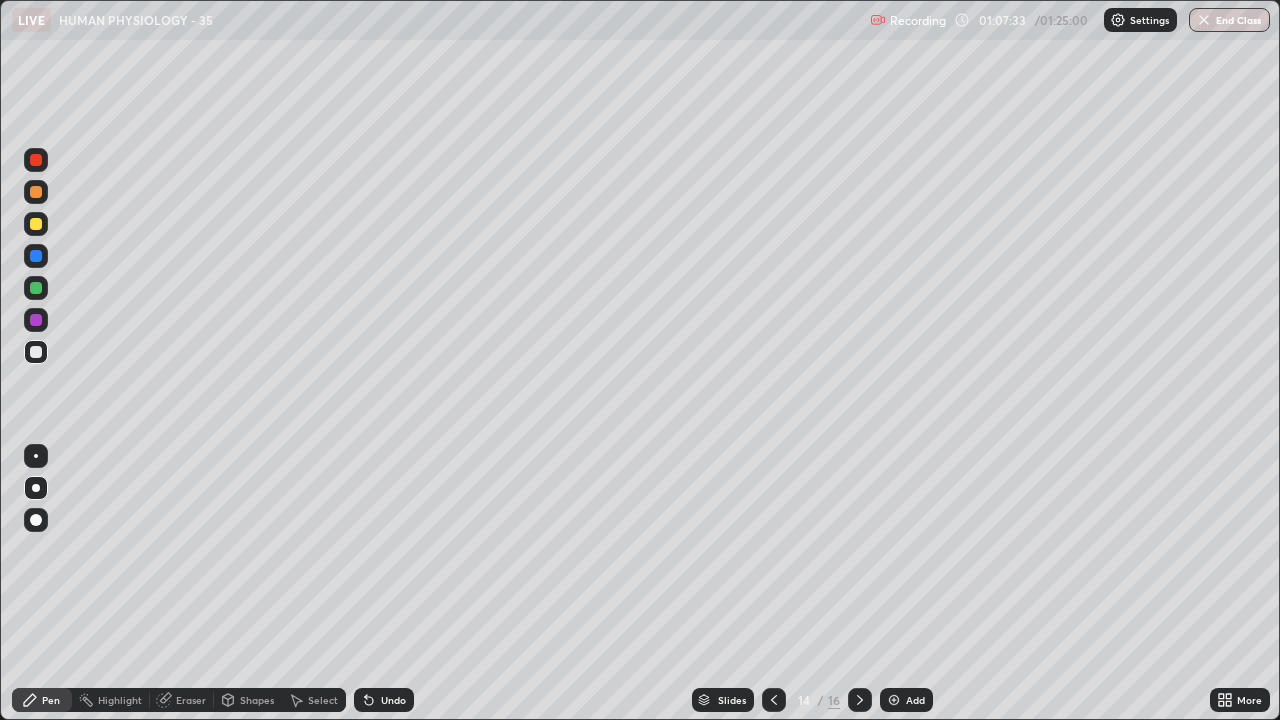 click at bounding box center [36, 224] 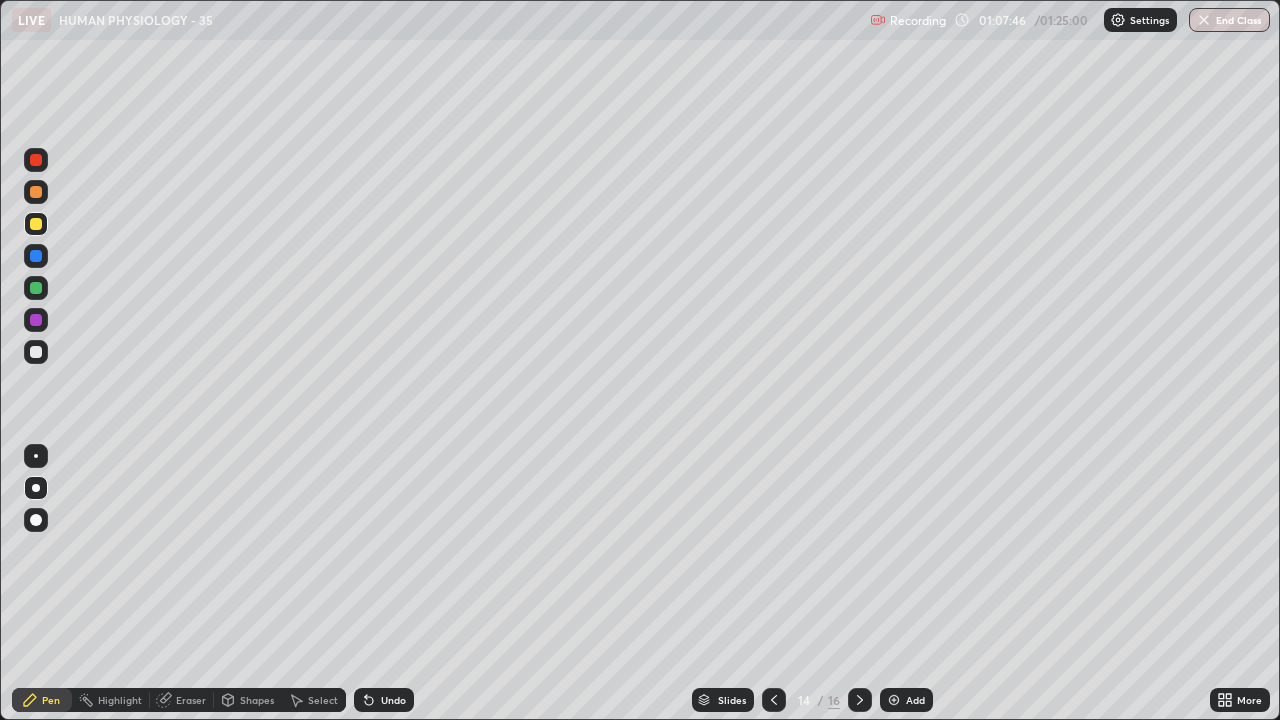 click at bounding box center (36, 352) 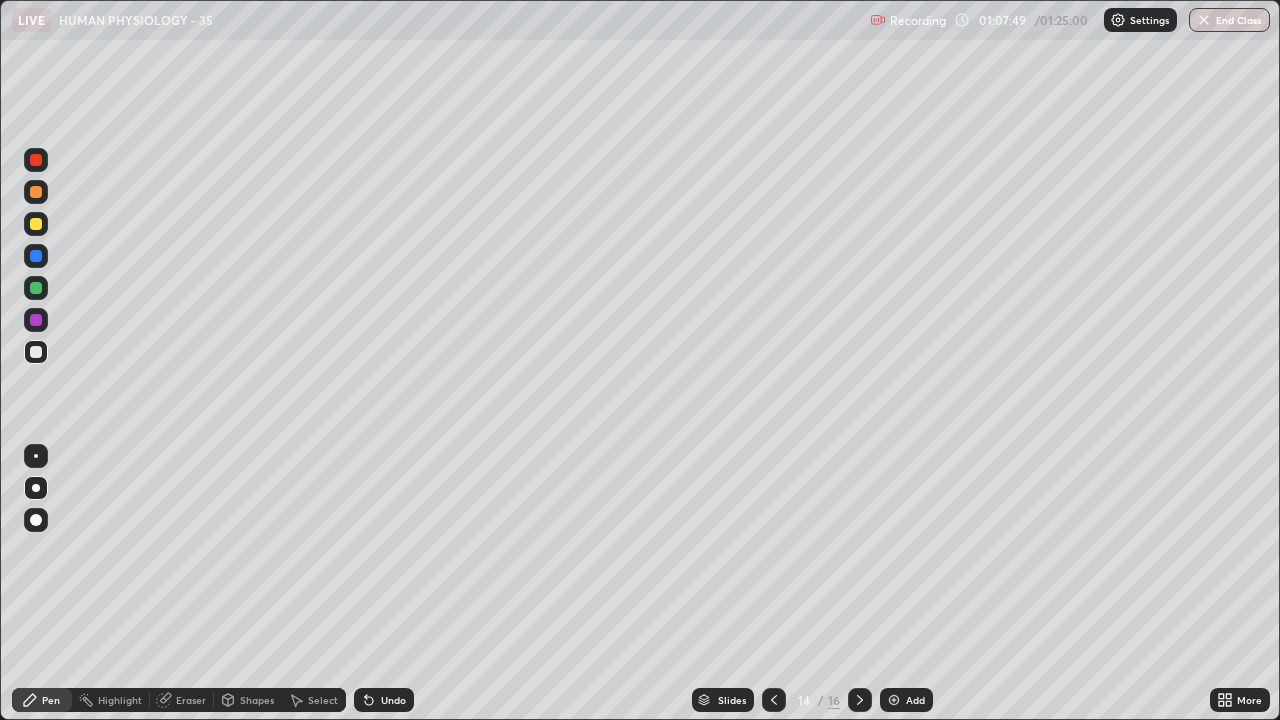 click at bounding box center (36, 456) 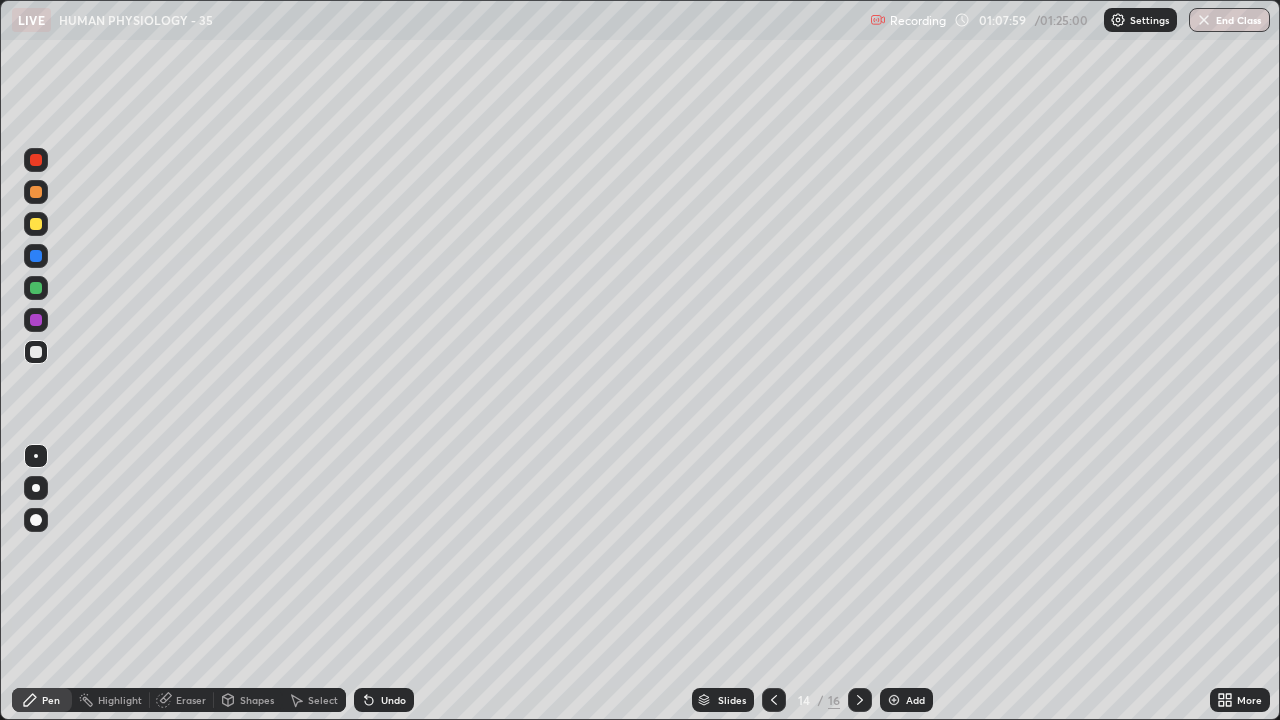 click on "Undo" at bounding box center (393, 700) 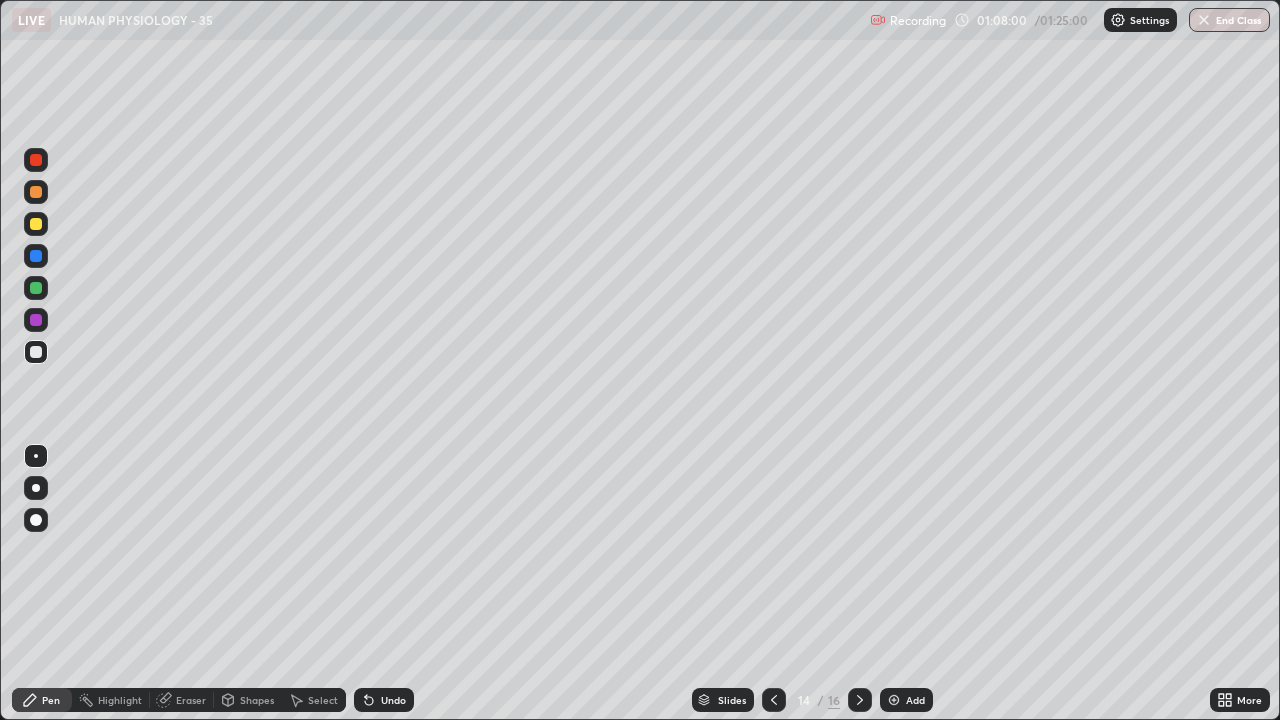 click on "Undo" at bounding box center (384, 700) 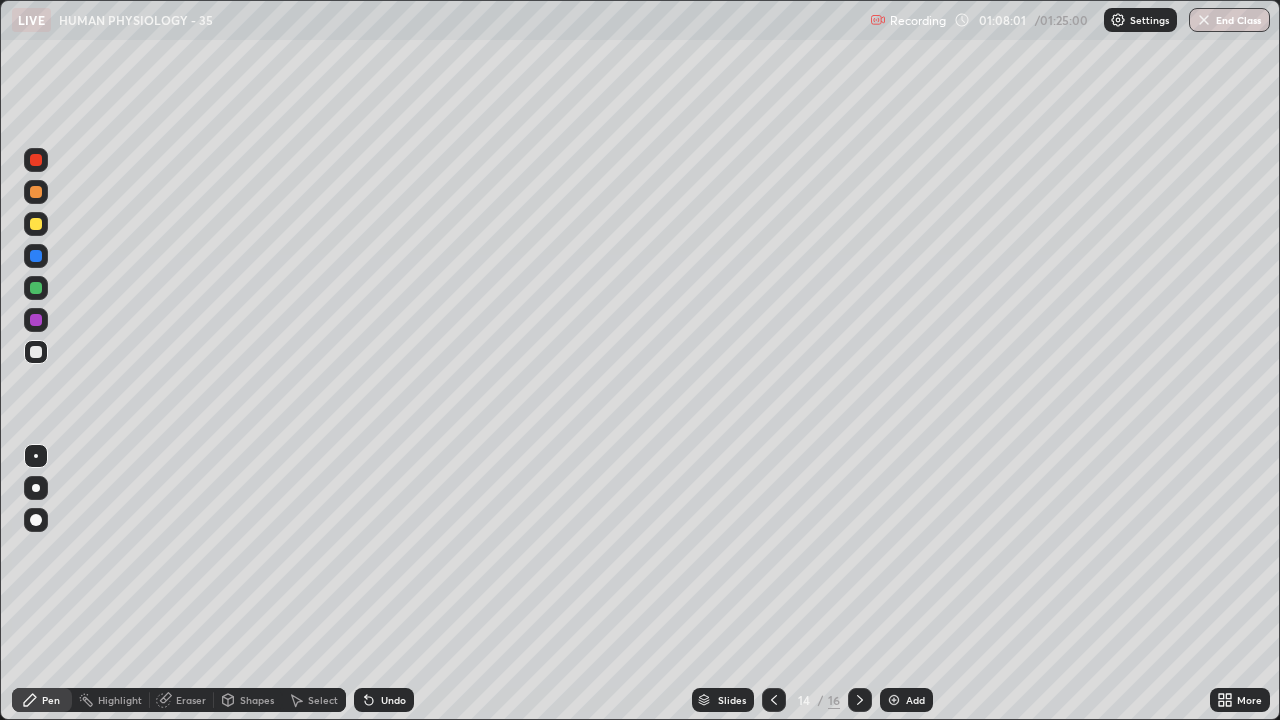 click on "Undo" at bounding box center (384, 700) 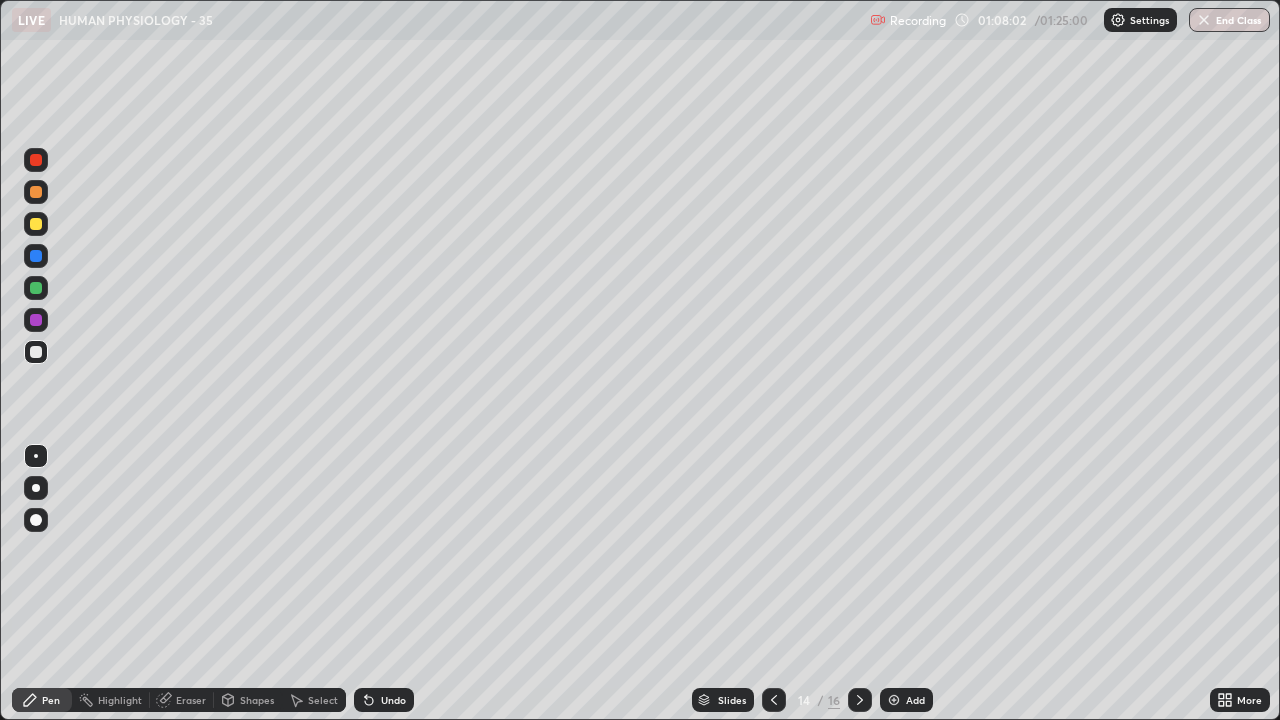 click on "Undo" at bounding box center [384, 700] 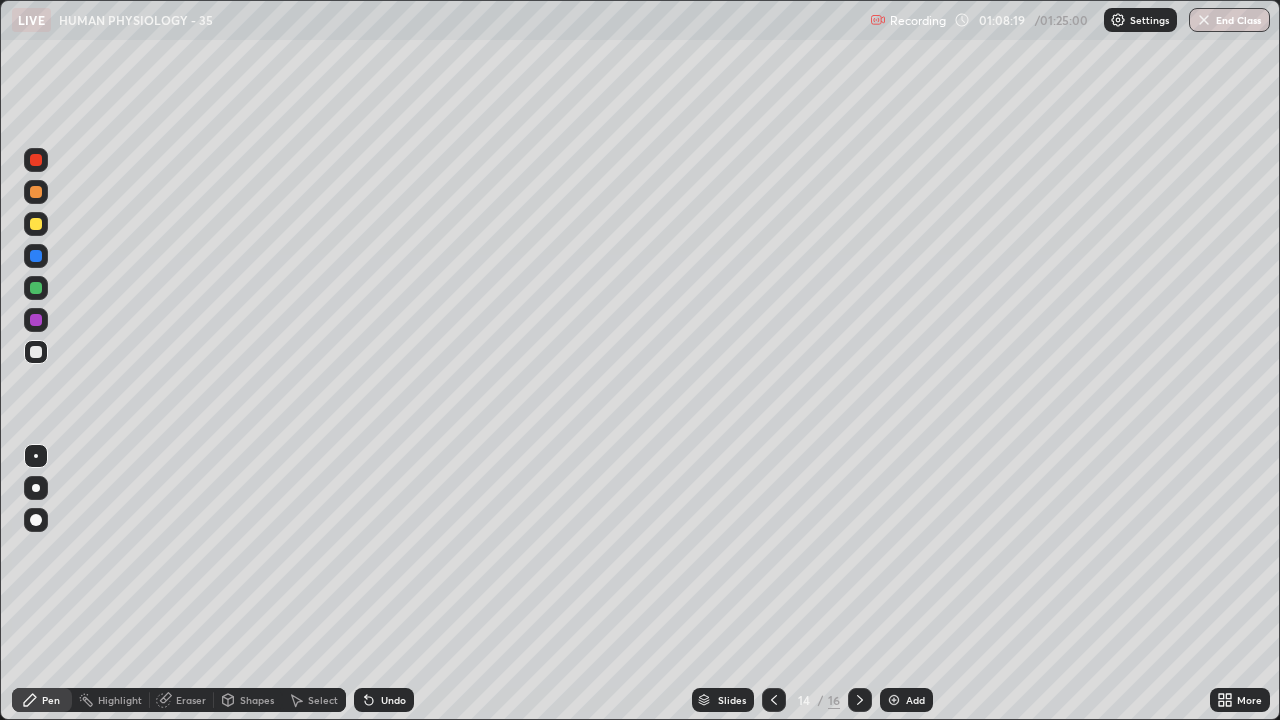 click at bounding box center (36, 192) 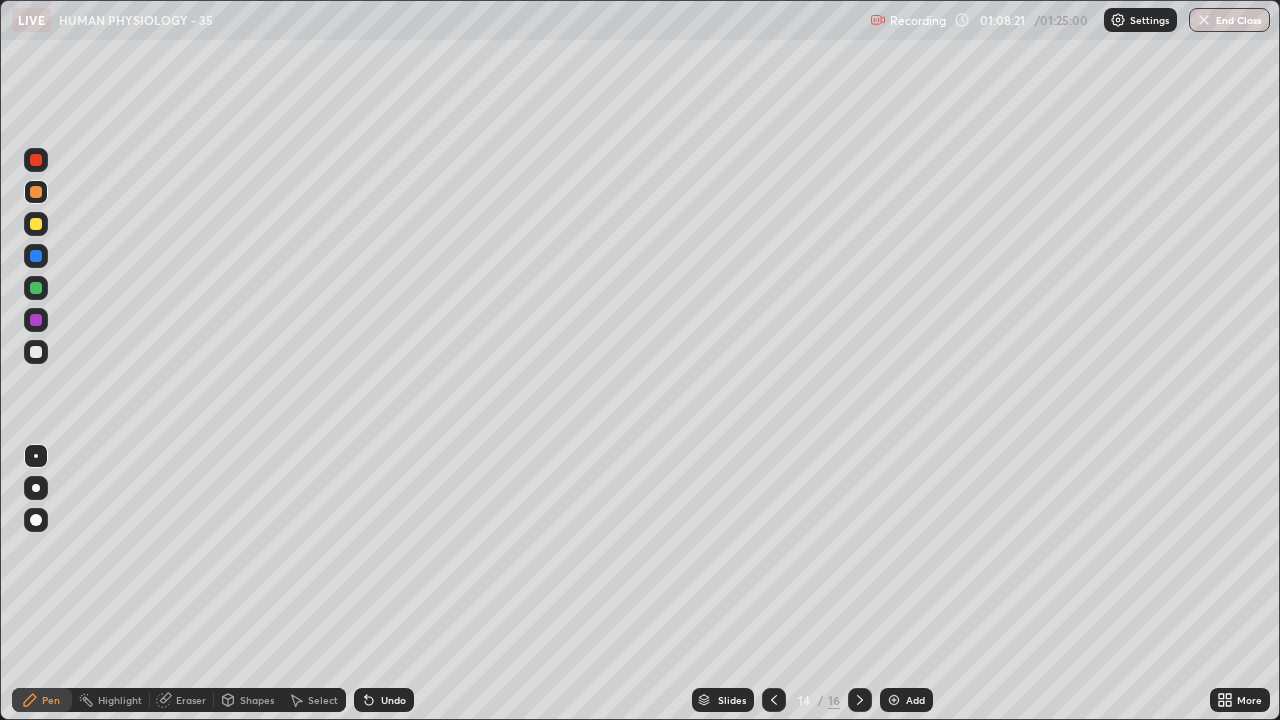 click at bounding box center (36, 520) 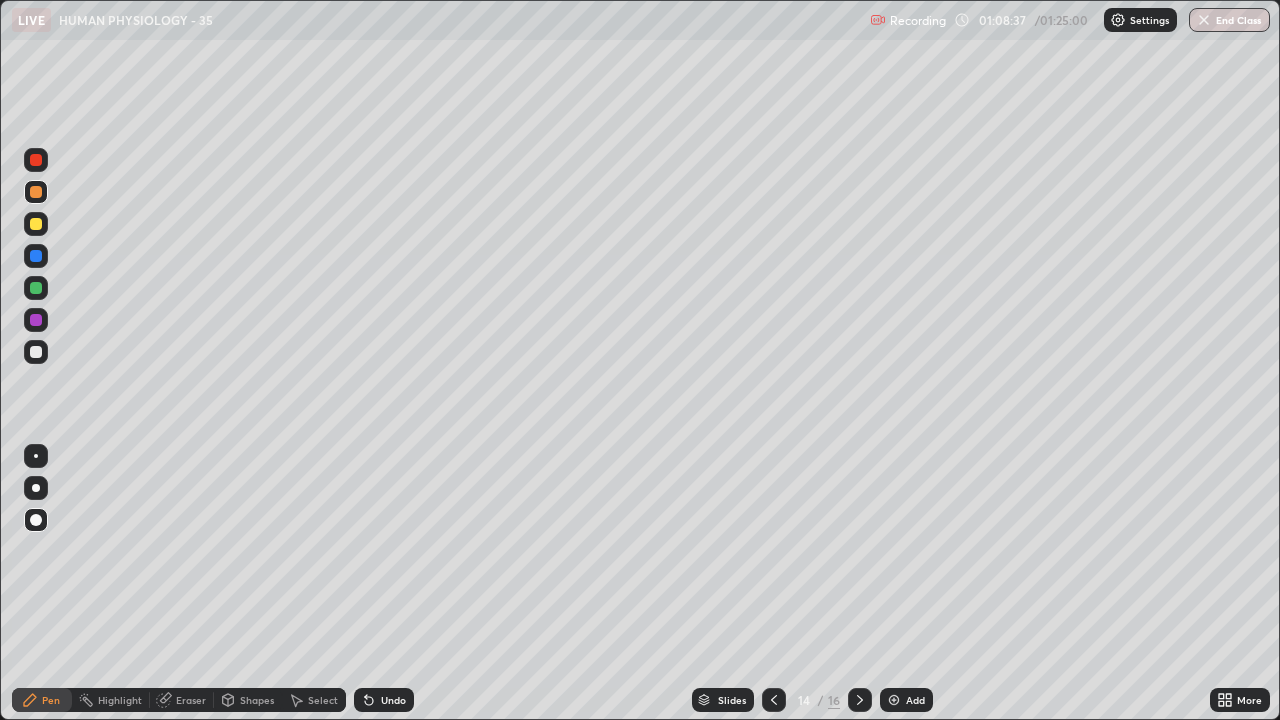 click at bounding box center [36, 224] 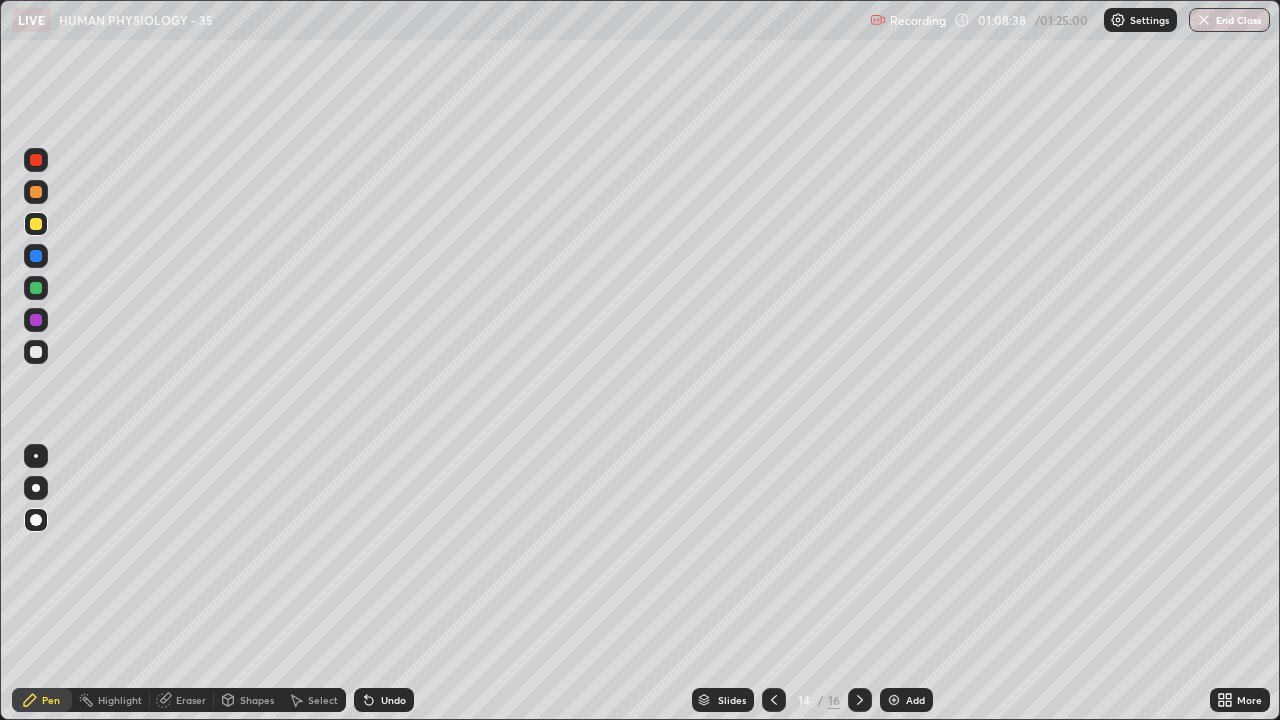 click at bounding box center (36, 488) 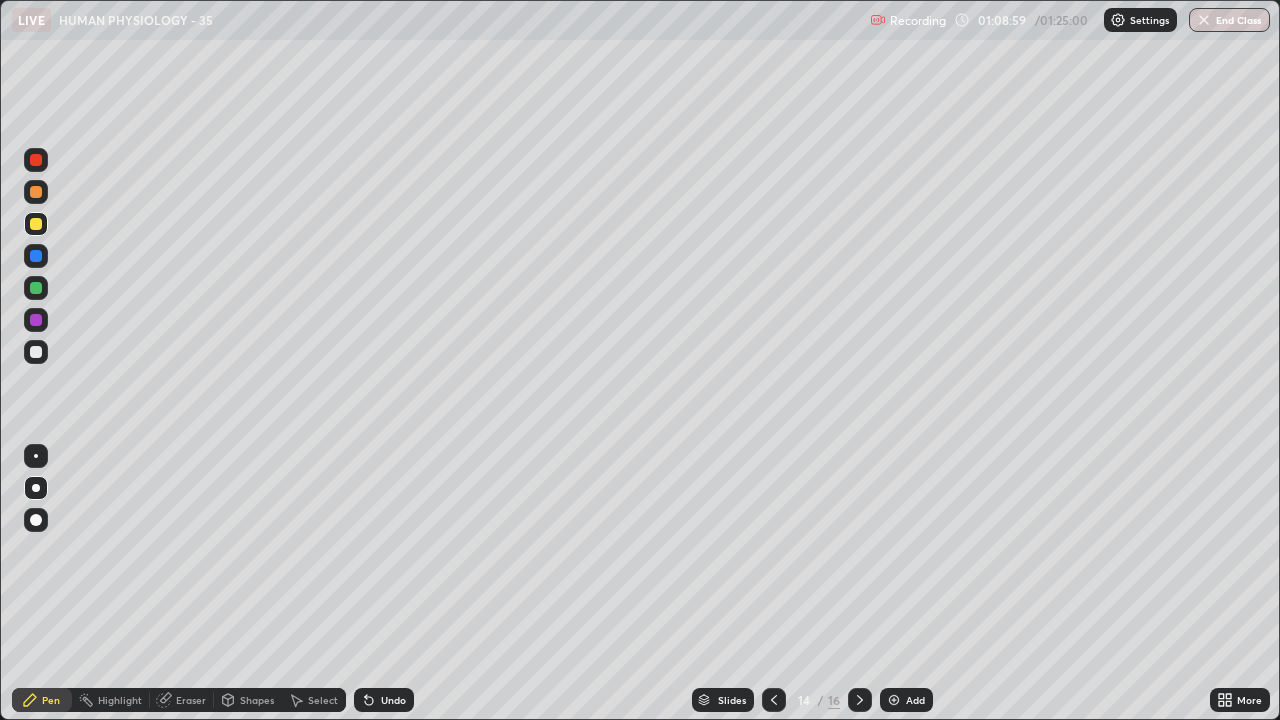 click 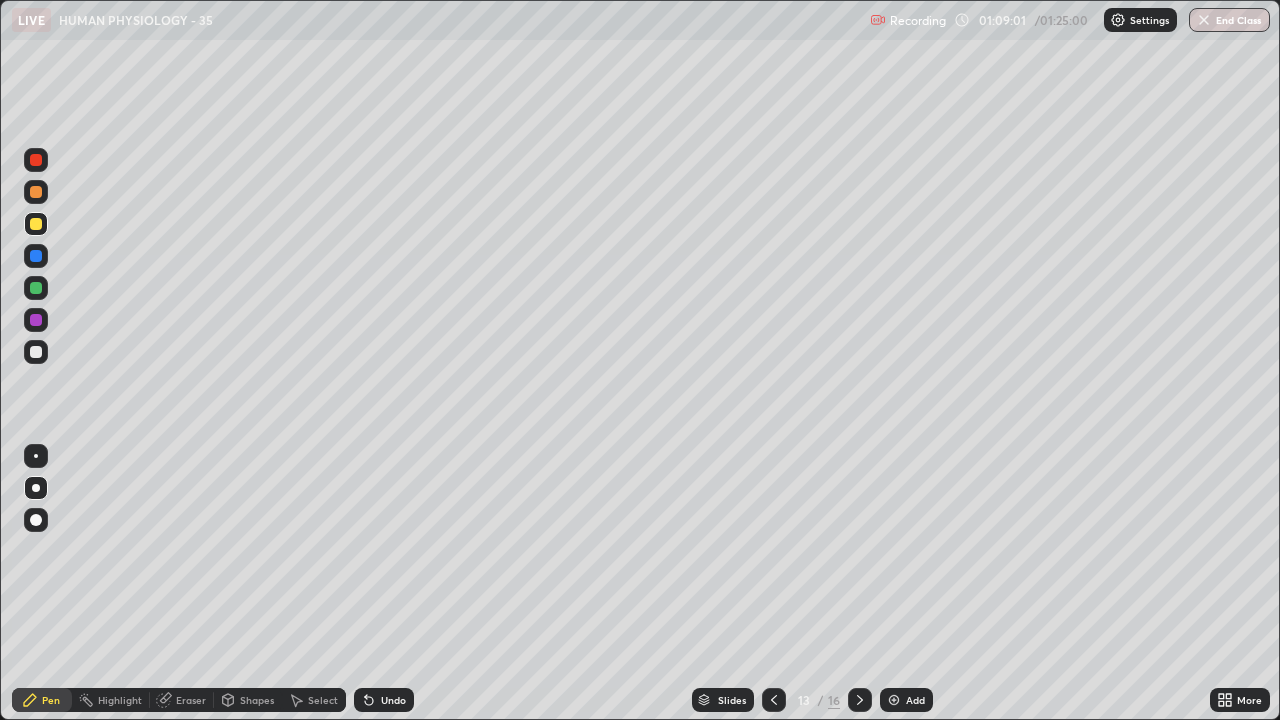 click 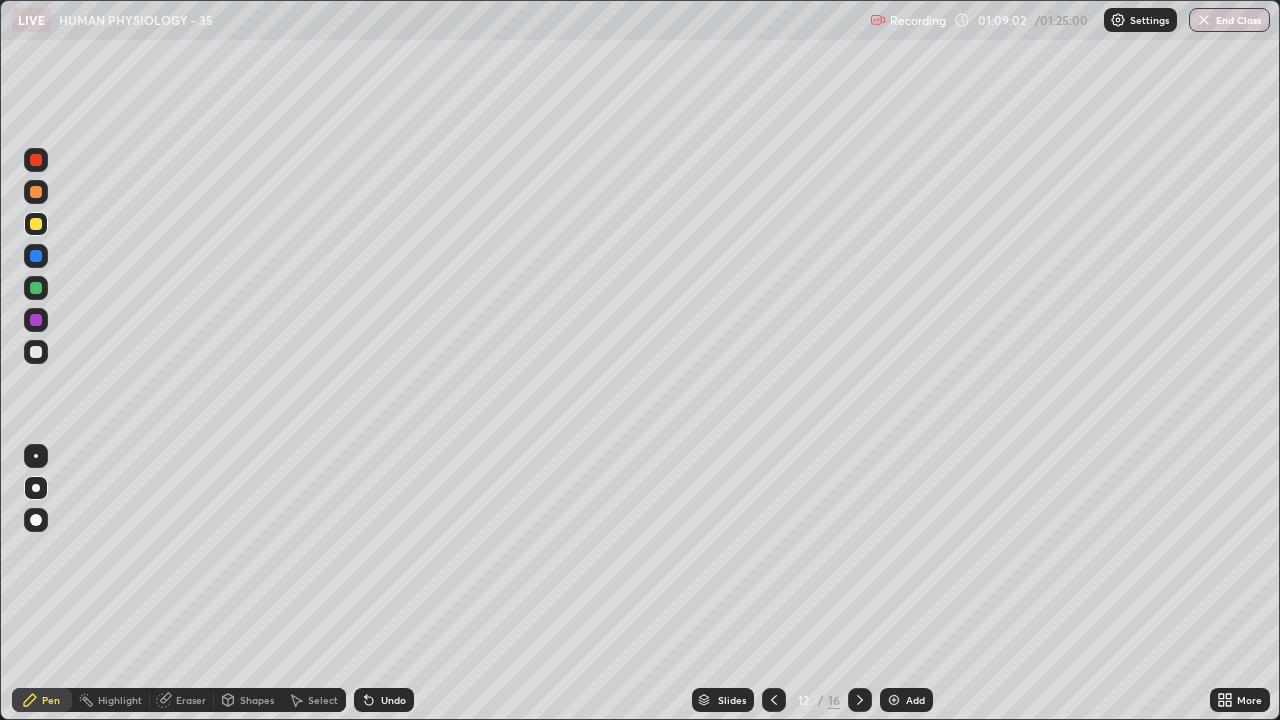click at bounding box center [774, 700] 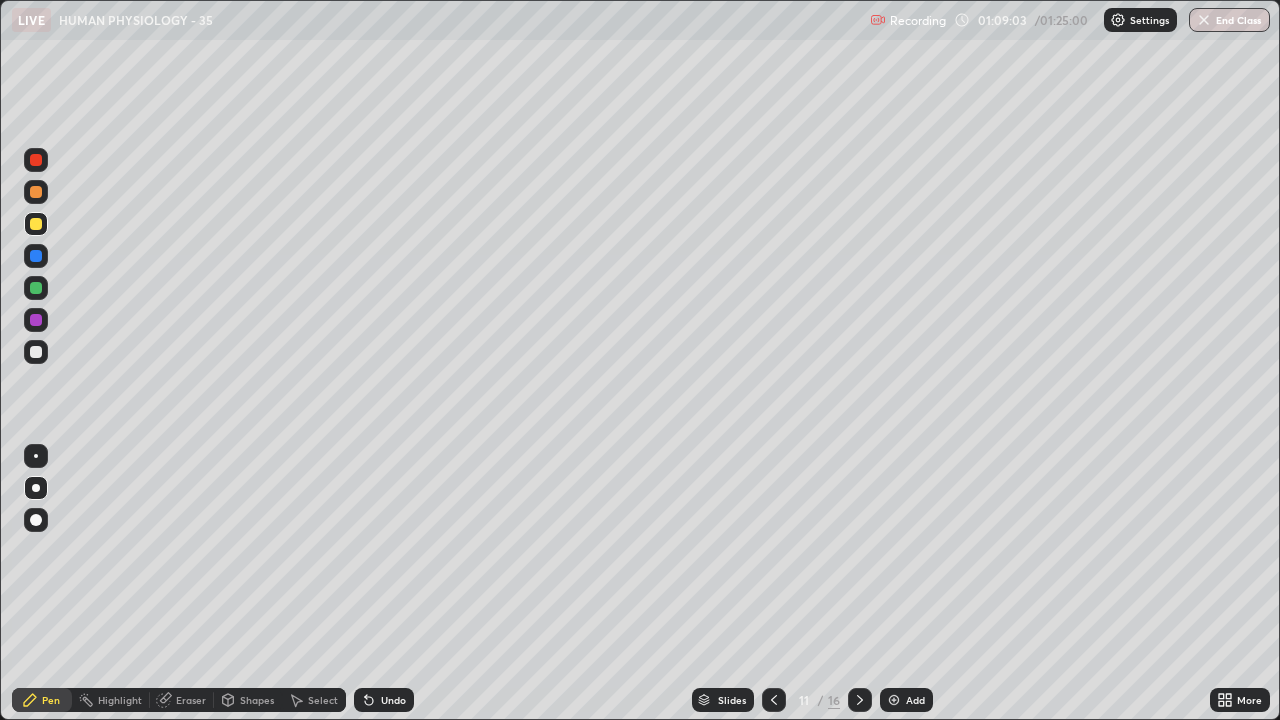 click 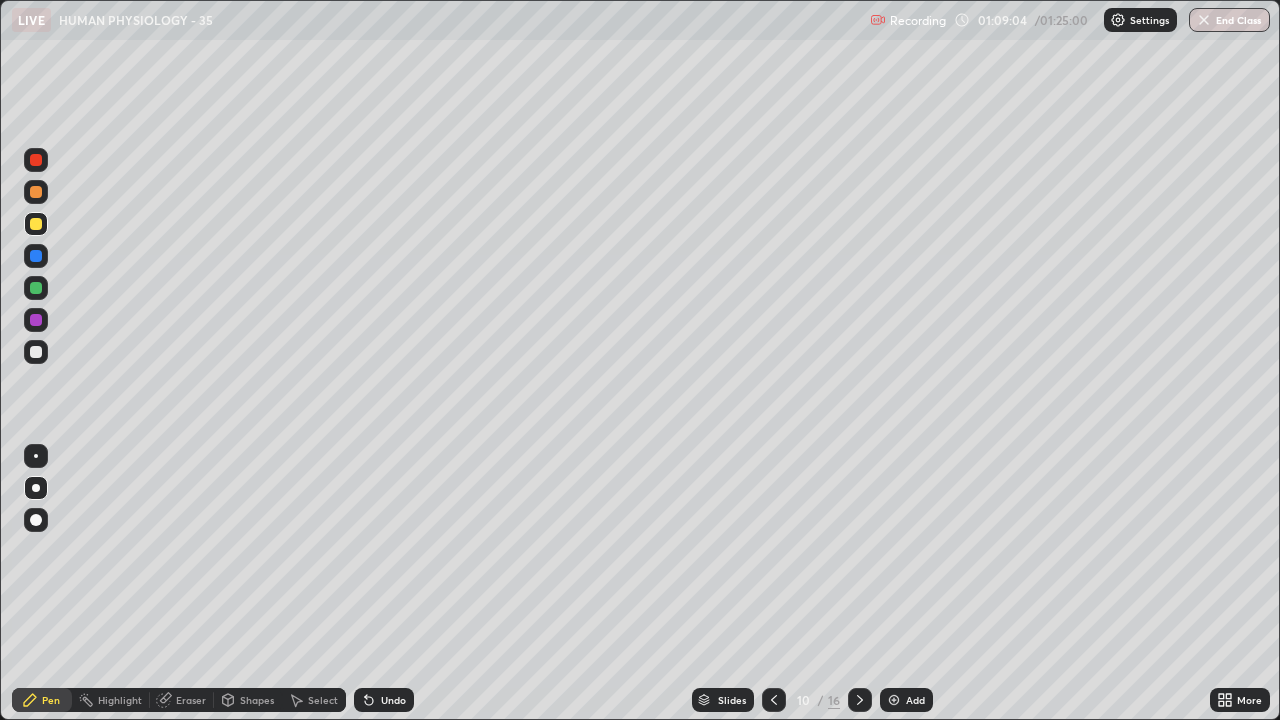 click 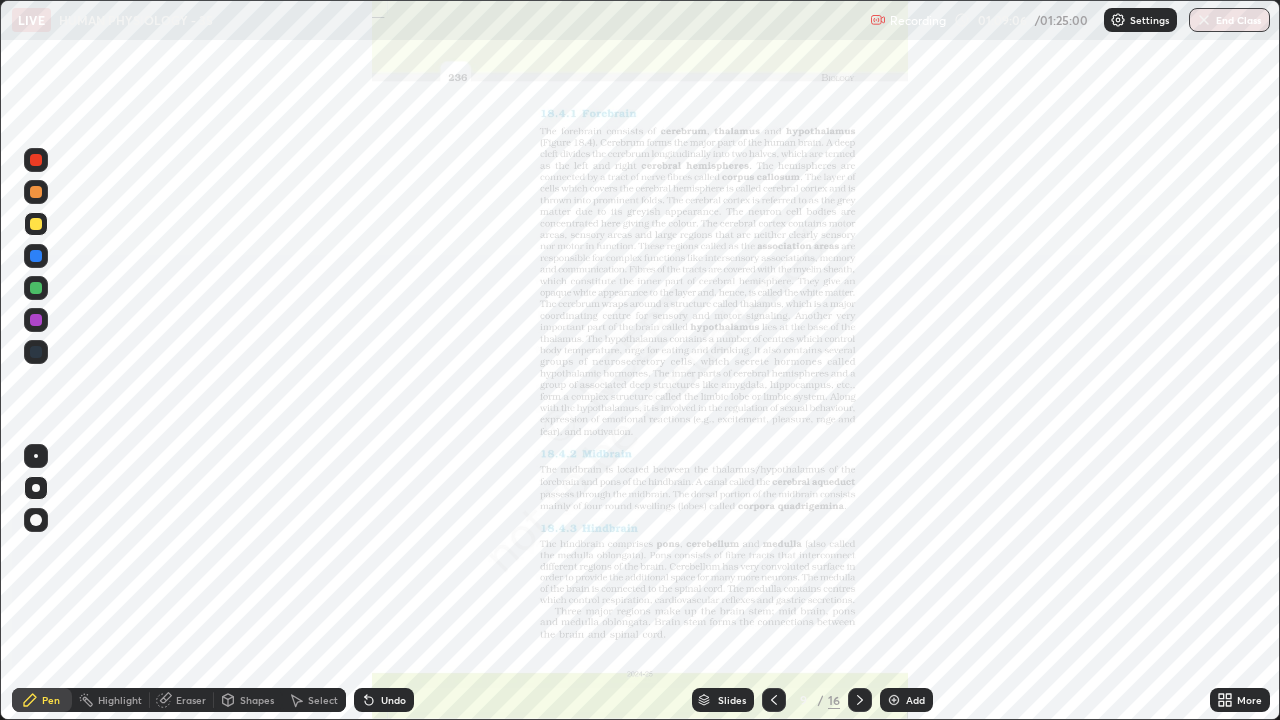 click on "More" at bounding box center [1249, 700] 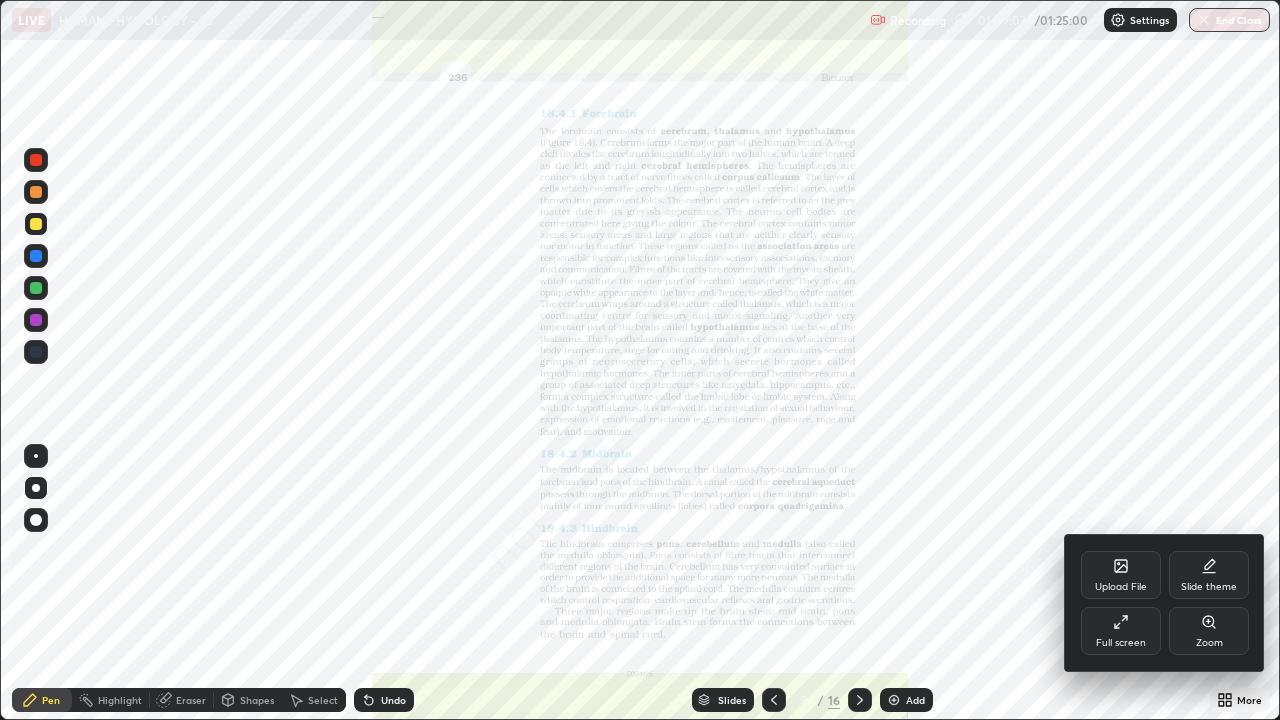 click 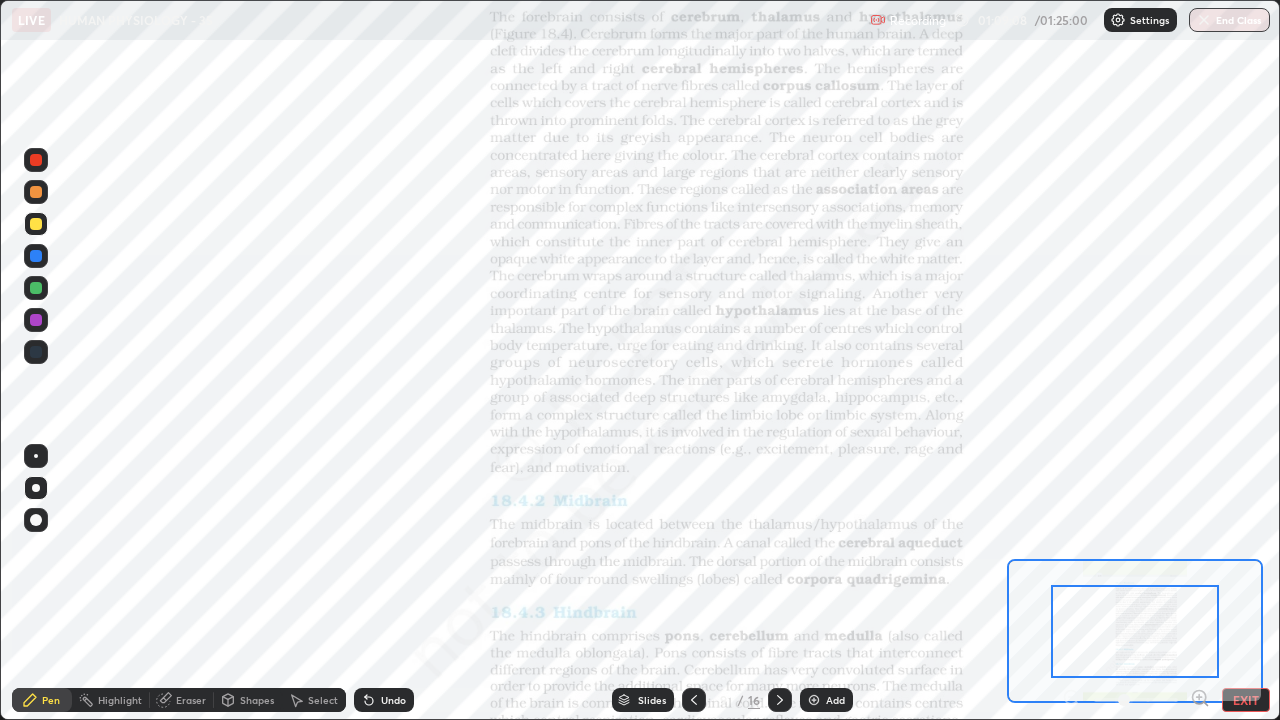 click 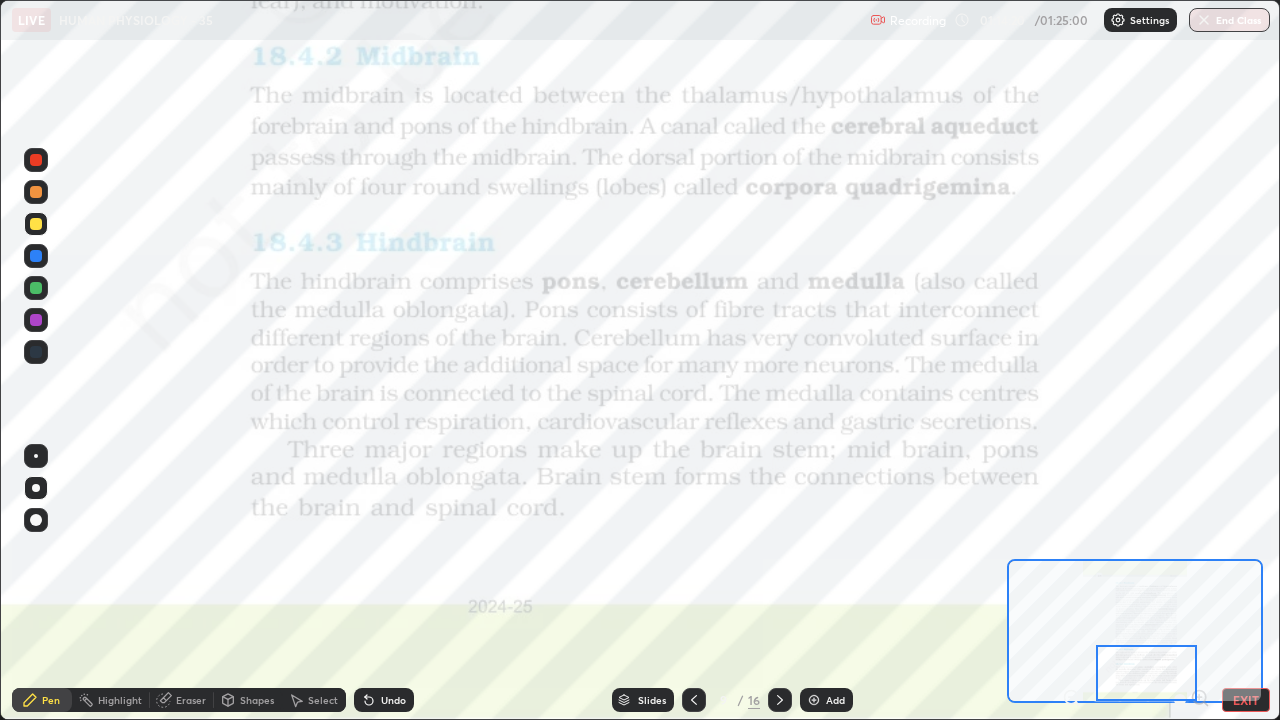 click on "EXIT" at bounding box center [1246, 700] 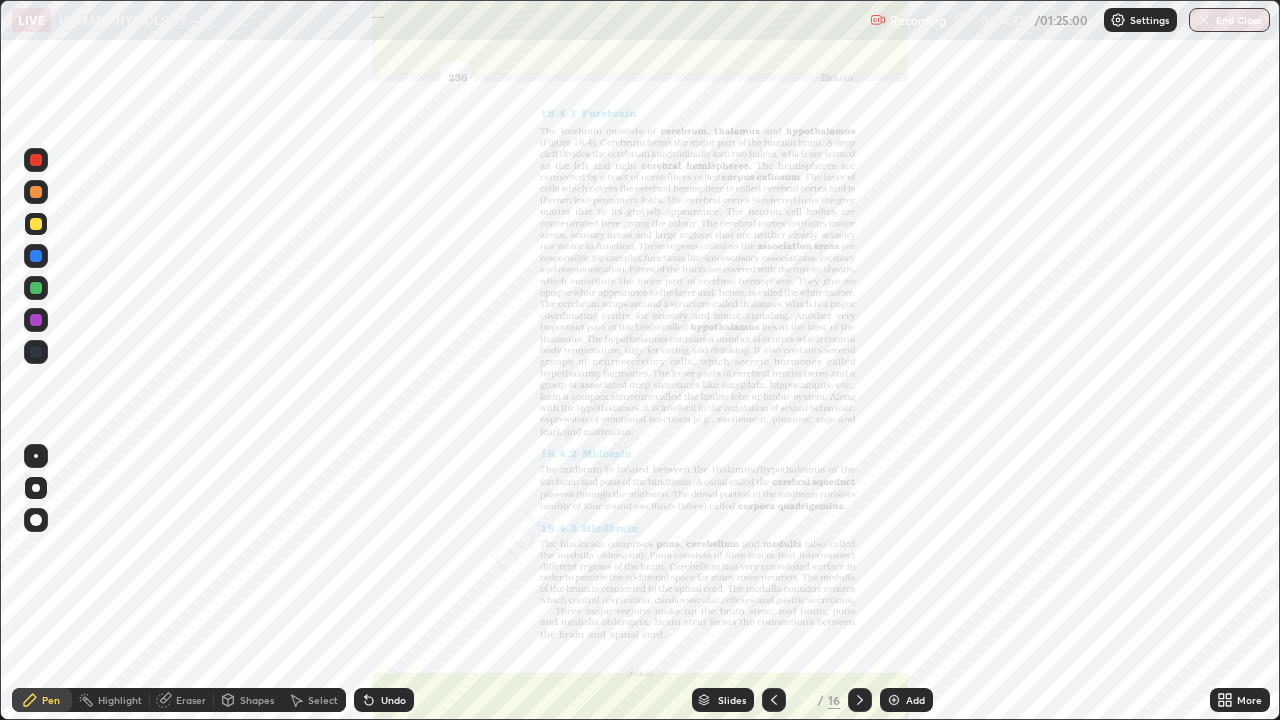 click 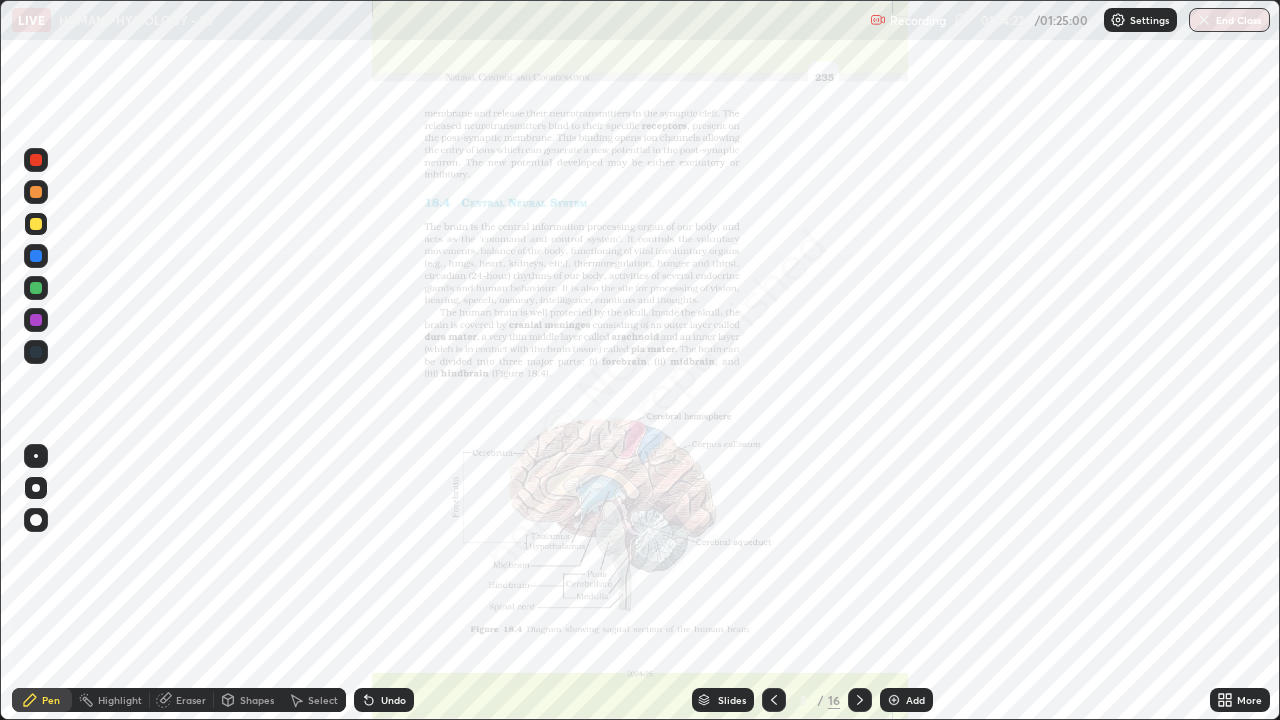 click 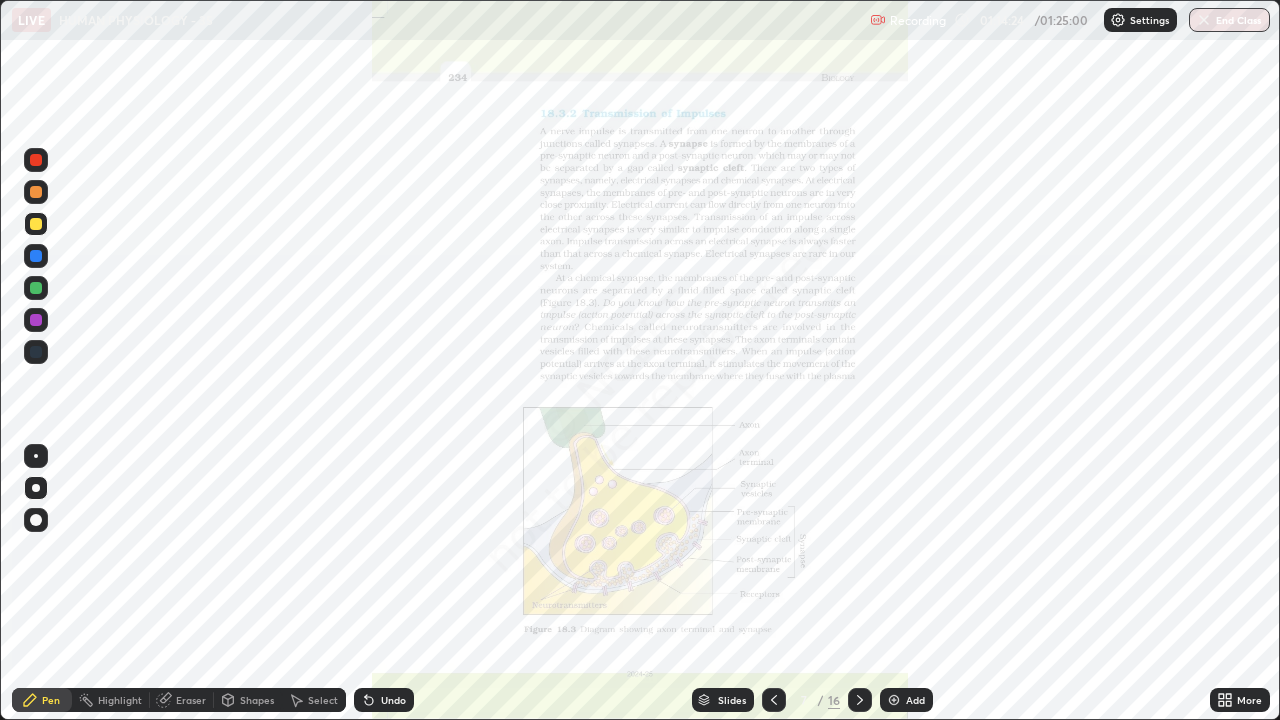 click 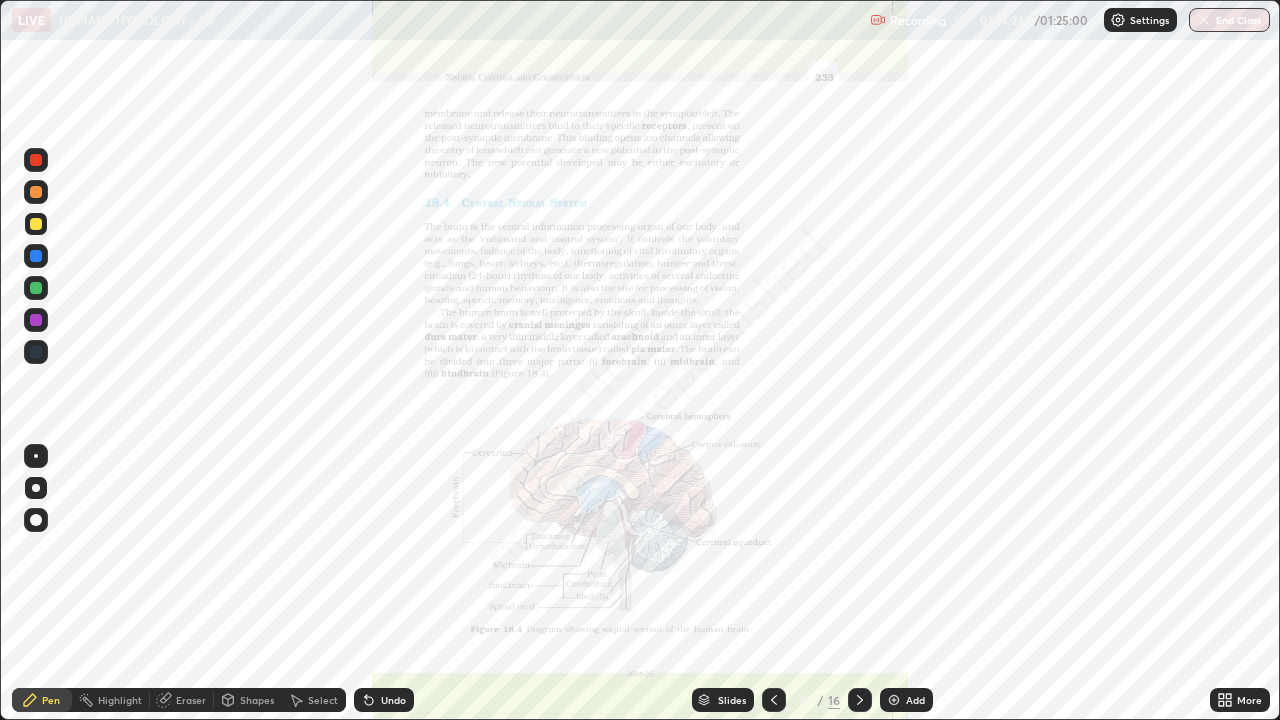 click 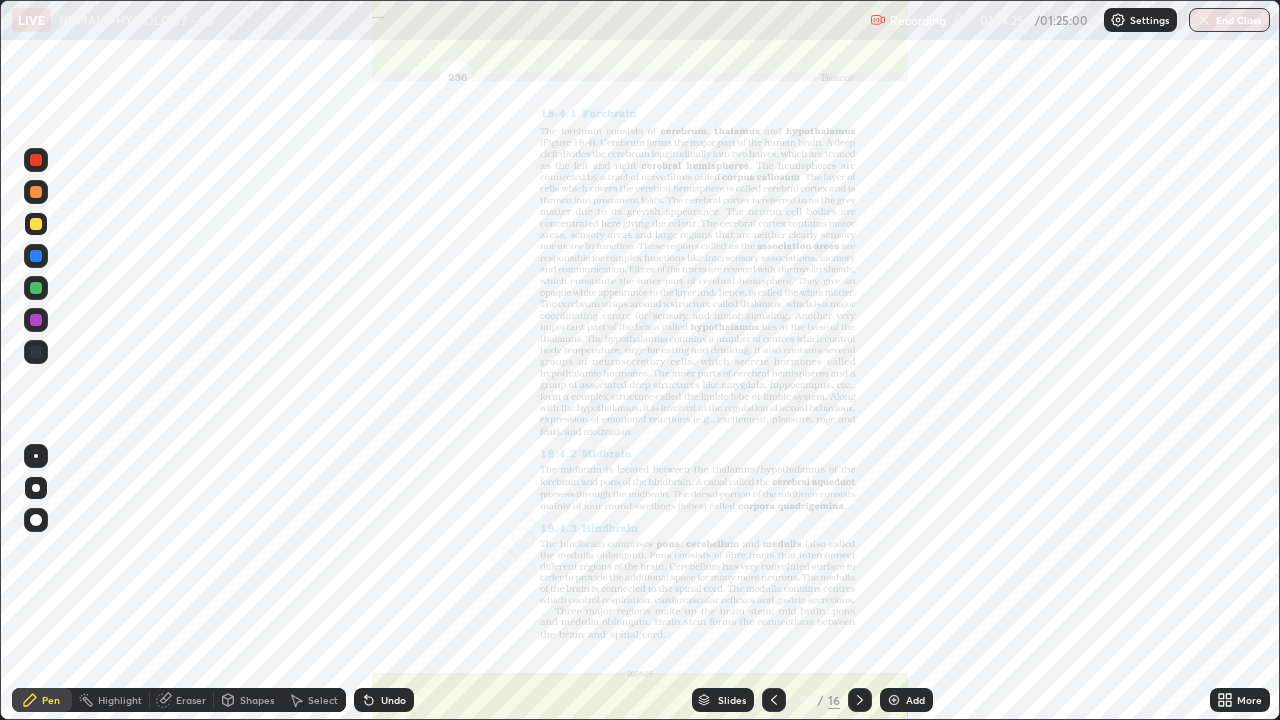 click 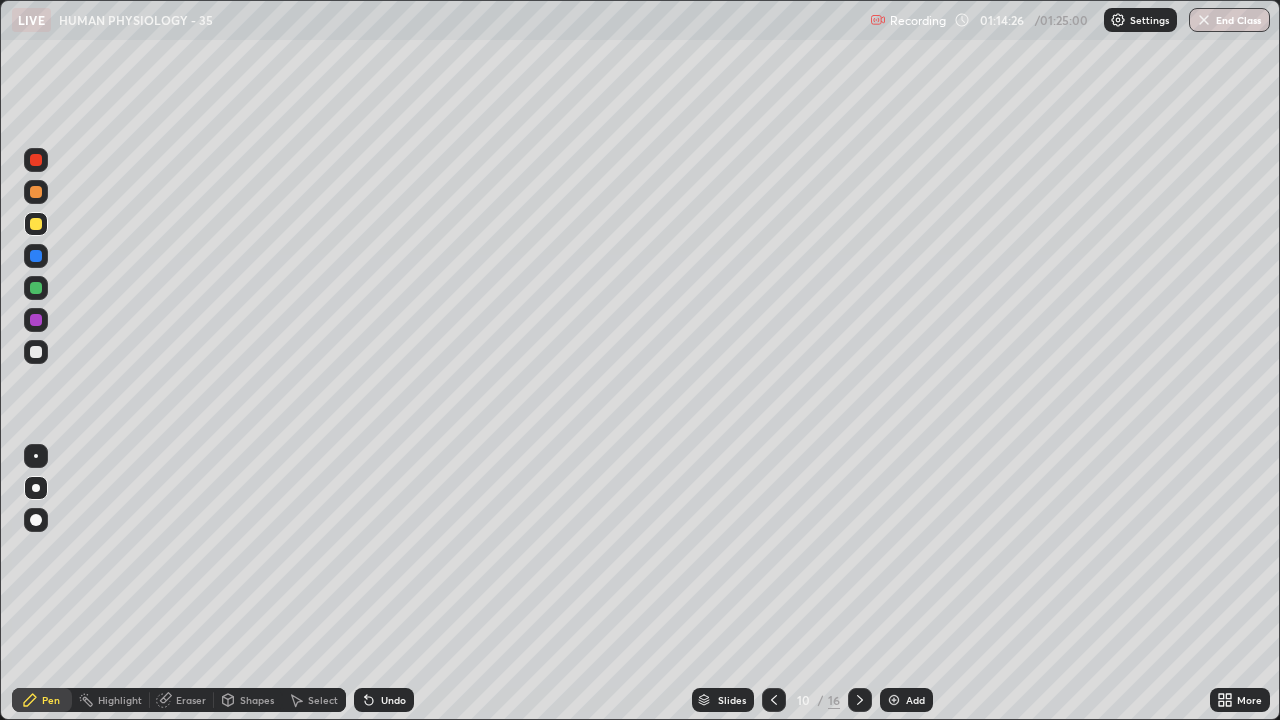 click 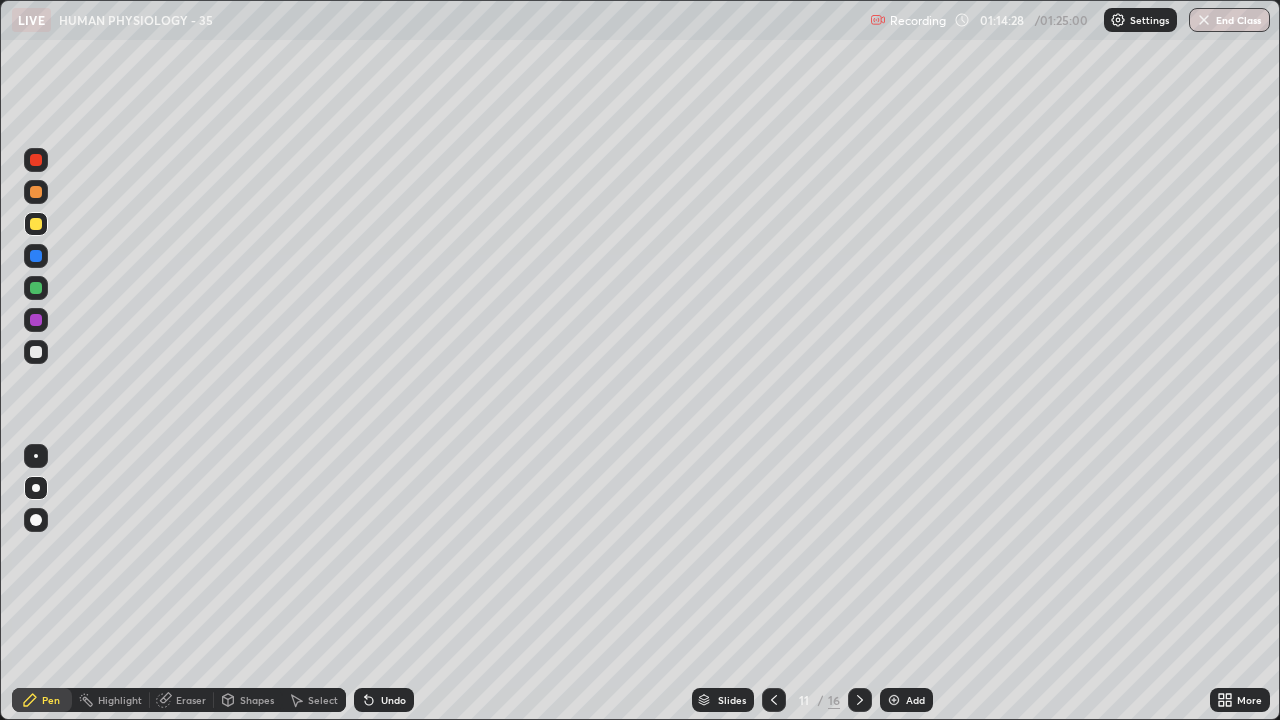 click 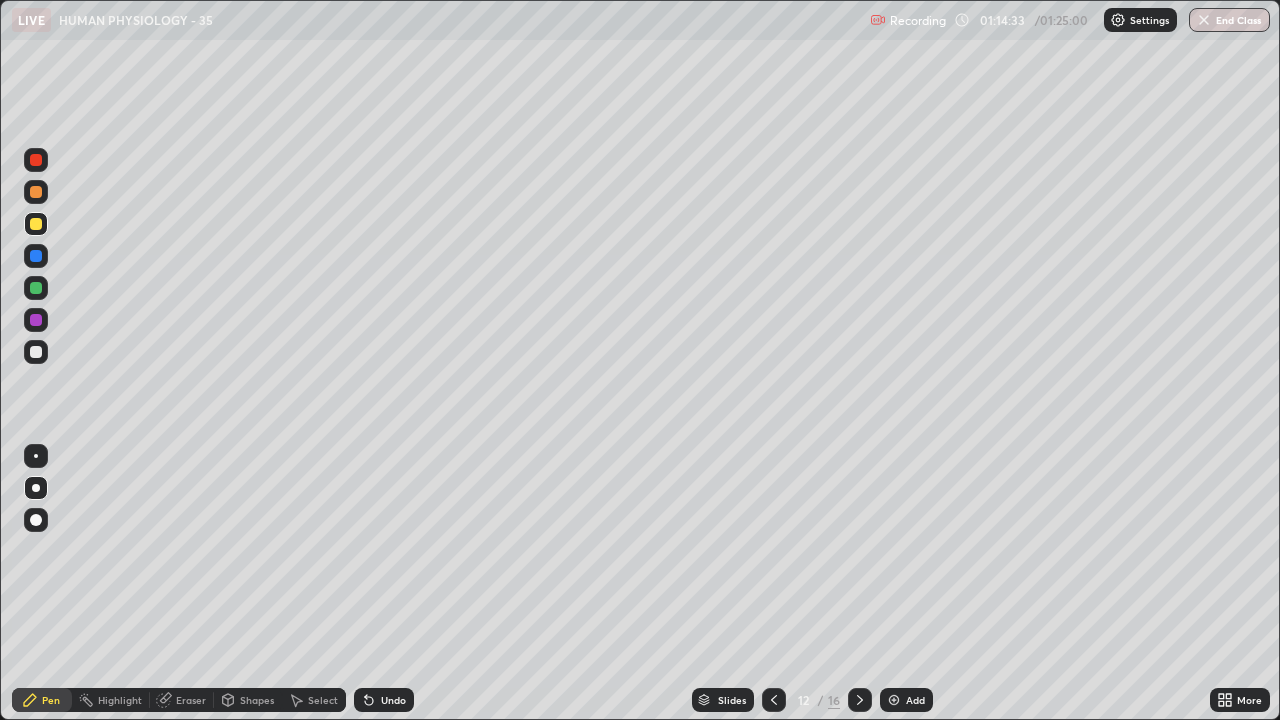 click on "Highlight" at bounding box center [120, 700] 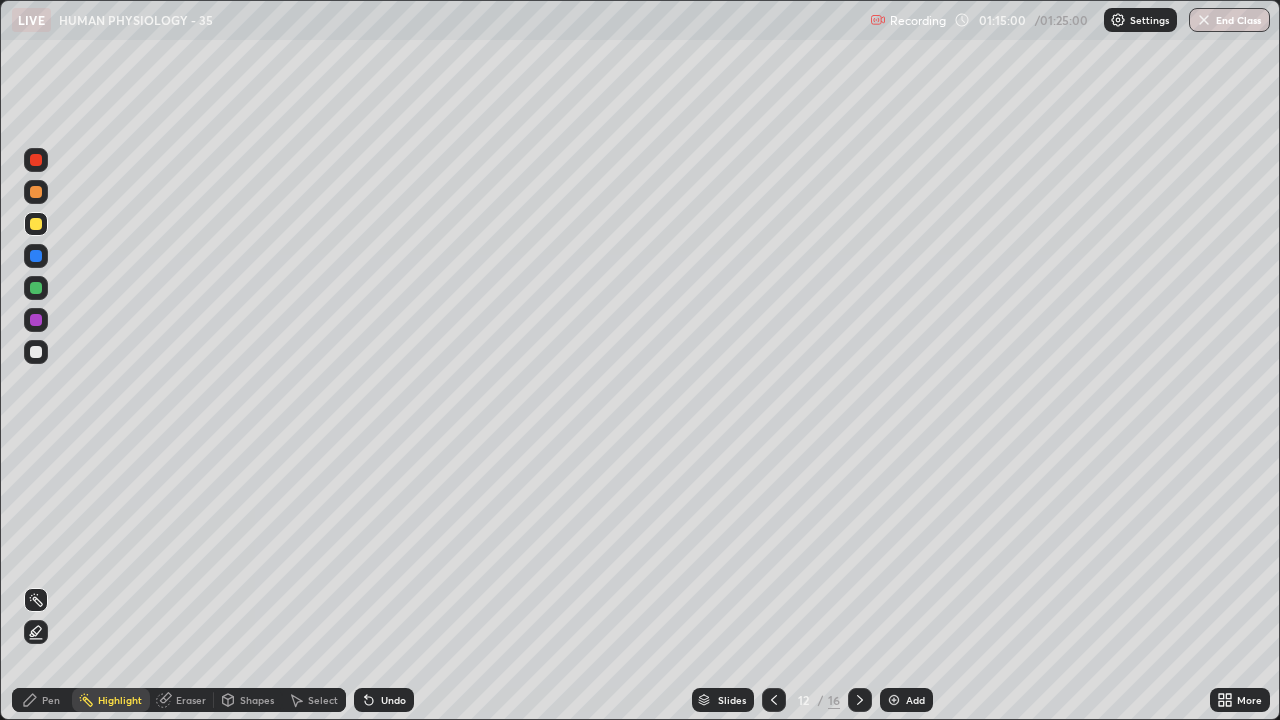 click 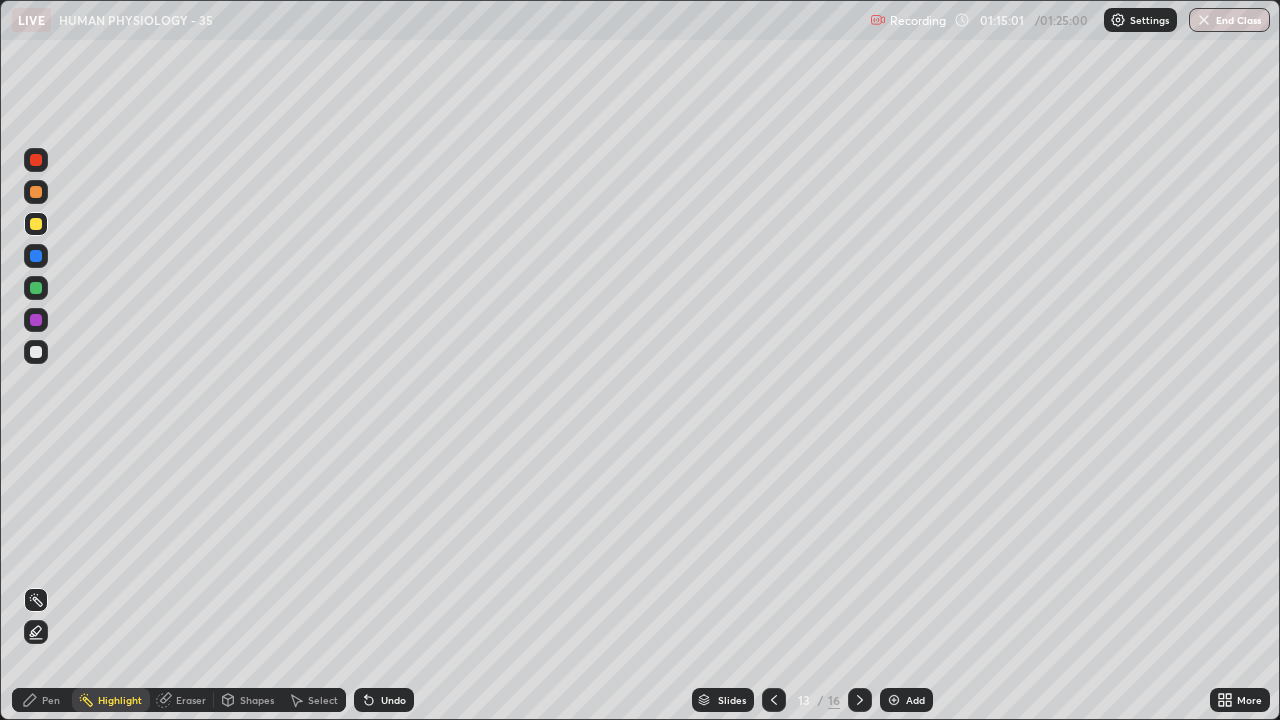 click 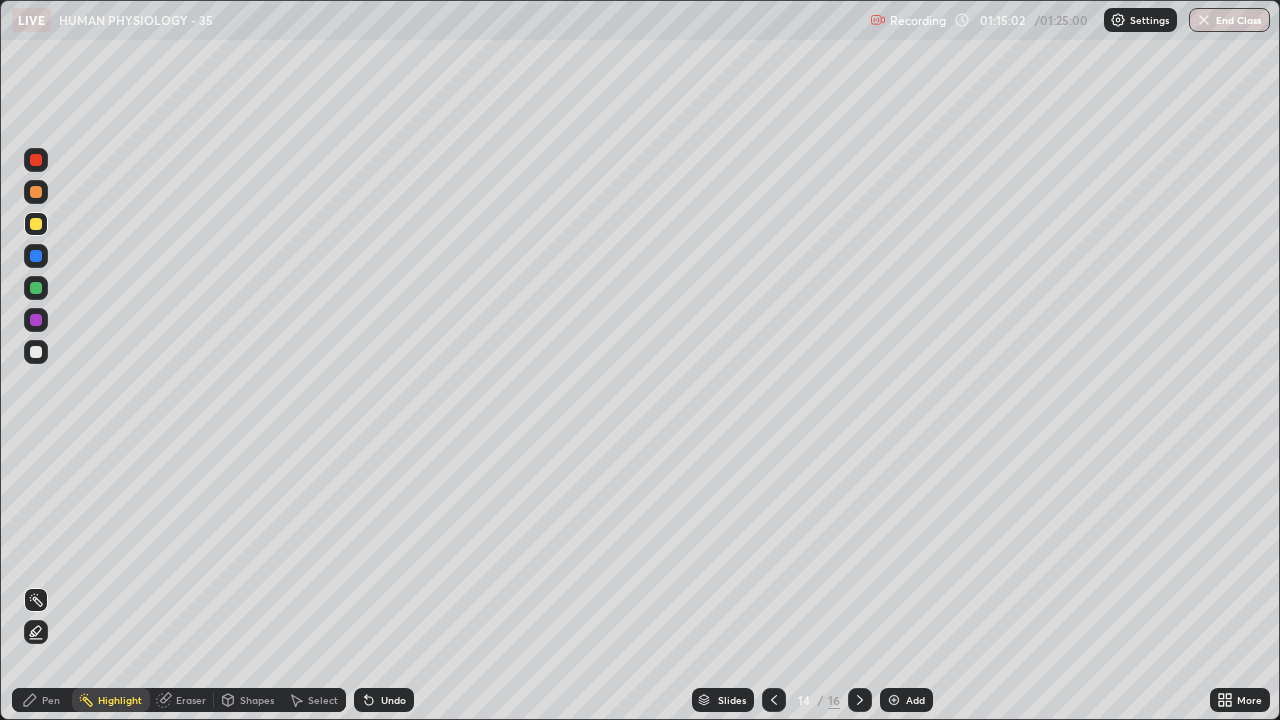 click 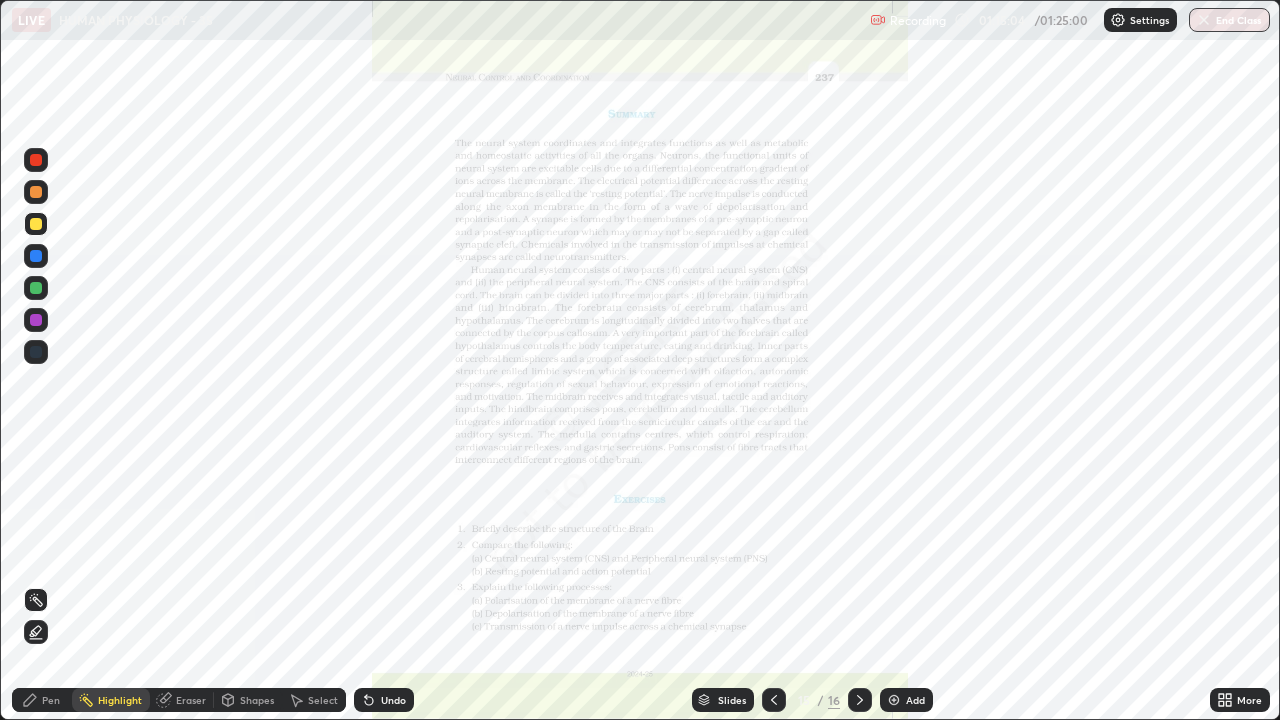 click 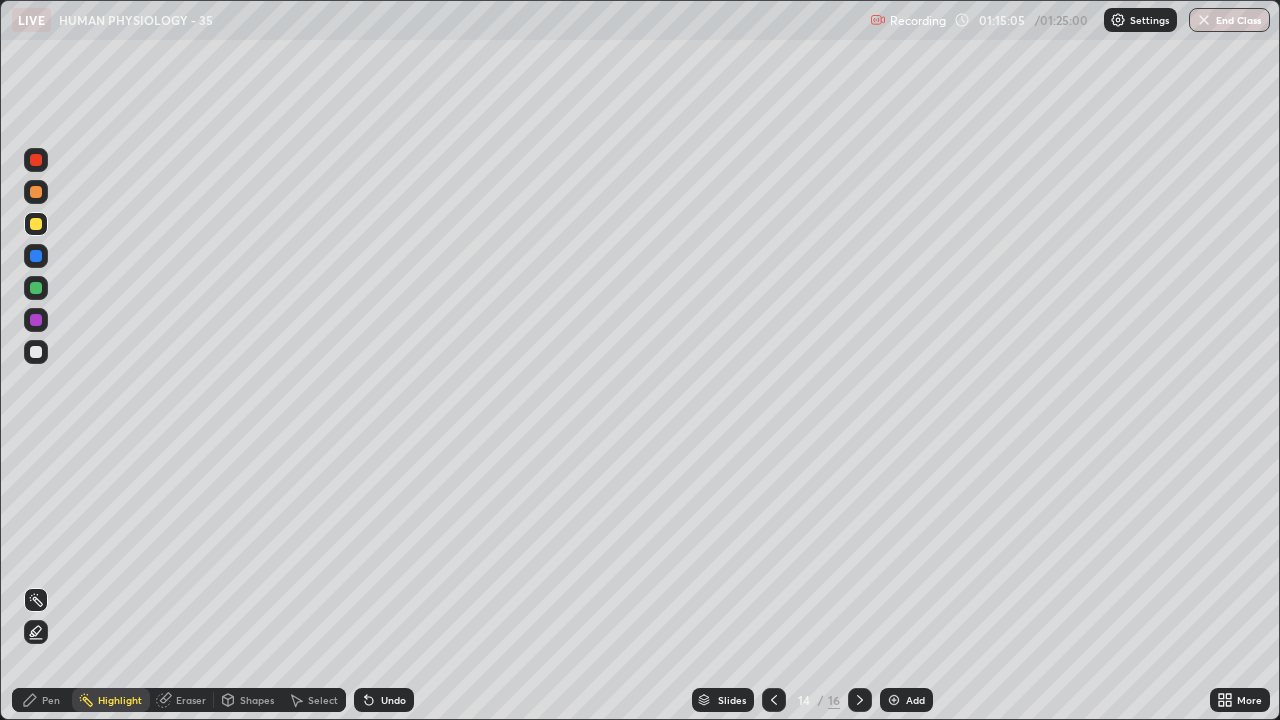 click 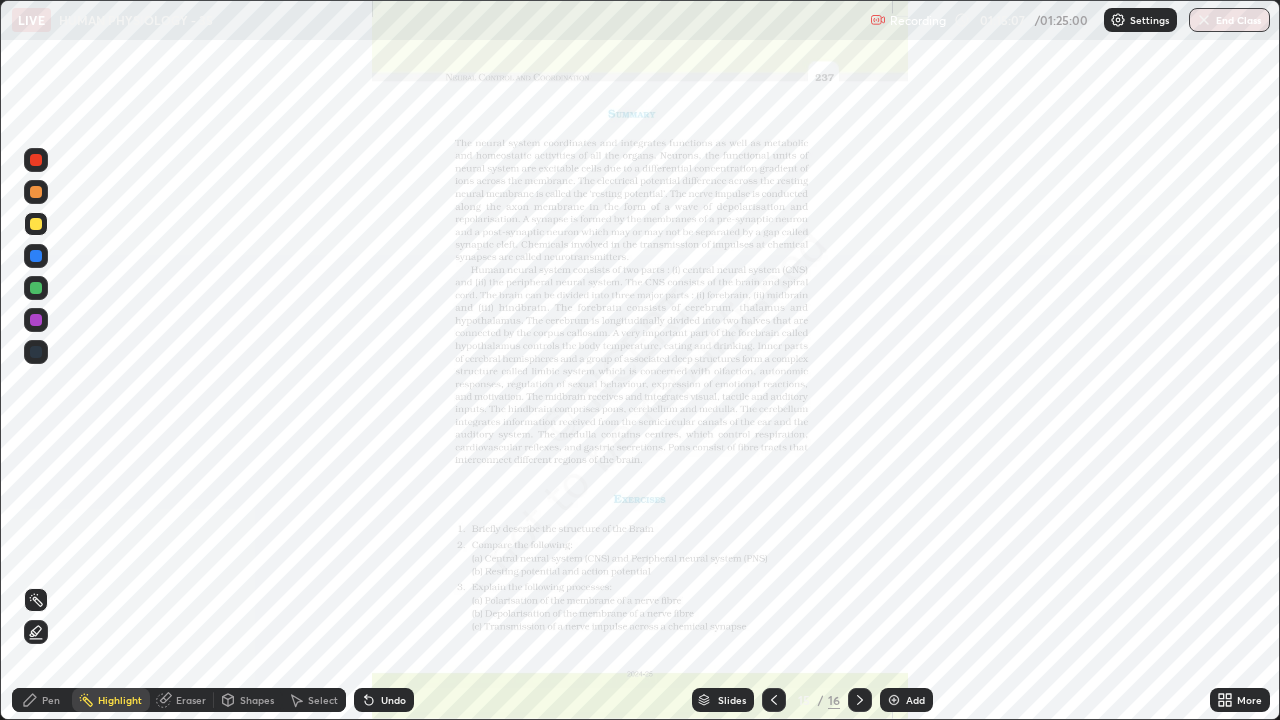 click 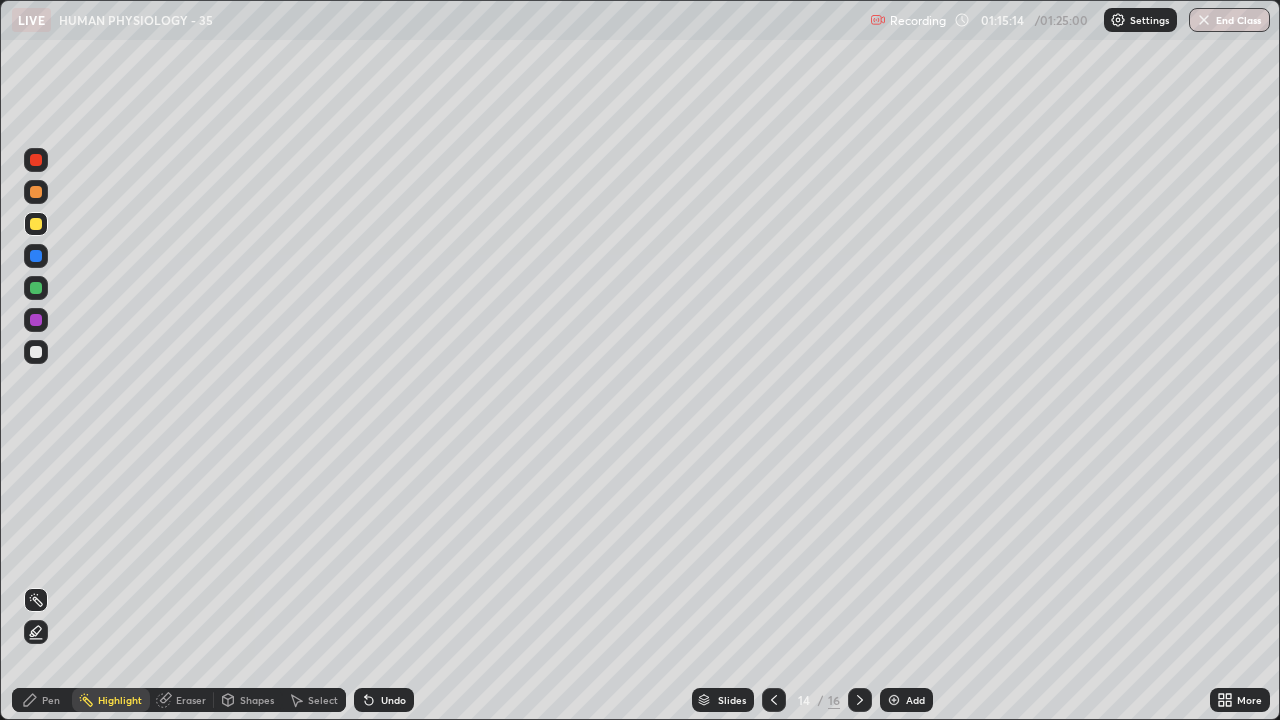 click on "Pen" at bounding box center (51, 700) 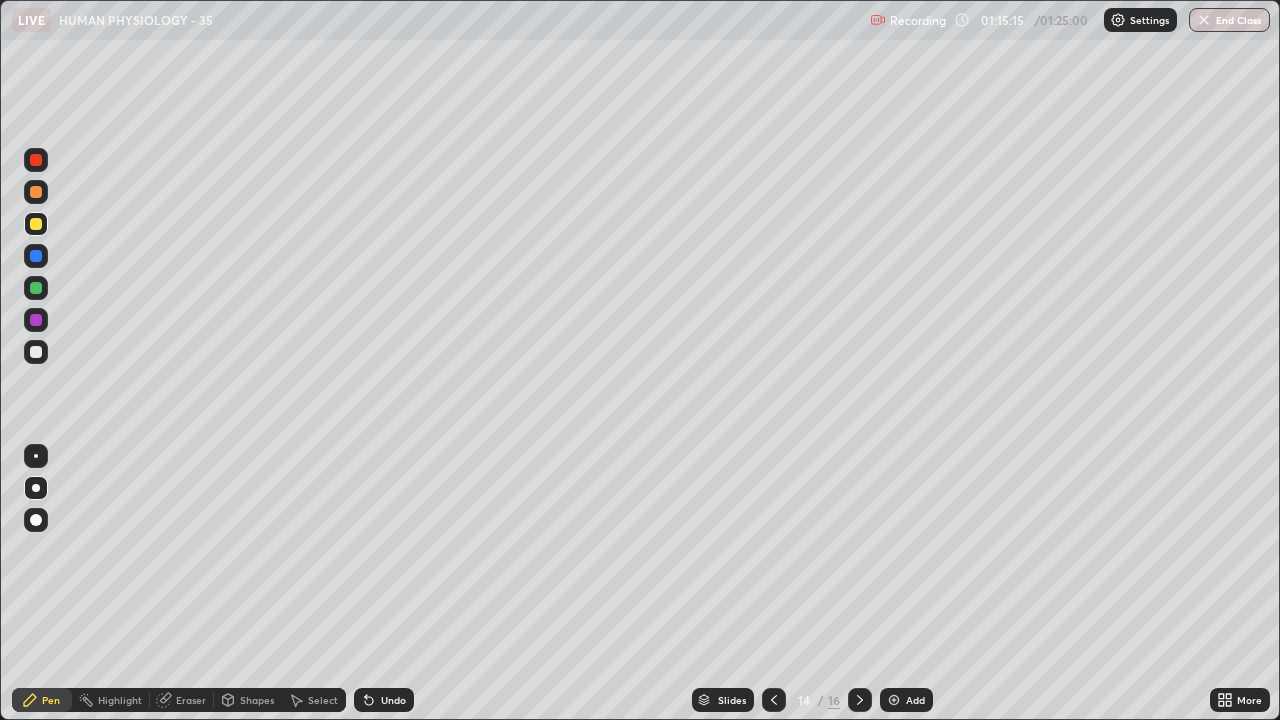 click at bounding box center [36, 352] 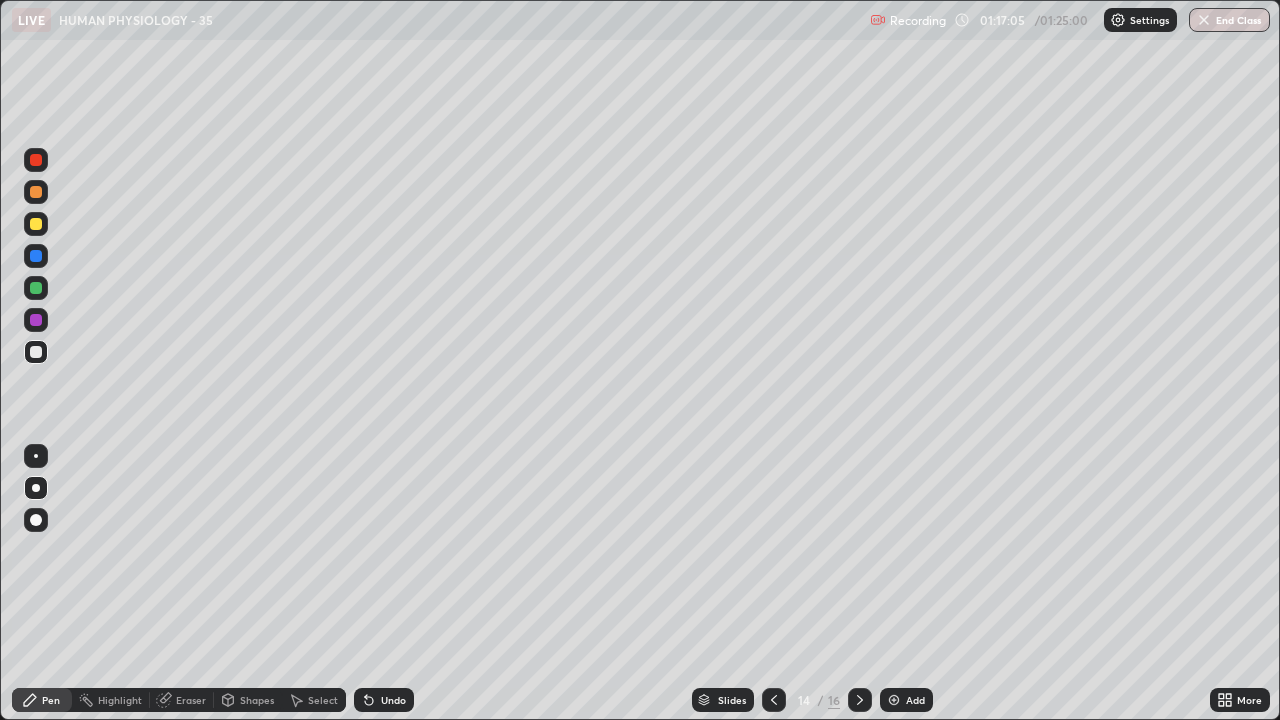 click at bounding box center (1204, 20) 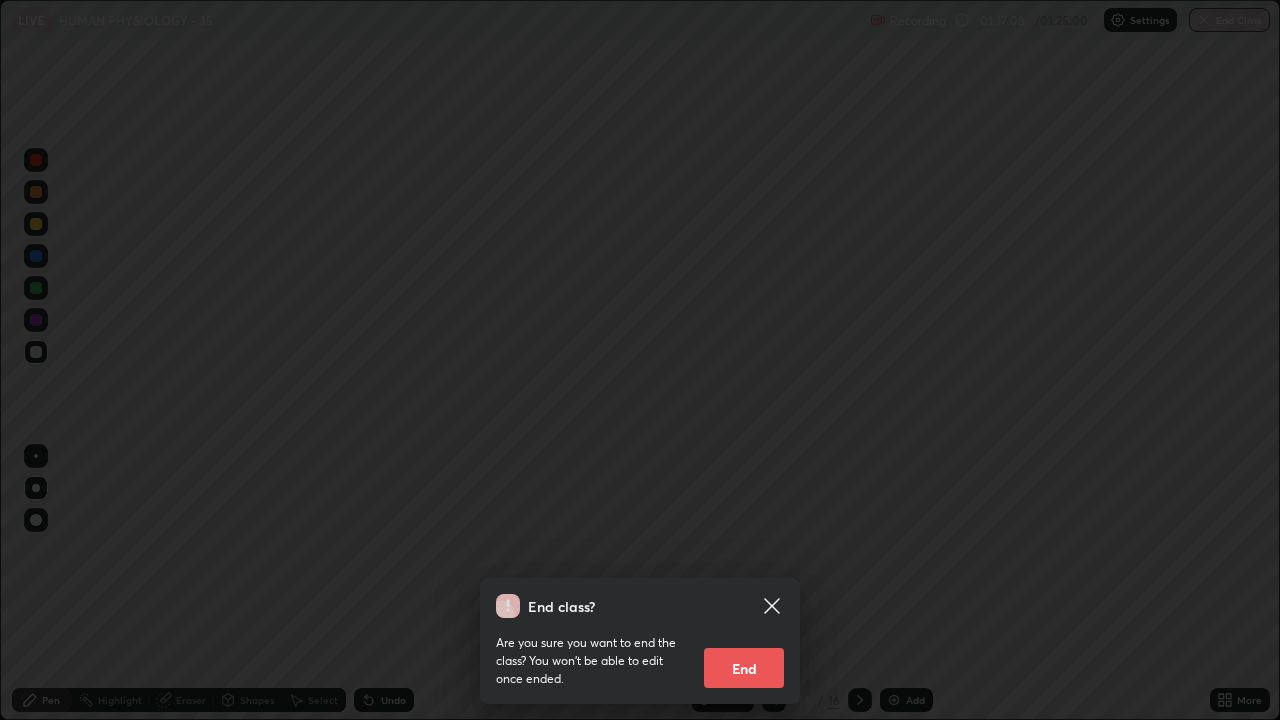 click on "End" at bounding box center [744, 668] 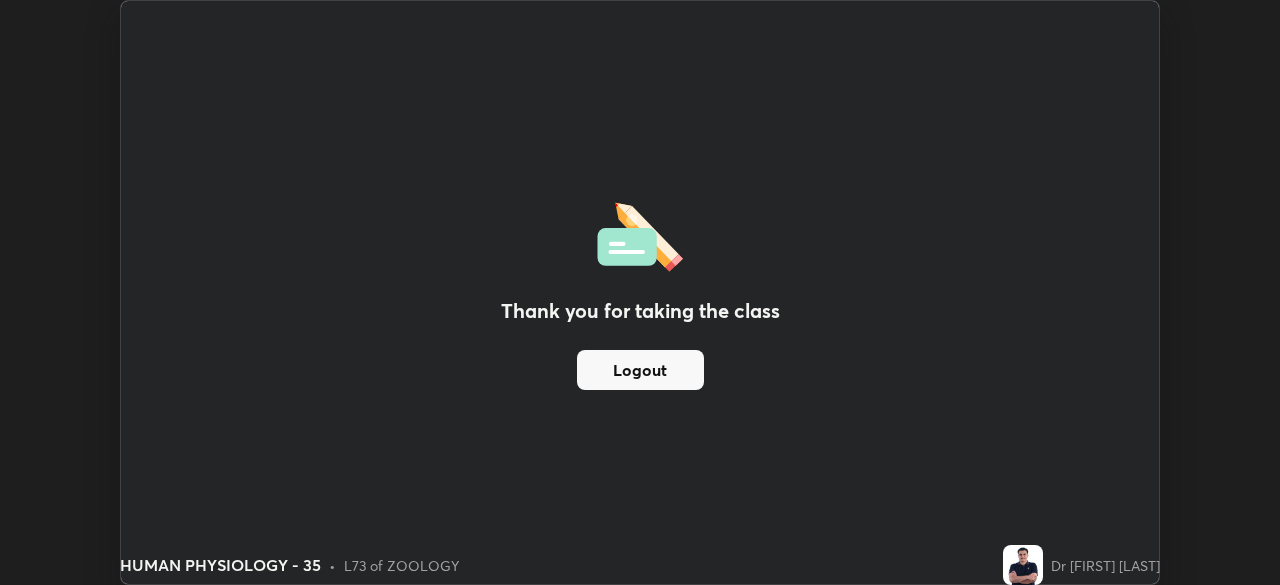 scroll, scrollTop: 585, scrollLeft: 1280, axis: both 